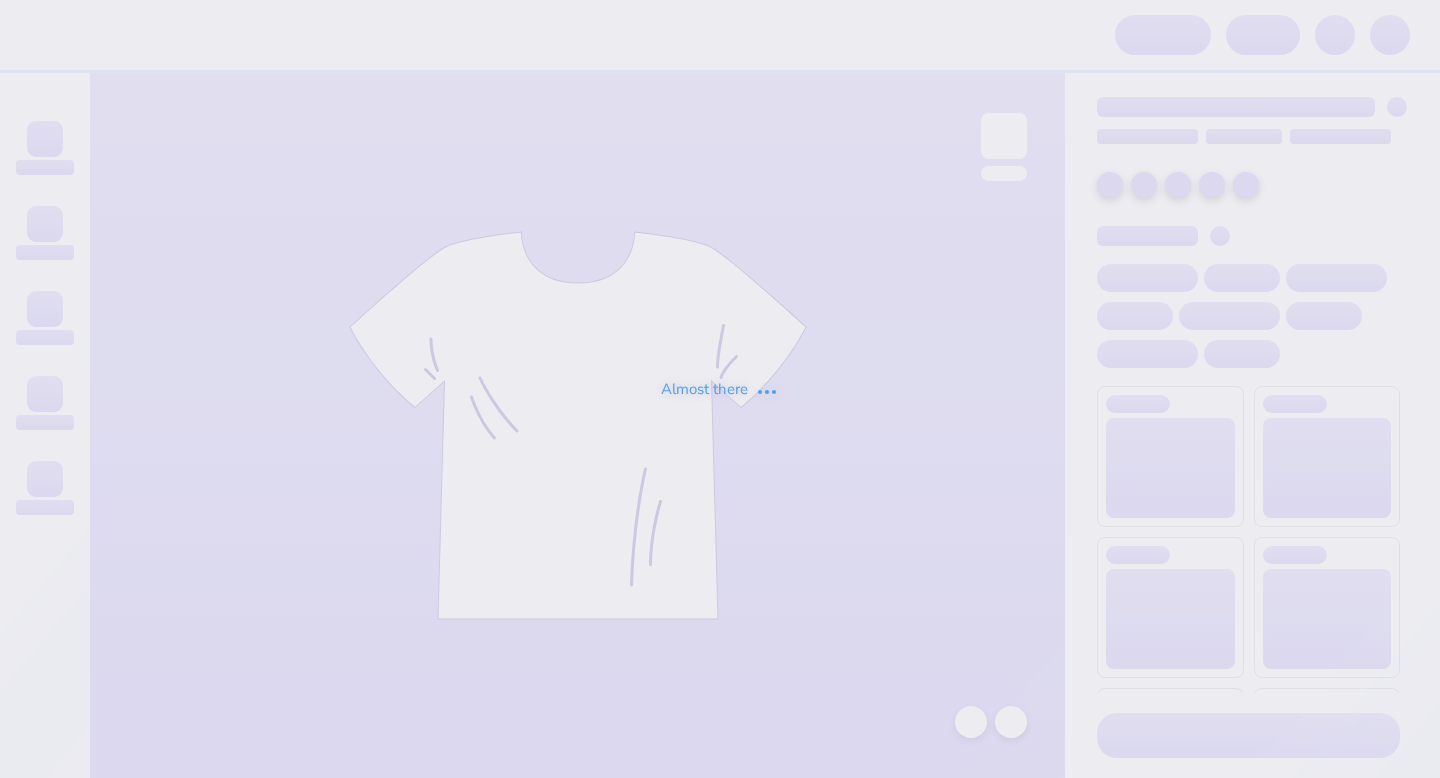 scroll, scrollTop: 0, scrollLeft: 0, axis: both 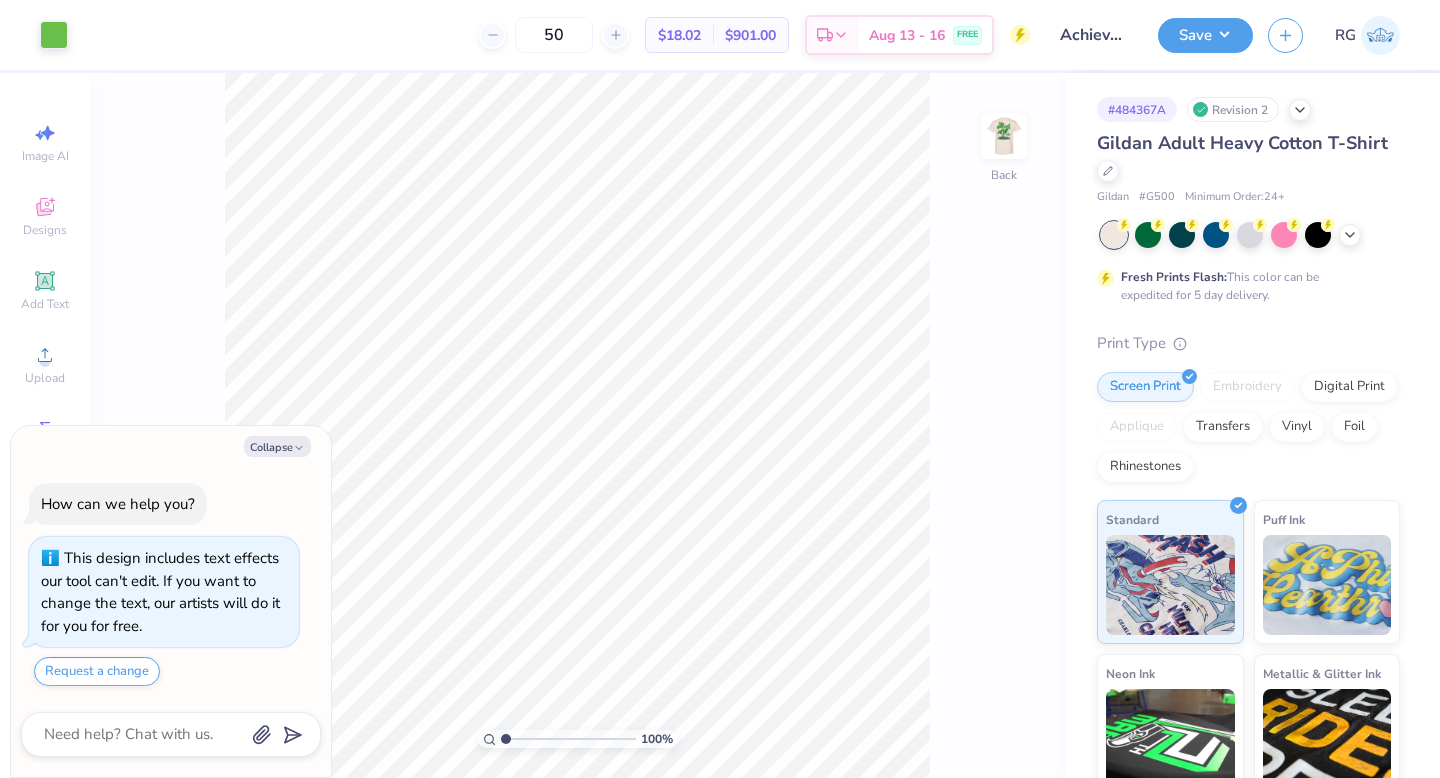 click on "Save RG" at bounding box center (1299, 35) 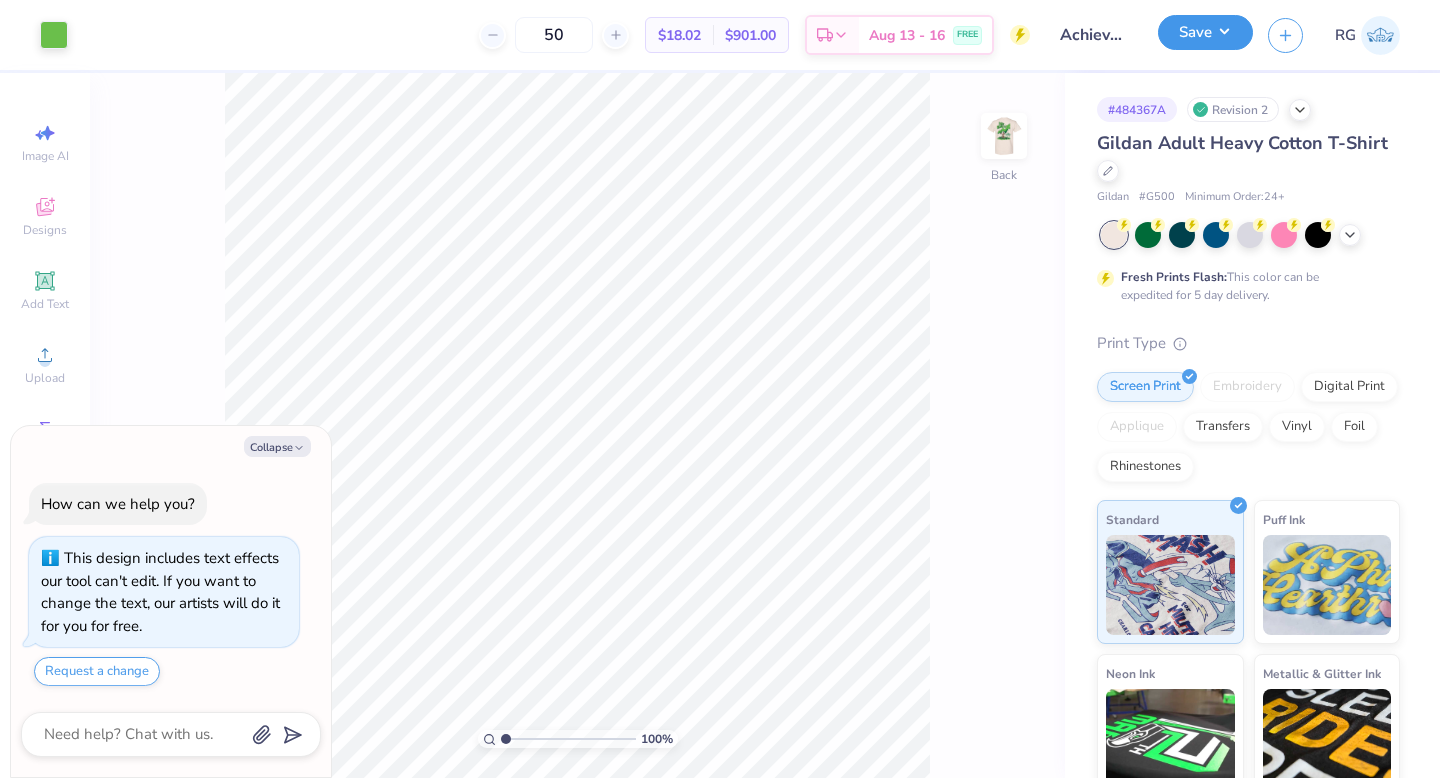 click on "Save" at bounding box center (1205, 32) 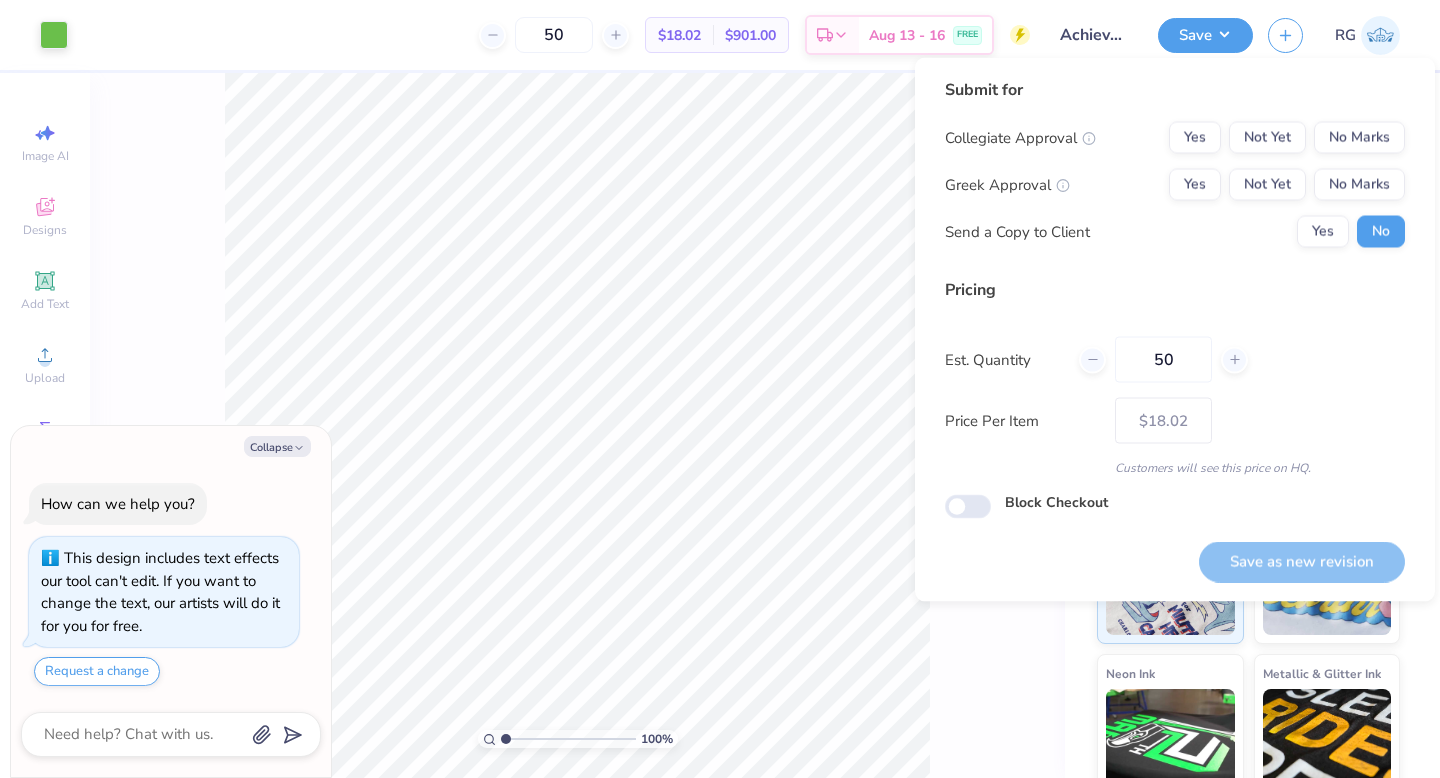 click on "Achievement First T-shirts!" at bounding box center [1094, 35] 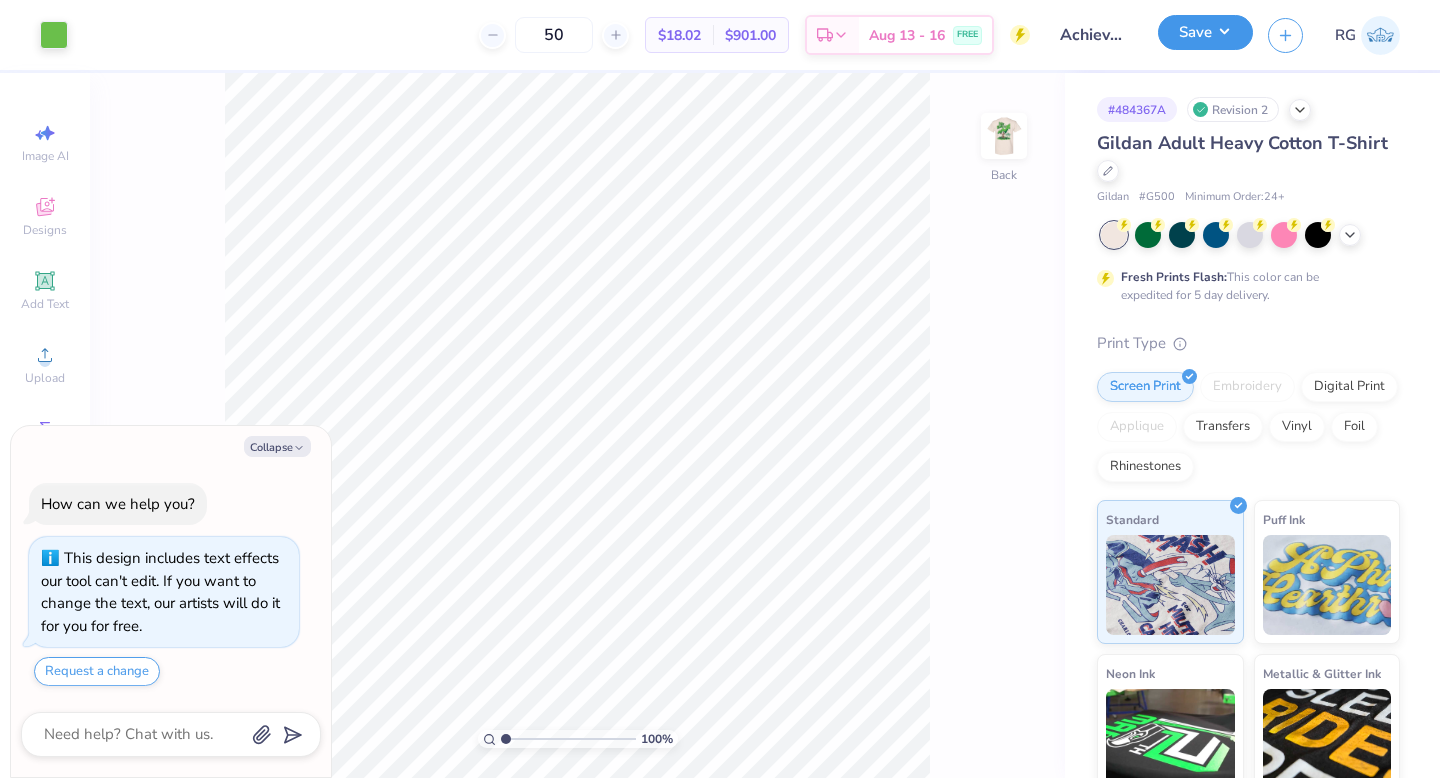 click on "Save" at bounding box center [1205, 32] 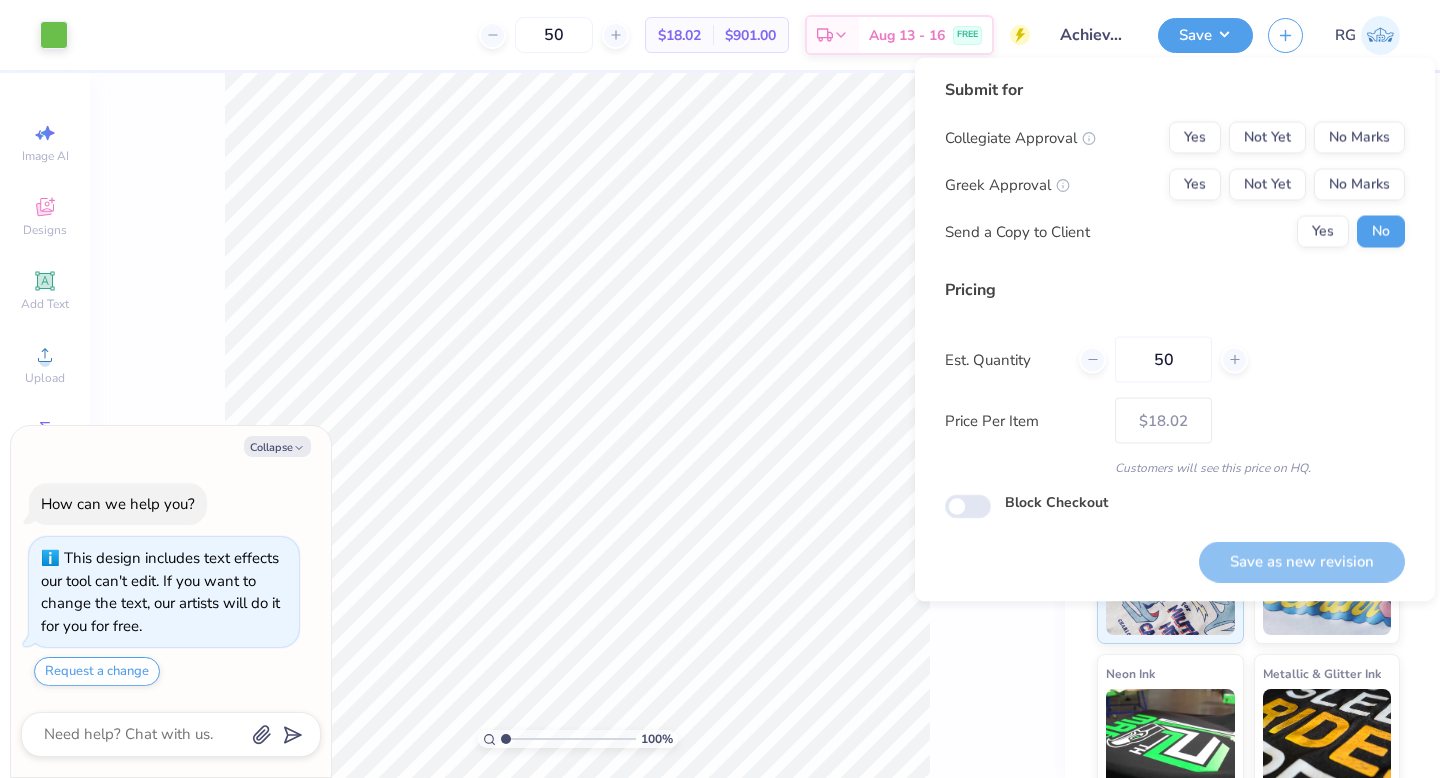 click on "Achievement First T-shirts!" at bounding box center [1094, 35] 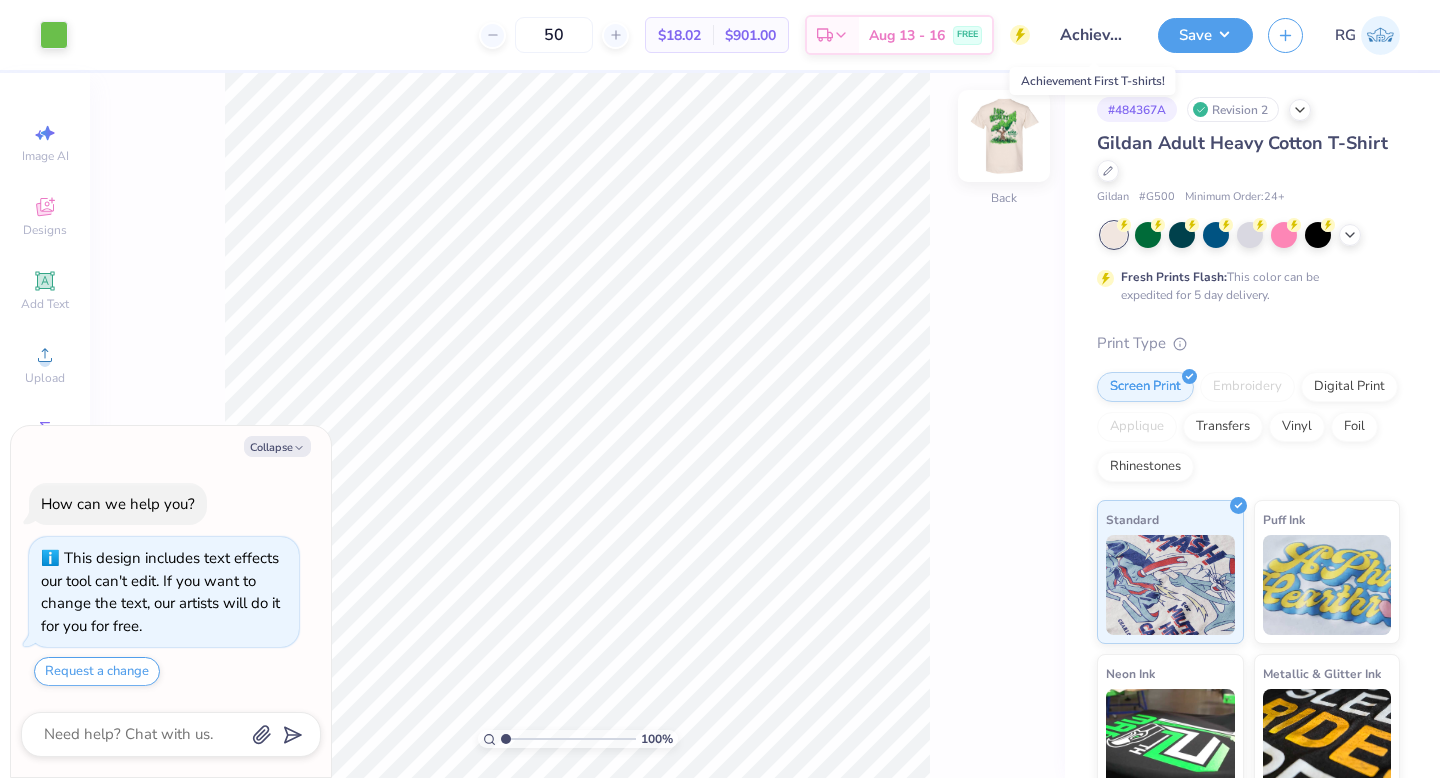 click at bounding box center (1004, 136) 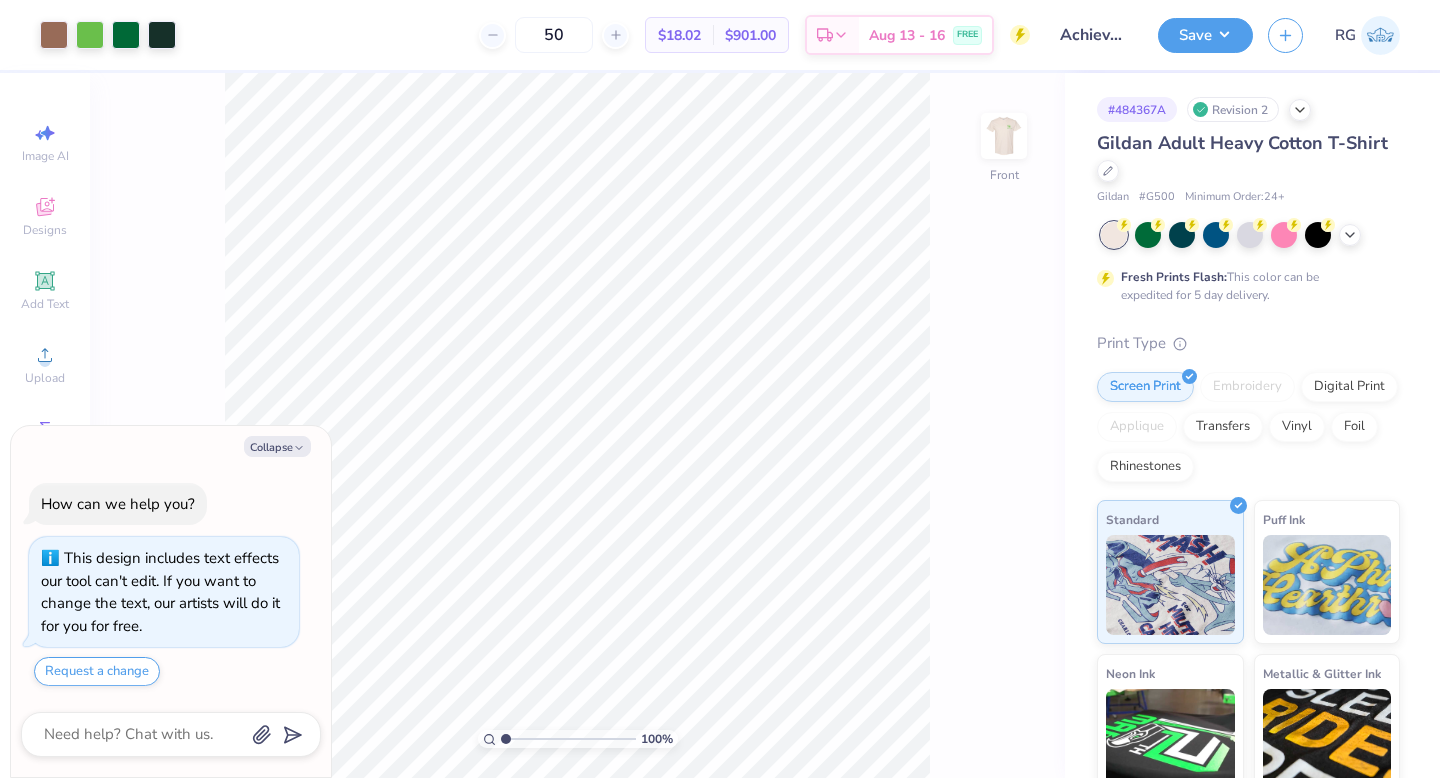 click on "Art colors 50 $18.02 Per Item $901.00 Total Est.  Delivery Aug 13 - 16 FREE Design Title Achievement First T-shirts! Save RG Image AI Designs Add Text Upload Greek Clipart & logos Decorate 100  % Front # 484367A Revision 2 Gildan Adult Heavy Cotton T-Shirt Gildan # G500 Minimum Order:  24 +   Fresh Prints Flash:  This color can be expedited for 5 day delivery. Print Type Screen Print Embroidery Digital Print Applique Transfers Vinyl Foil Rhinestones Standard Puff Ink Neon Ink Metallic & Glitter Ink Glow in the Dark Ink Water based Ink Need help?  Chat with us." at bounding box center [720, 389] 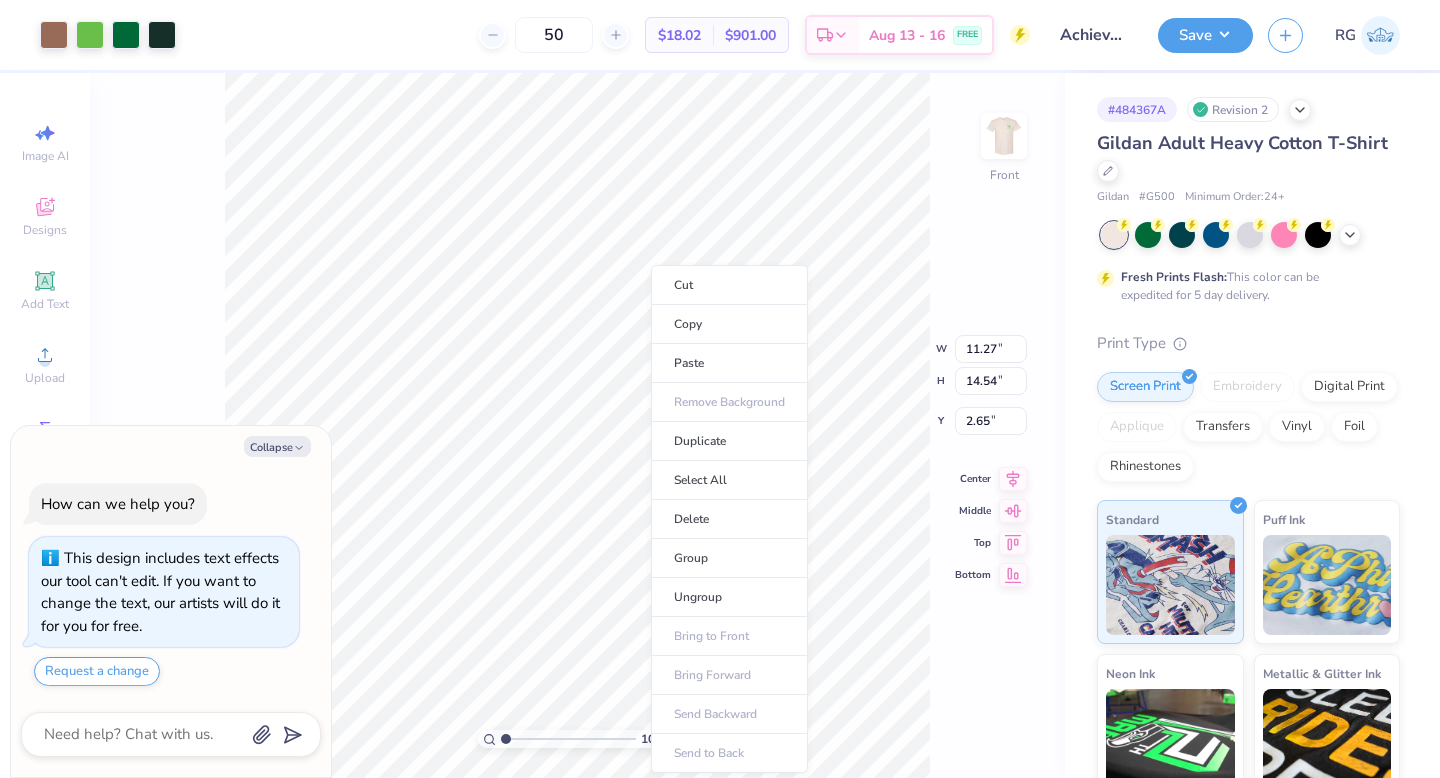 click on "Copy" at bounding box center [729, 324] 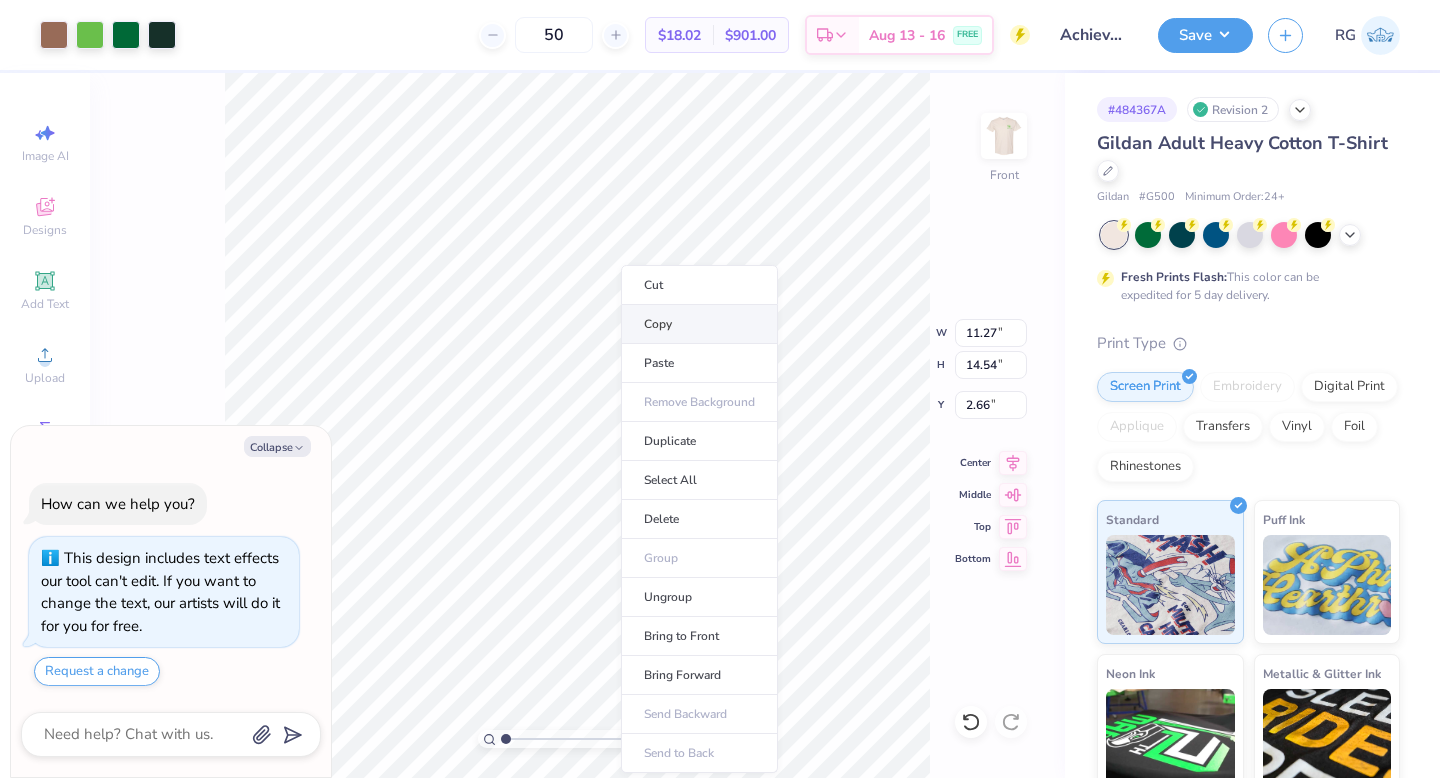 click on "Copy" at bounding box center (699, 324) 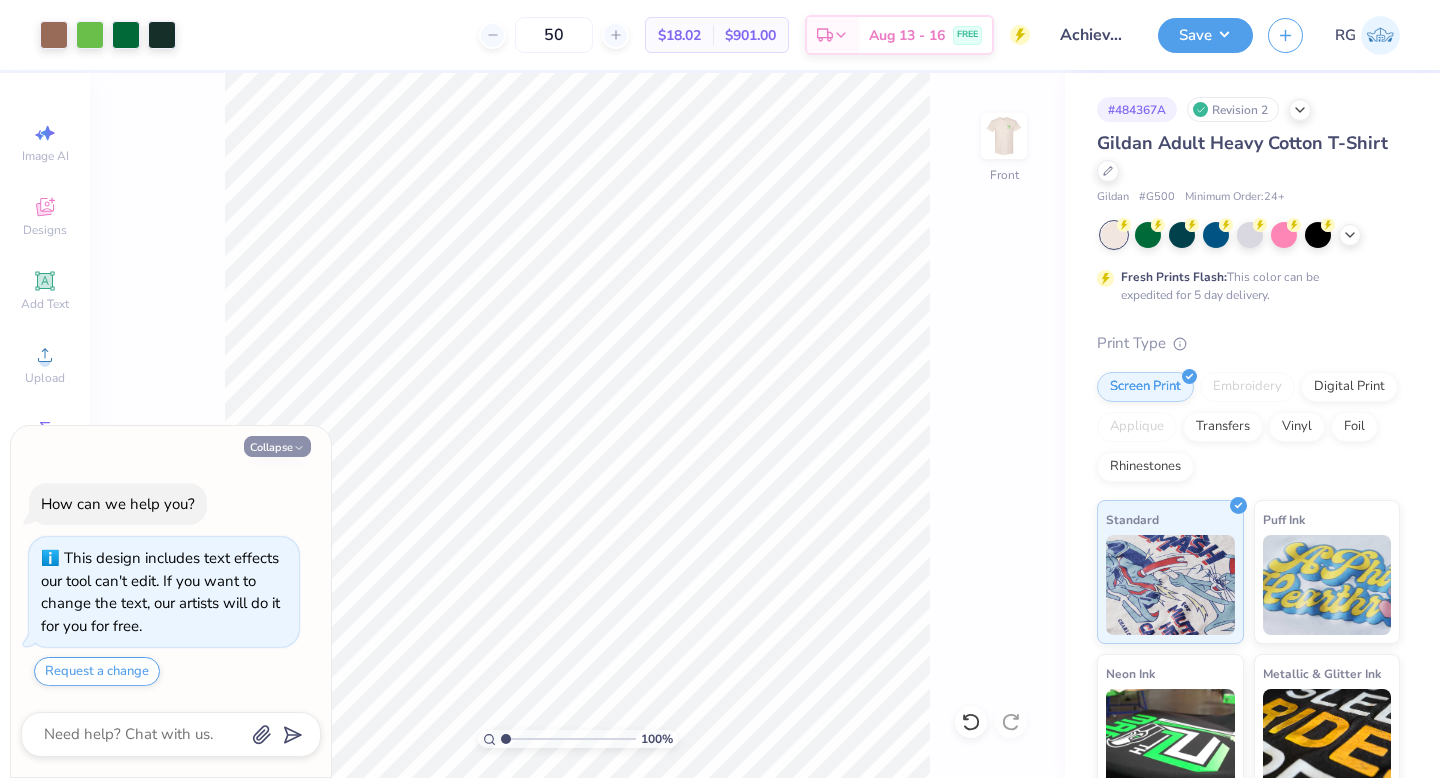 click on "Collapse" at bounding box center [277, 446] 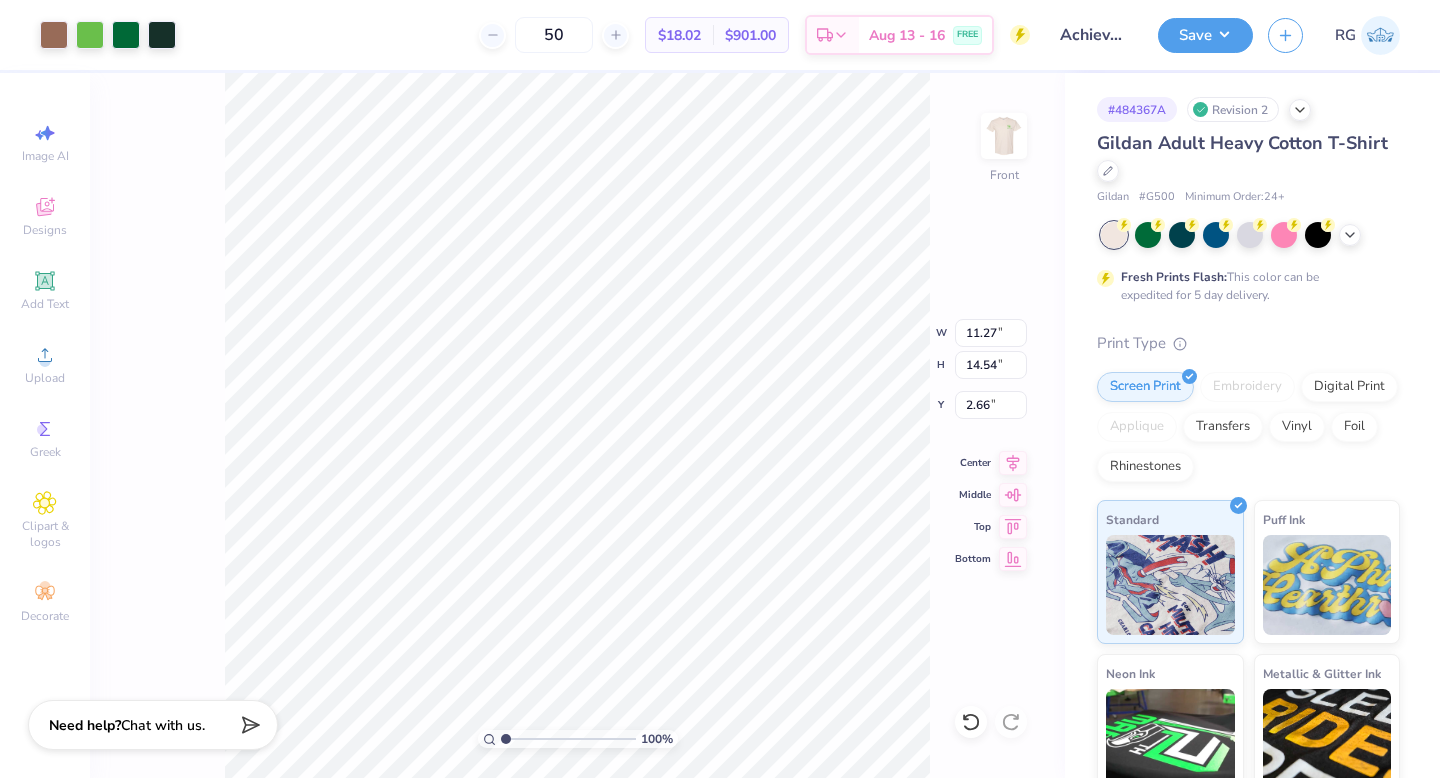 type on "2.63" 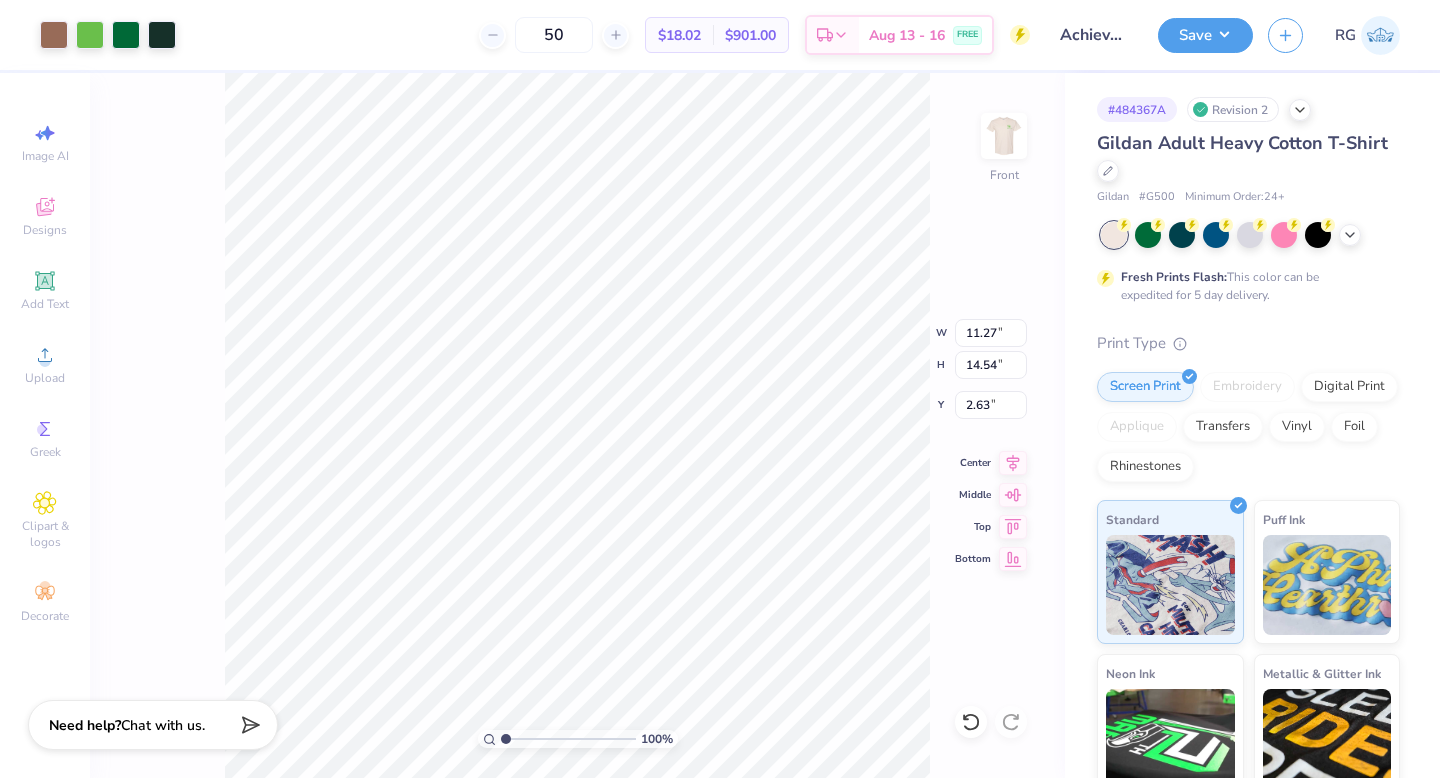 click on "100  % Front W 11.27 11.27 " H 14.54 14.54 " Y 2.63 2.63 " Center Middle Top Bottom" at bounding box center (577, 425) 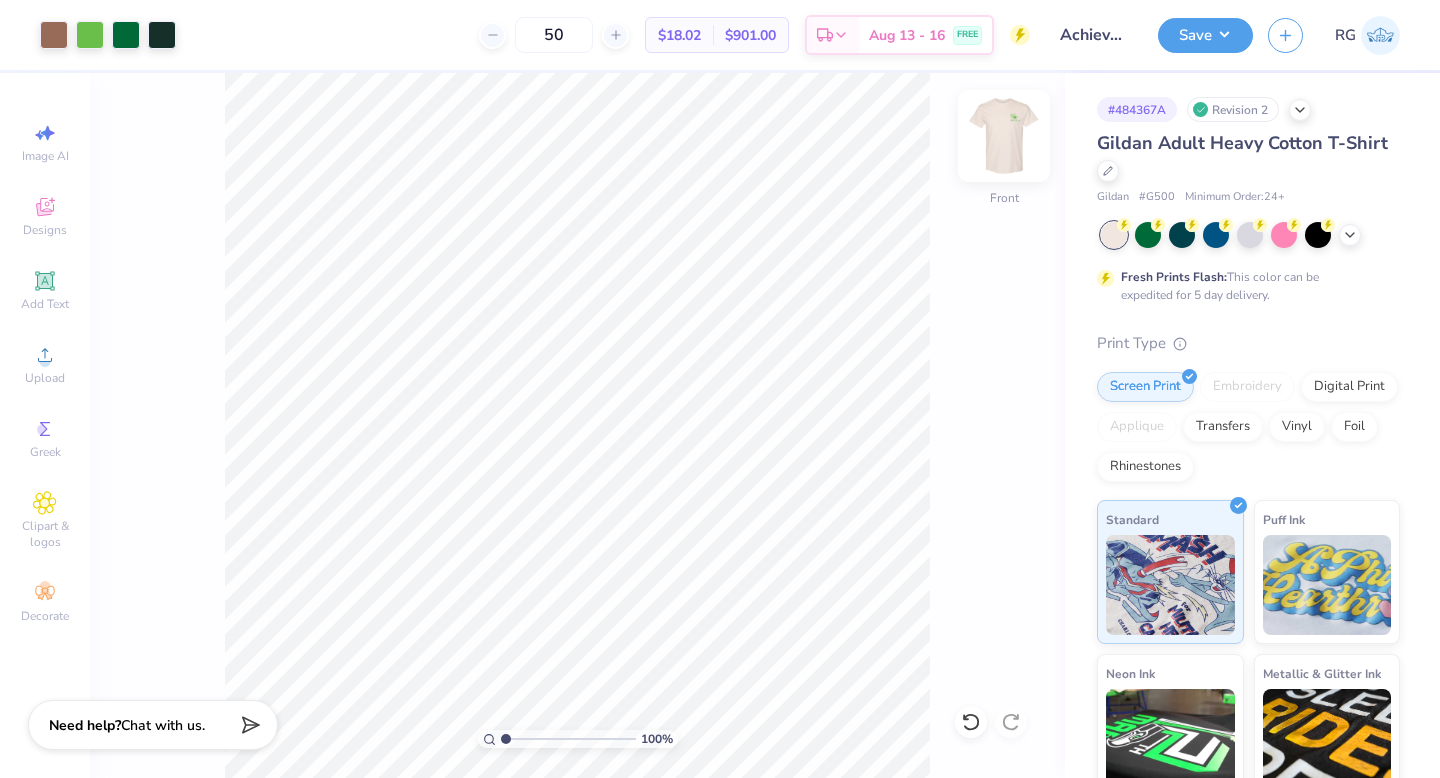 click at bounding box center (1004, 136) 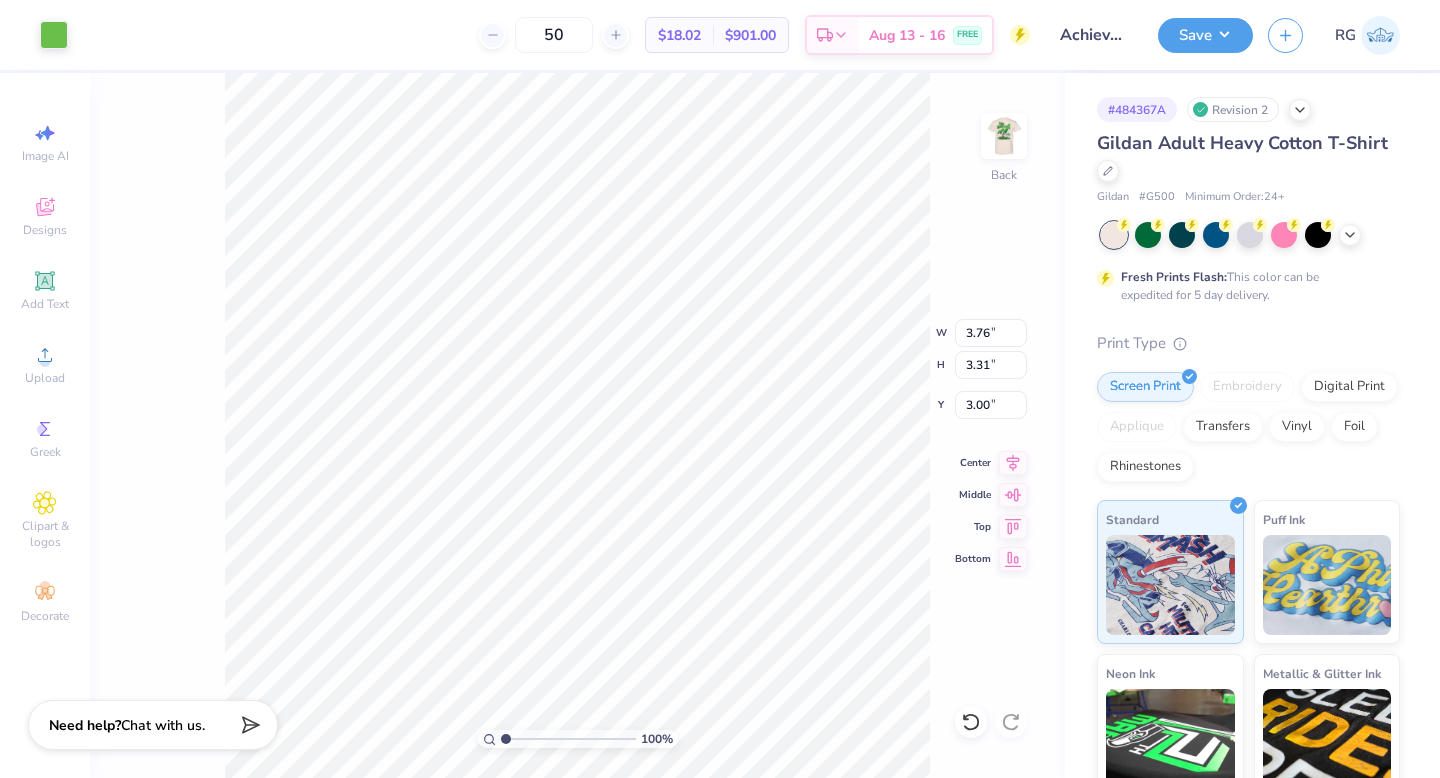 click on "Art colors" at bounding box center (34, 35) 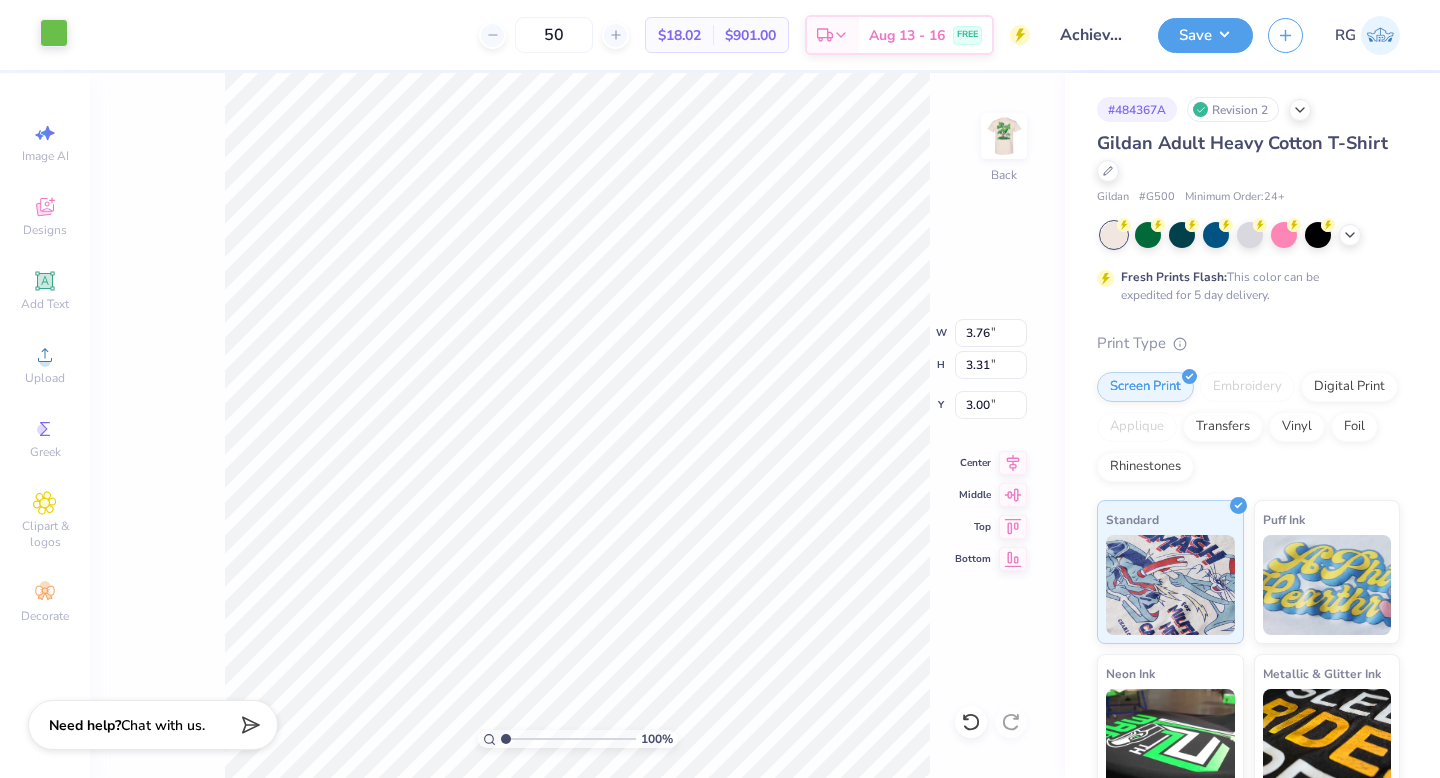 click at bounding box center (54, 33) 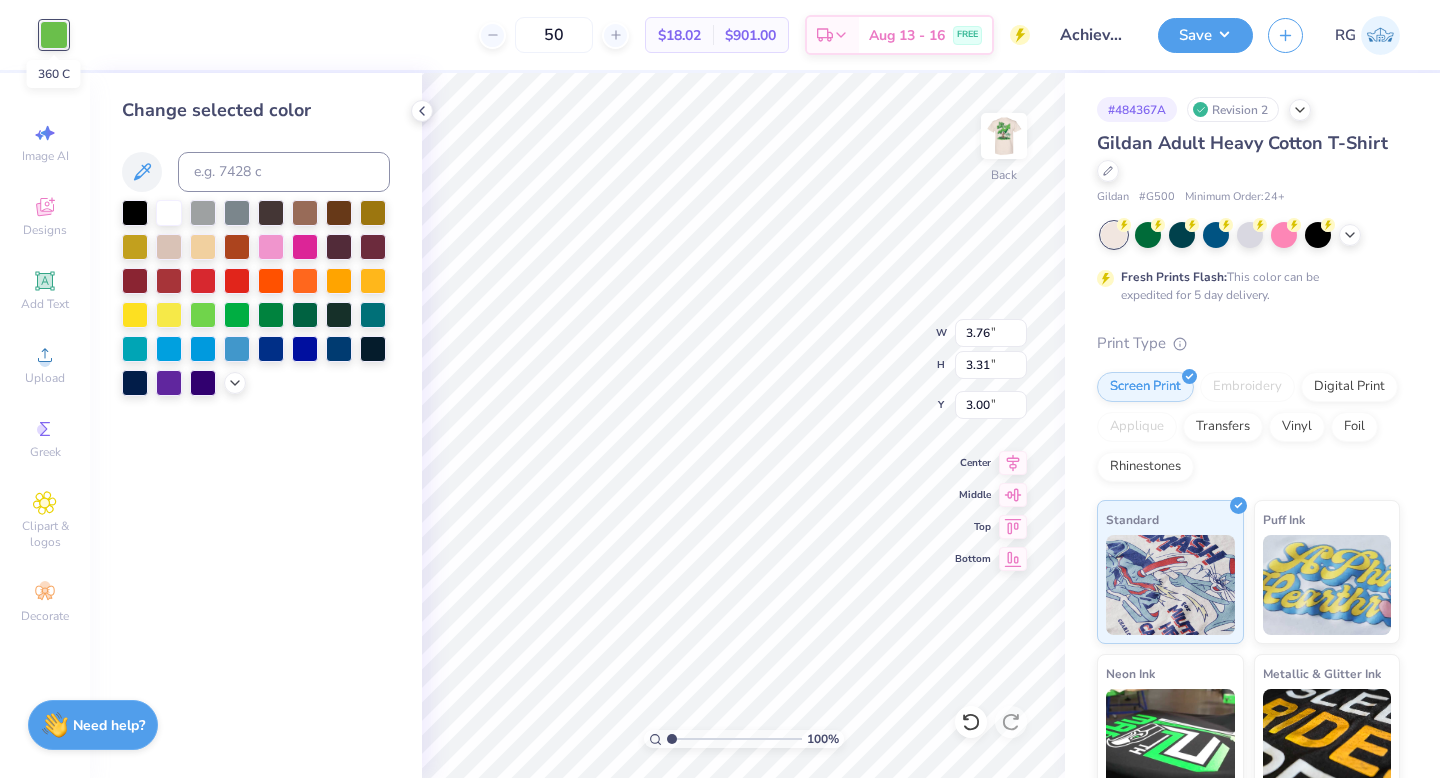 click at bounding box center [54, 35] 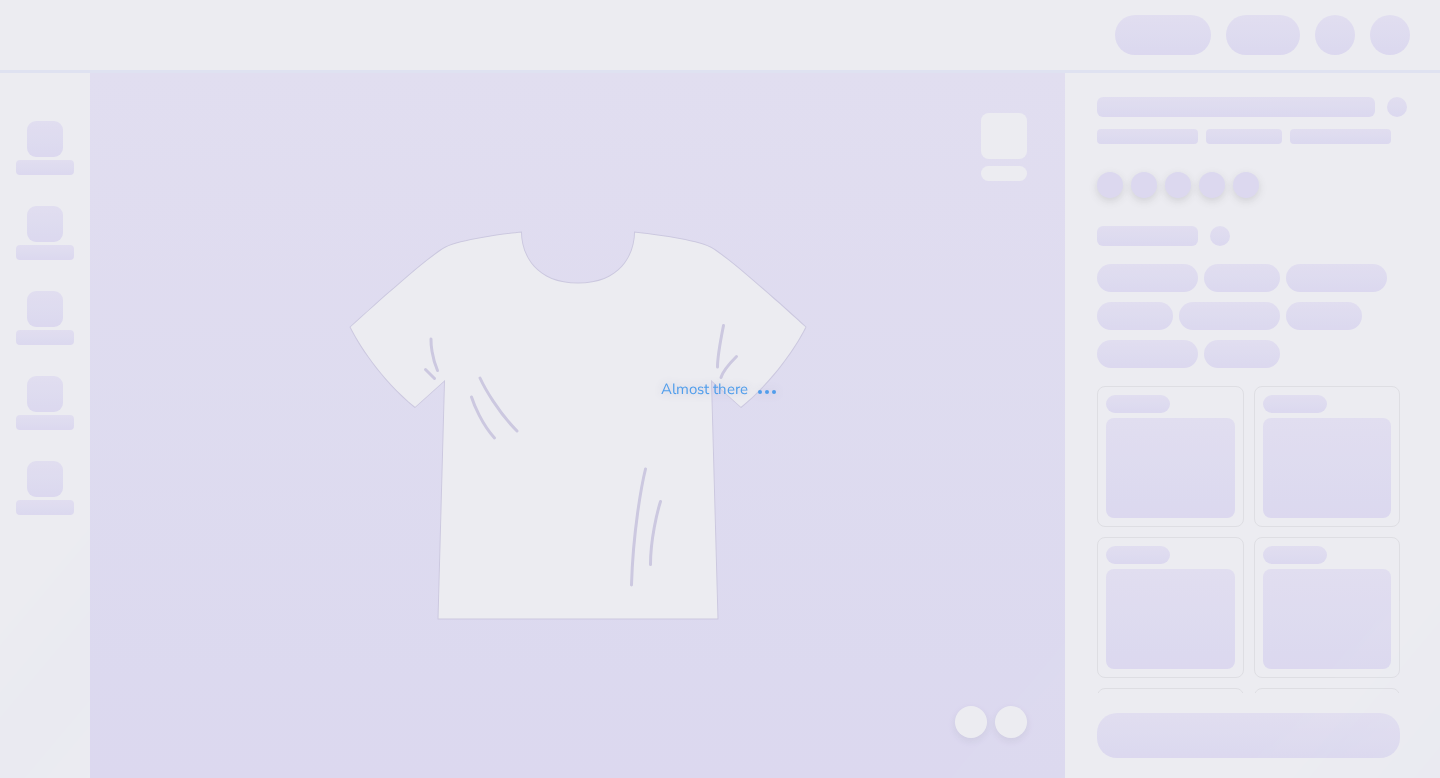 scroll, scrollTop: 0, scrollLeft: 0, axis: both 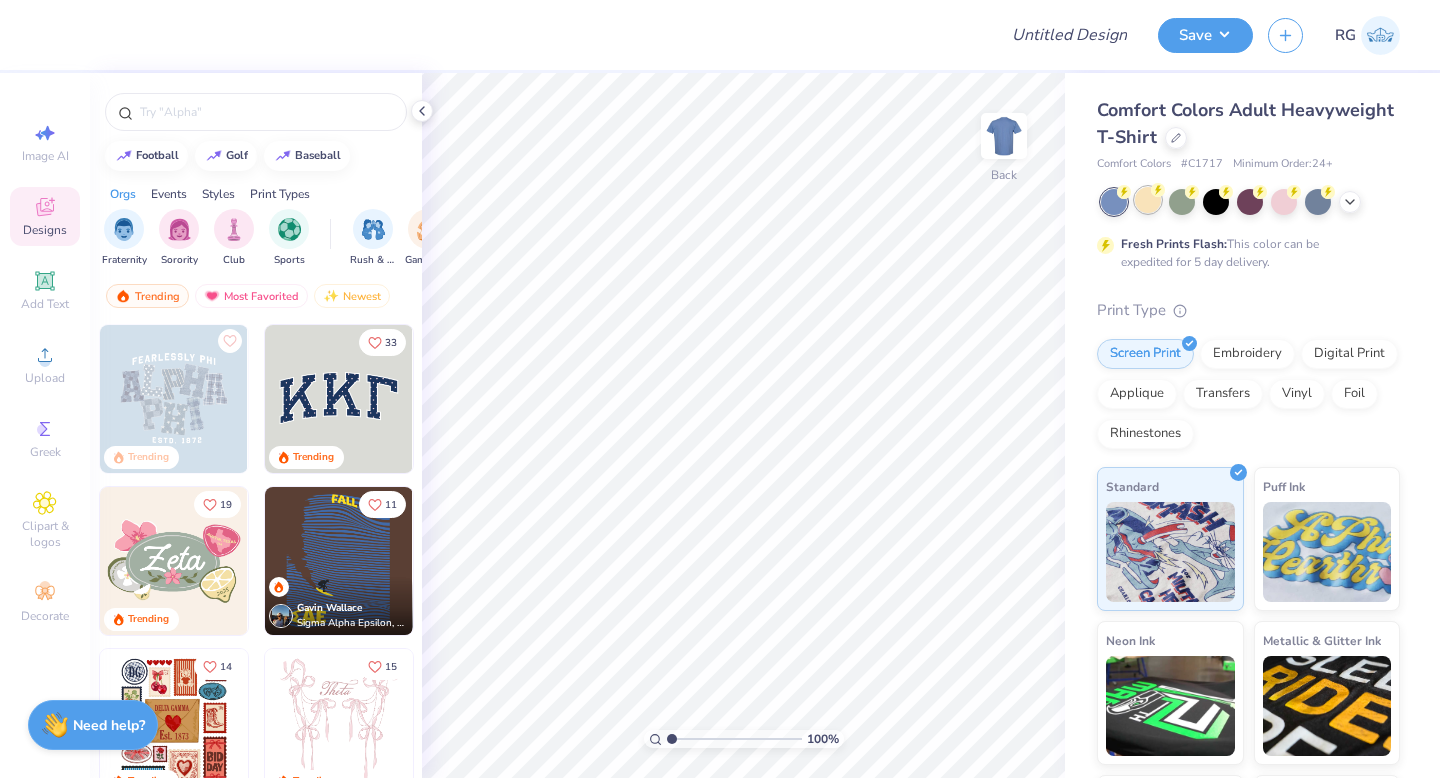 click at bounding box center (1148, 200) 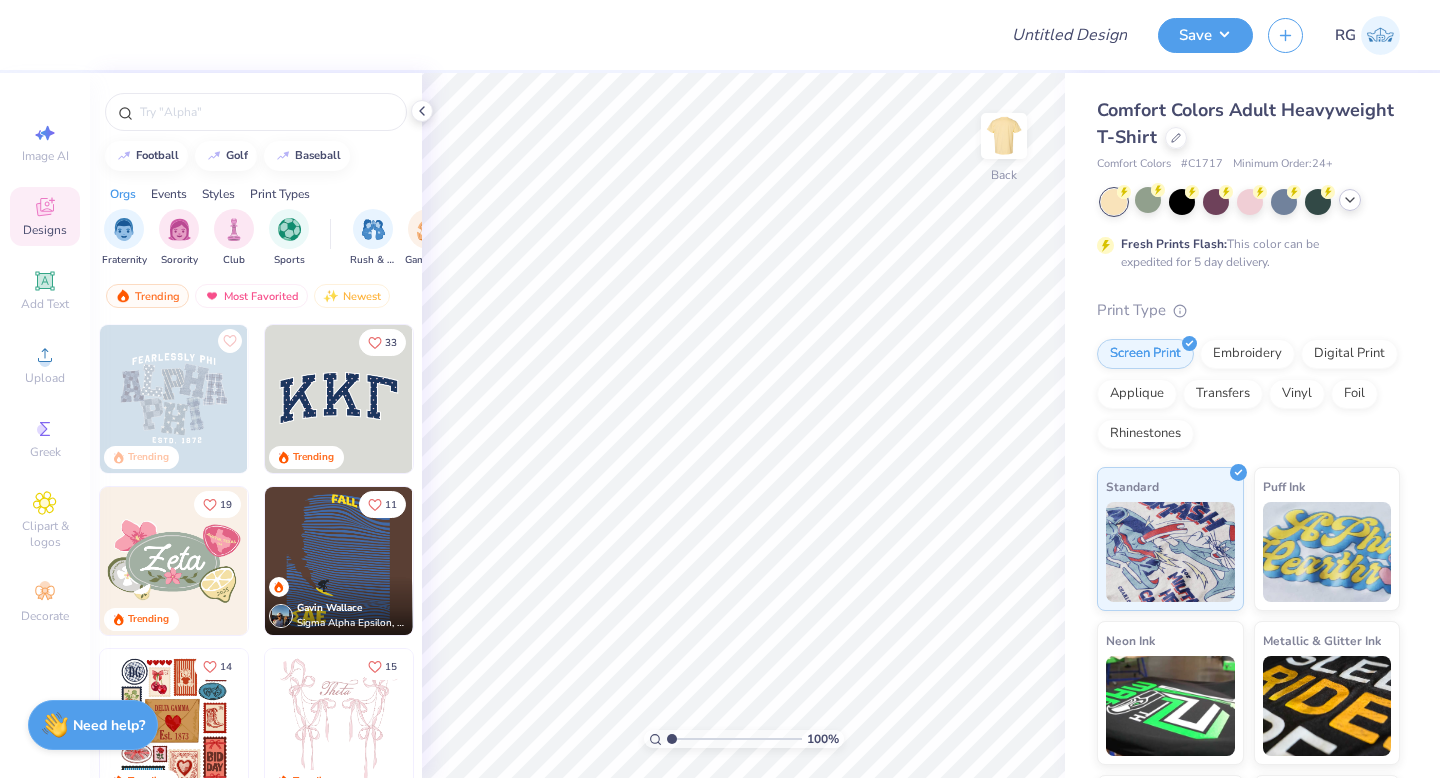 click 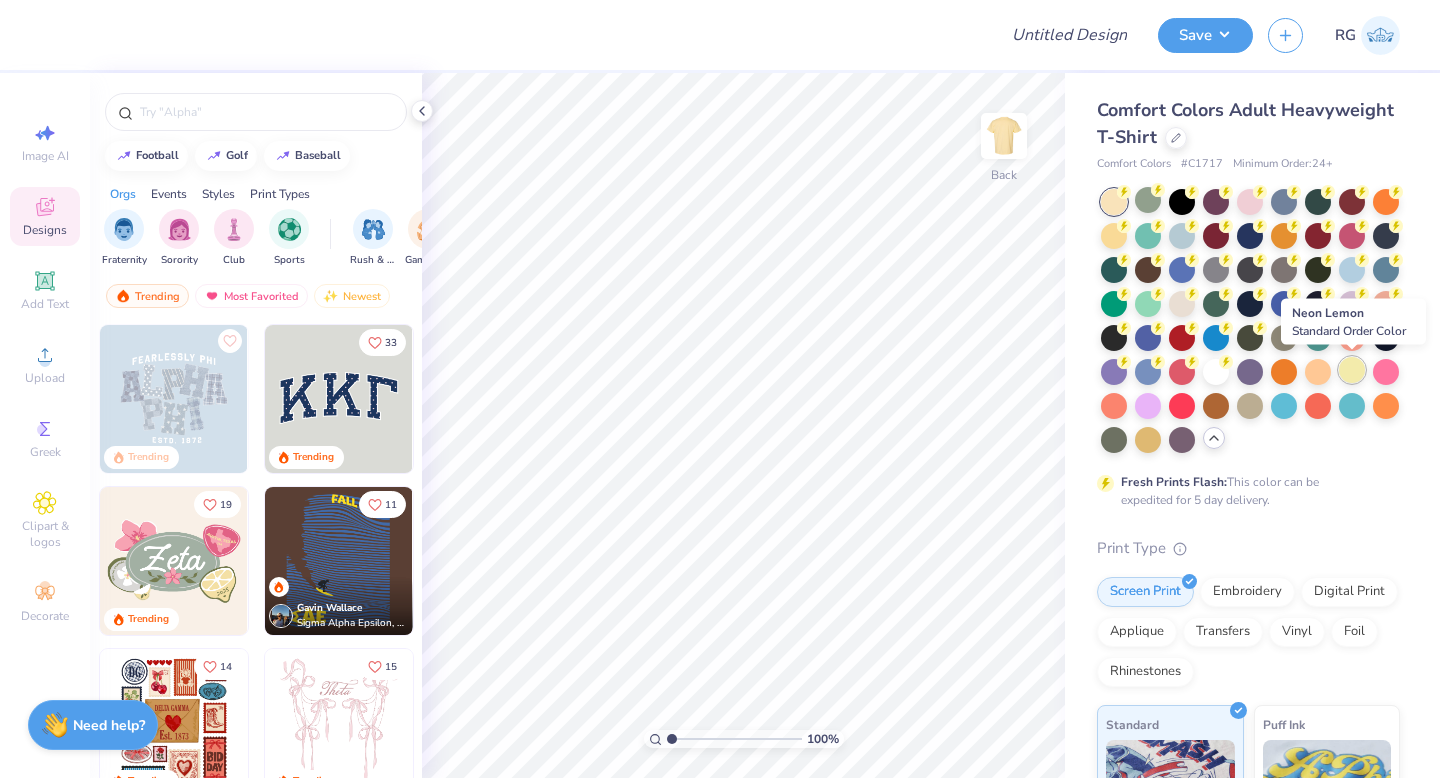 click at bounding box center [1352, 370] 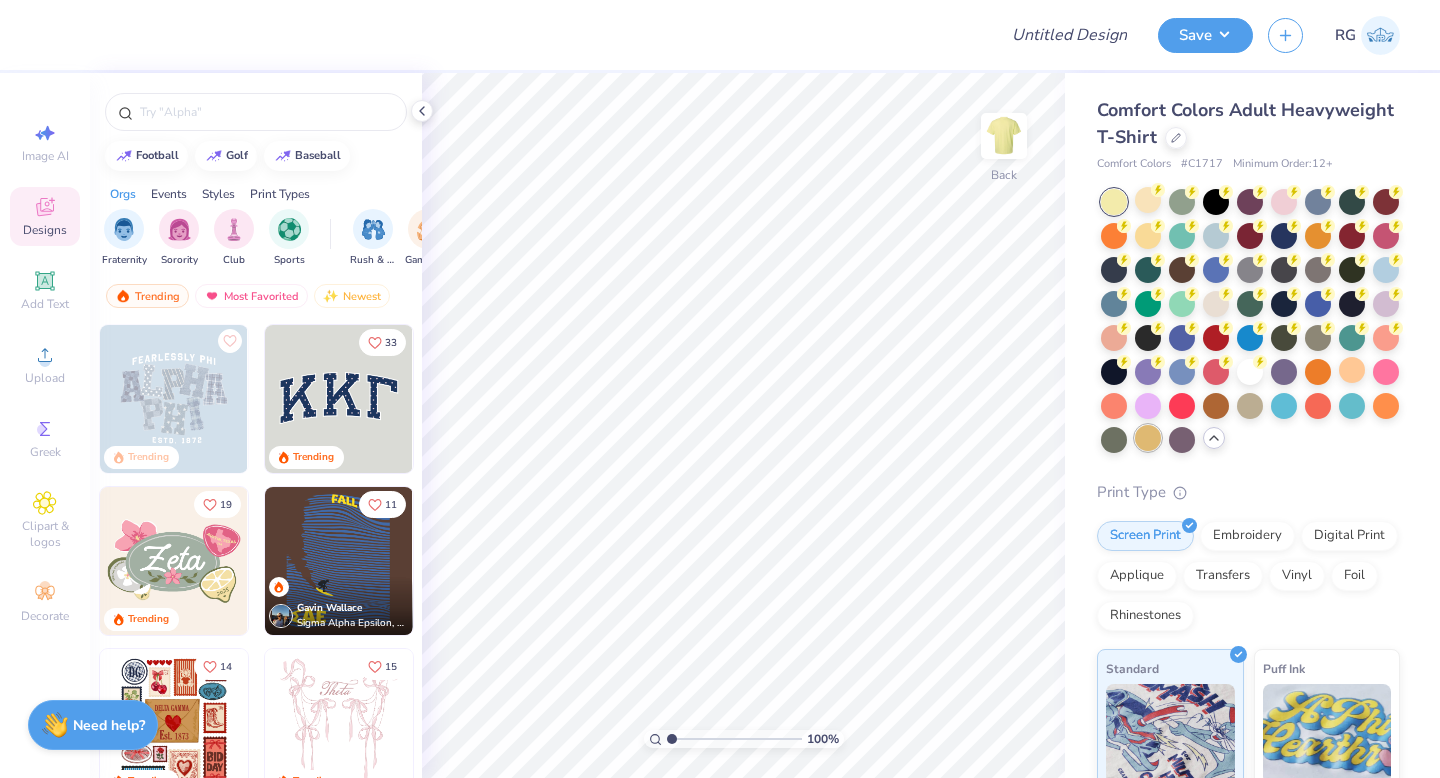 click at bounding box center [1148, 438] 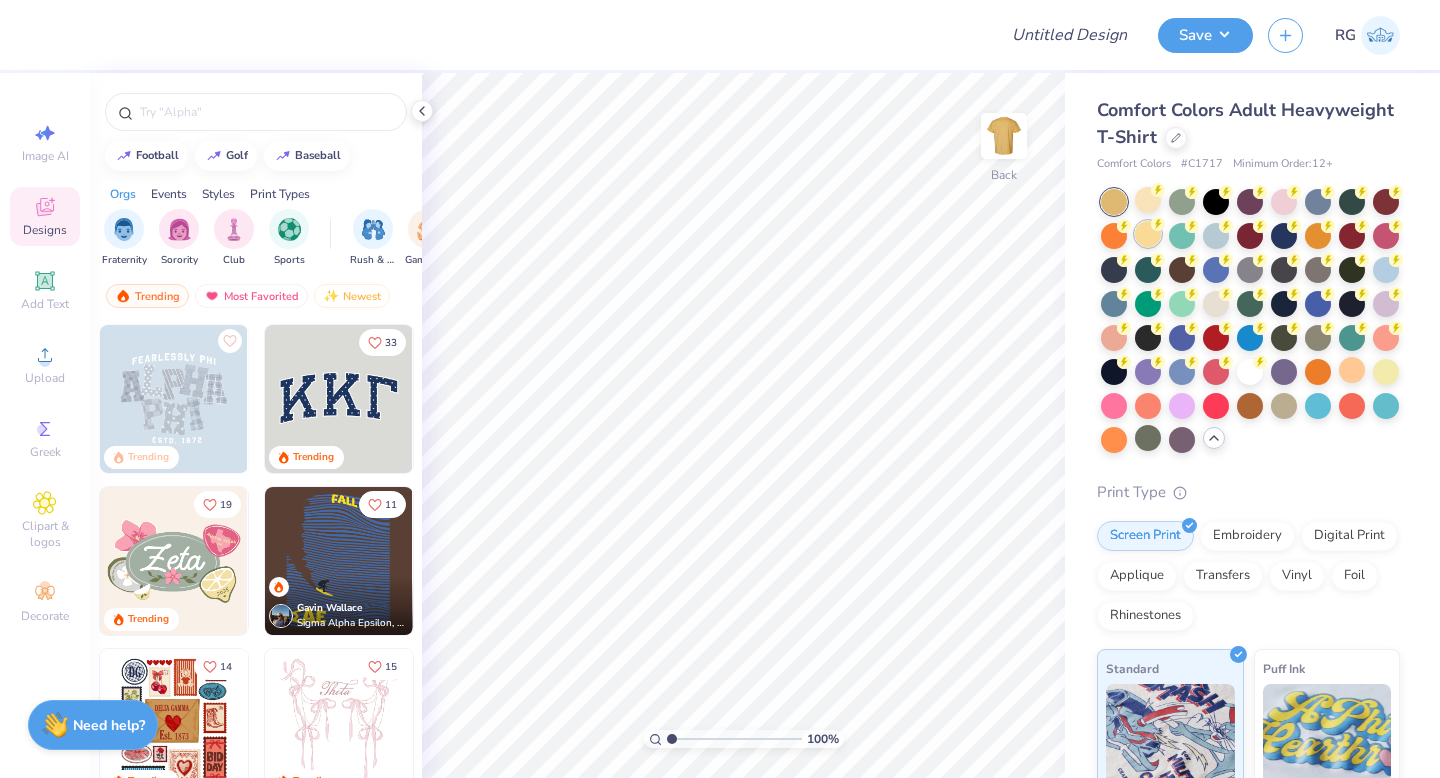 click at bounding box center [1148, 234] 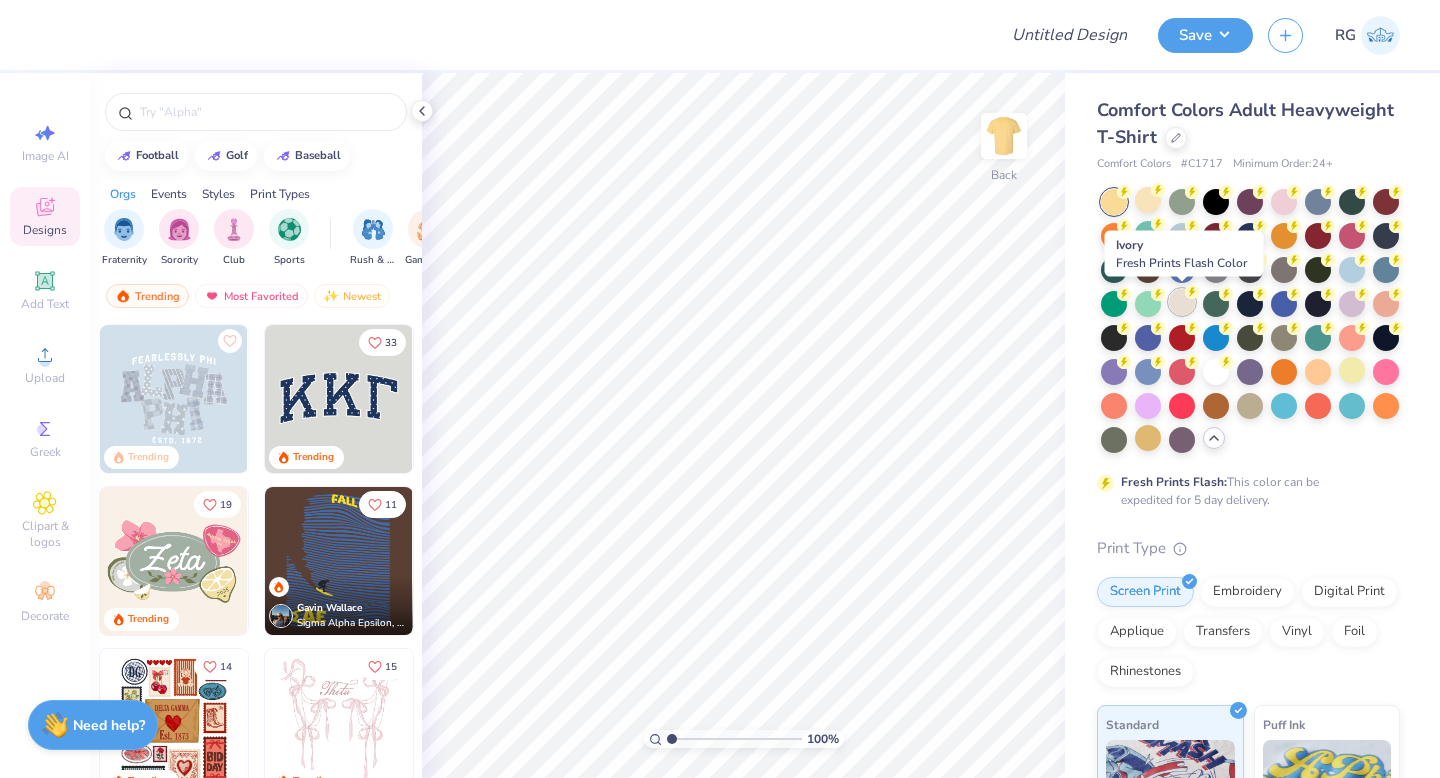 click at bounding box center [1182, 302] 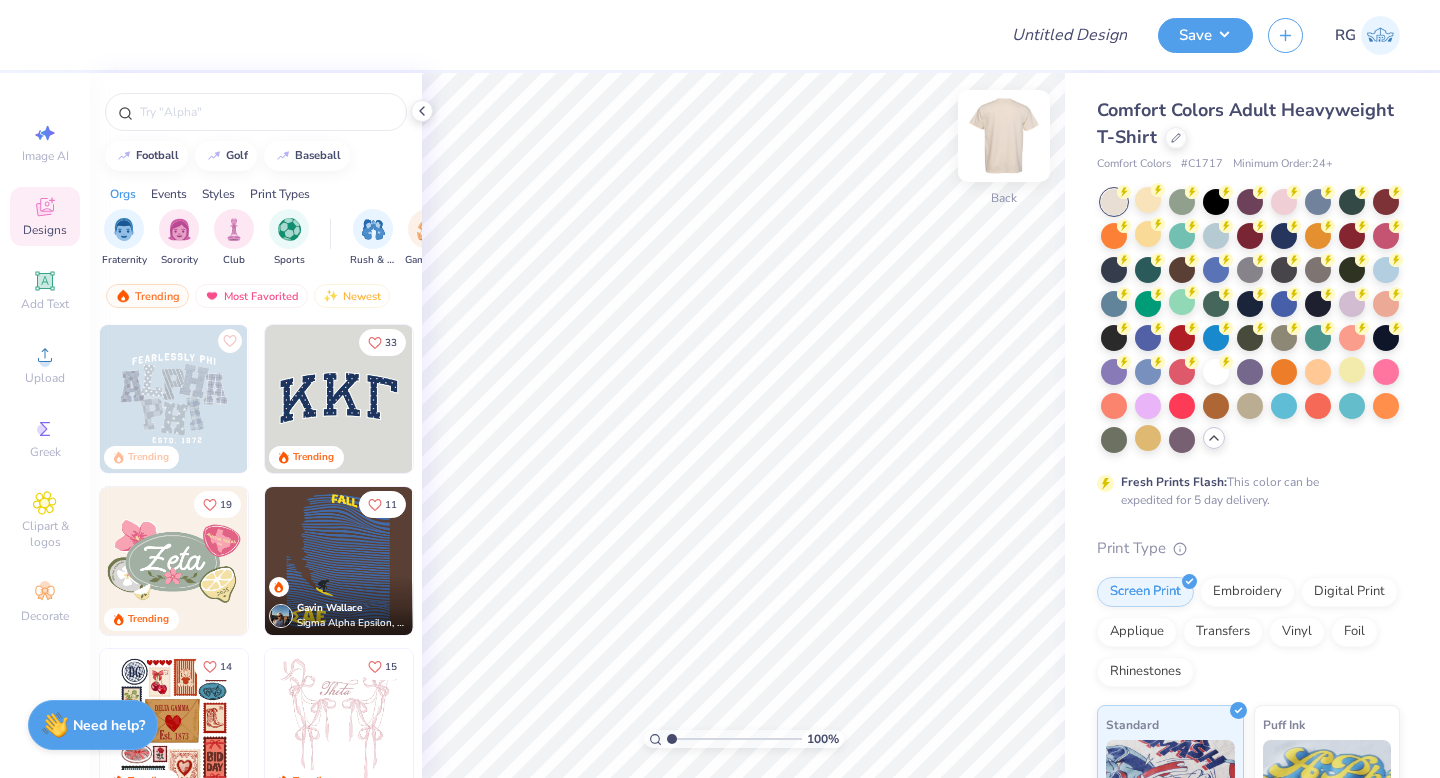 click at bounding box center (1004, 136) 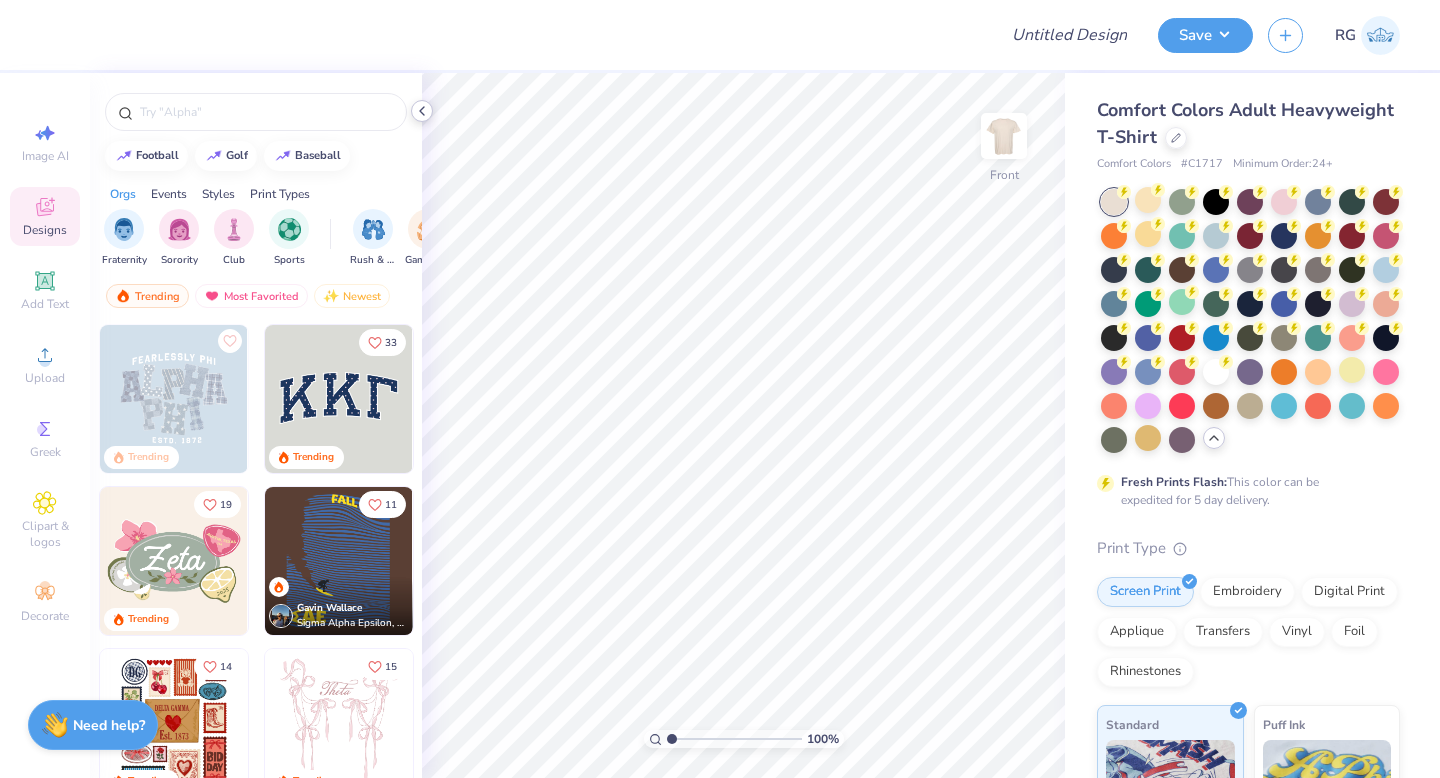 click 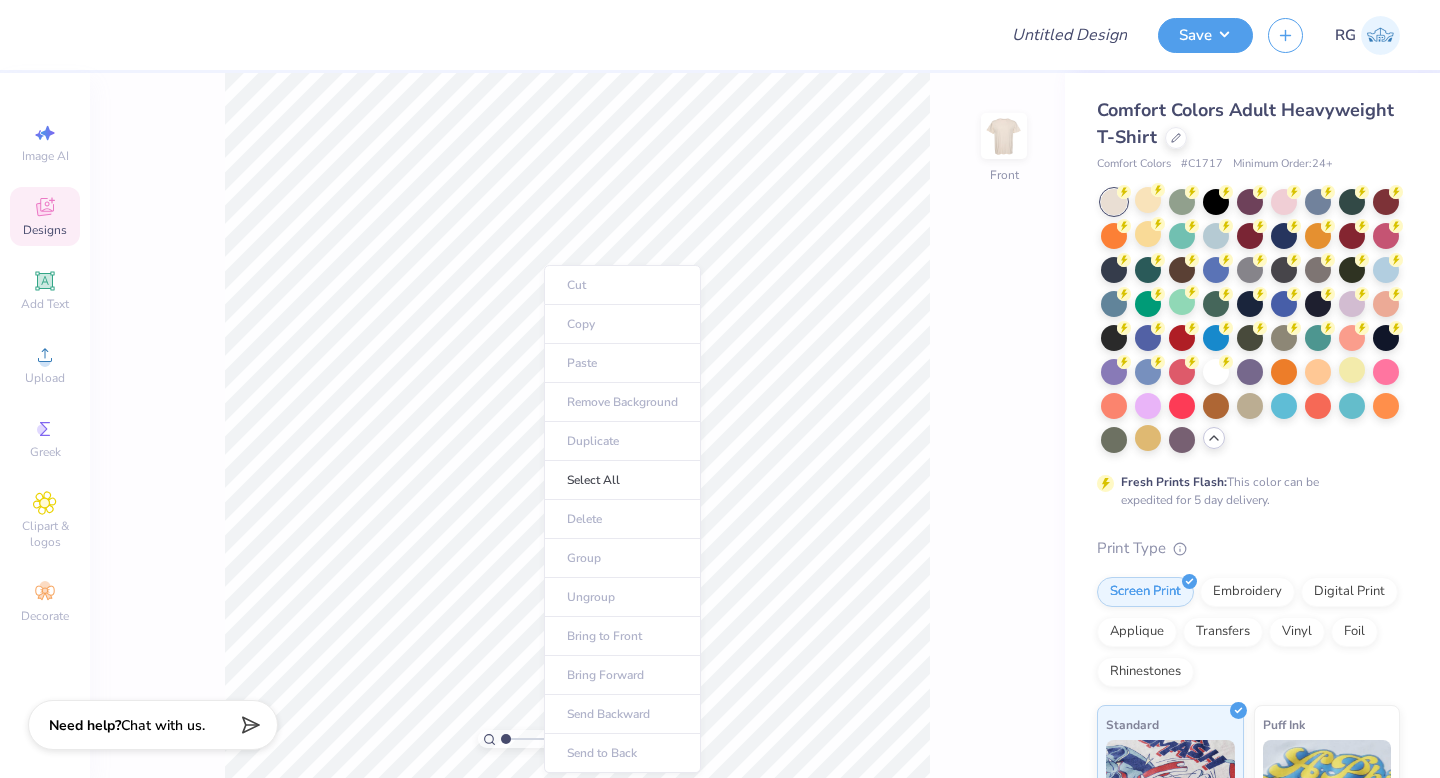 click on "Cut Copy Paste Remove Background Duplicate Select All Delete Group Ungroup Bring to Front Bring Forward Send Backward Send to Back" at bounding box center [622, 519] 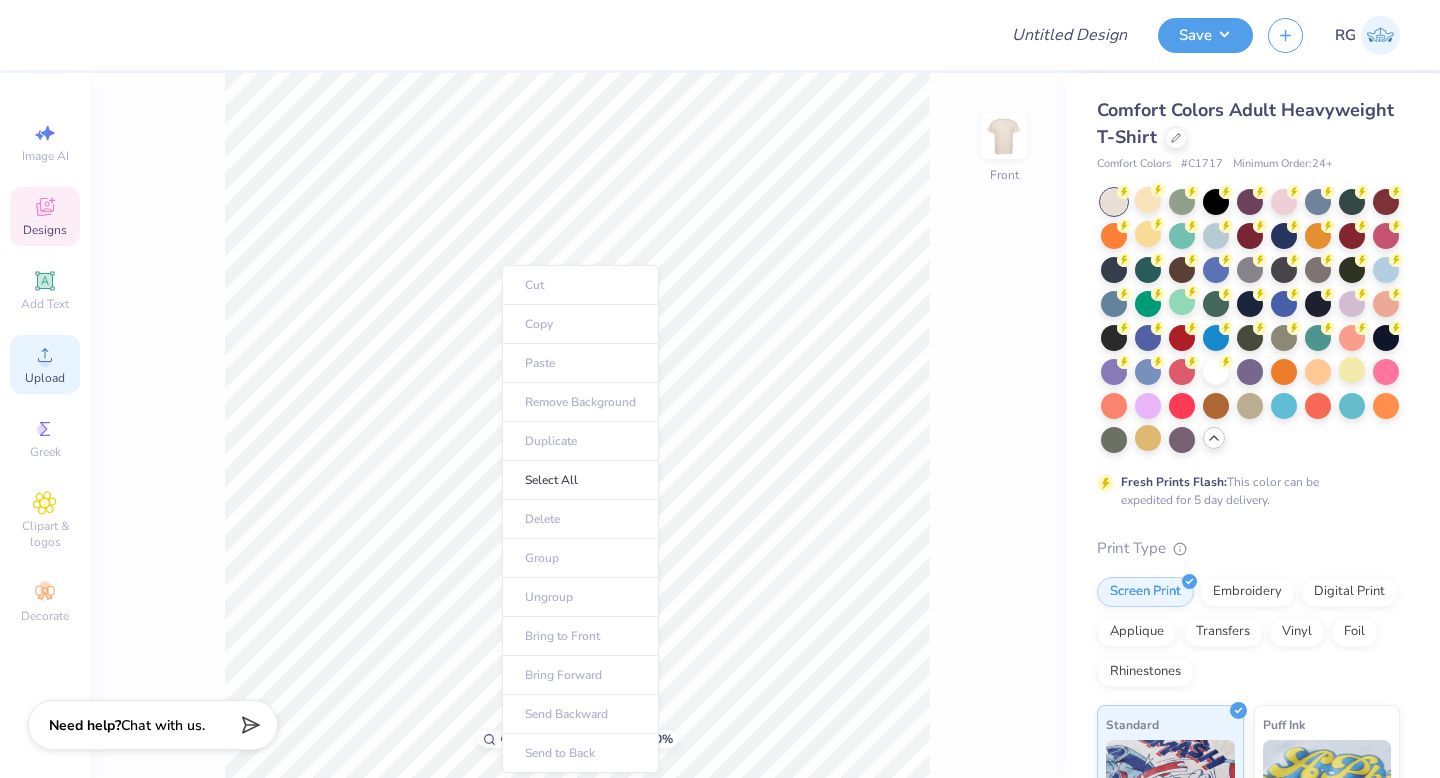 click 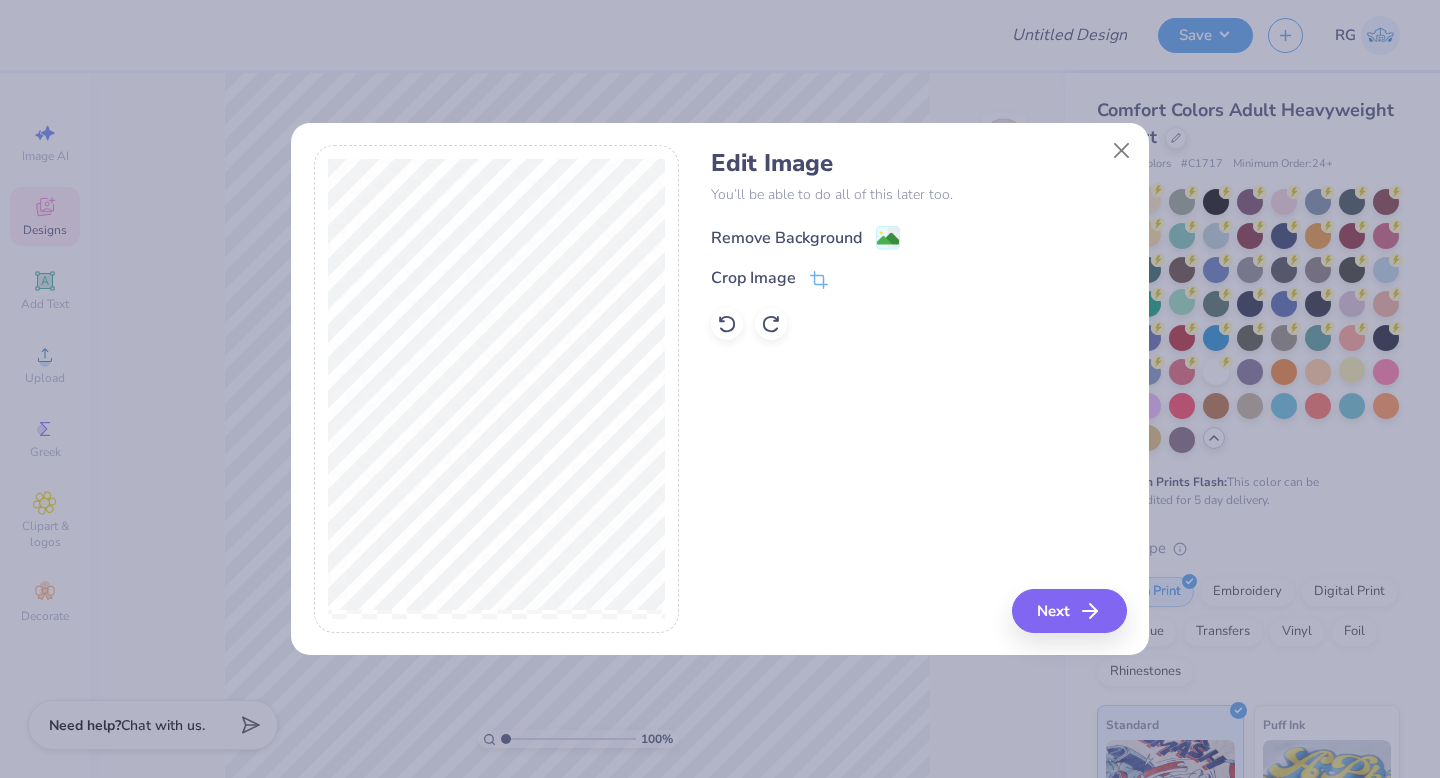 click on "Remove Background" at bounding box center (786, 238) 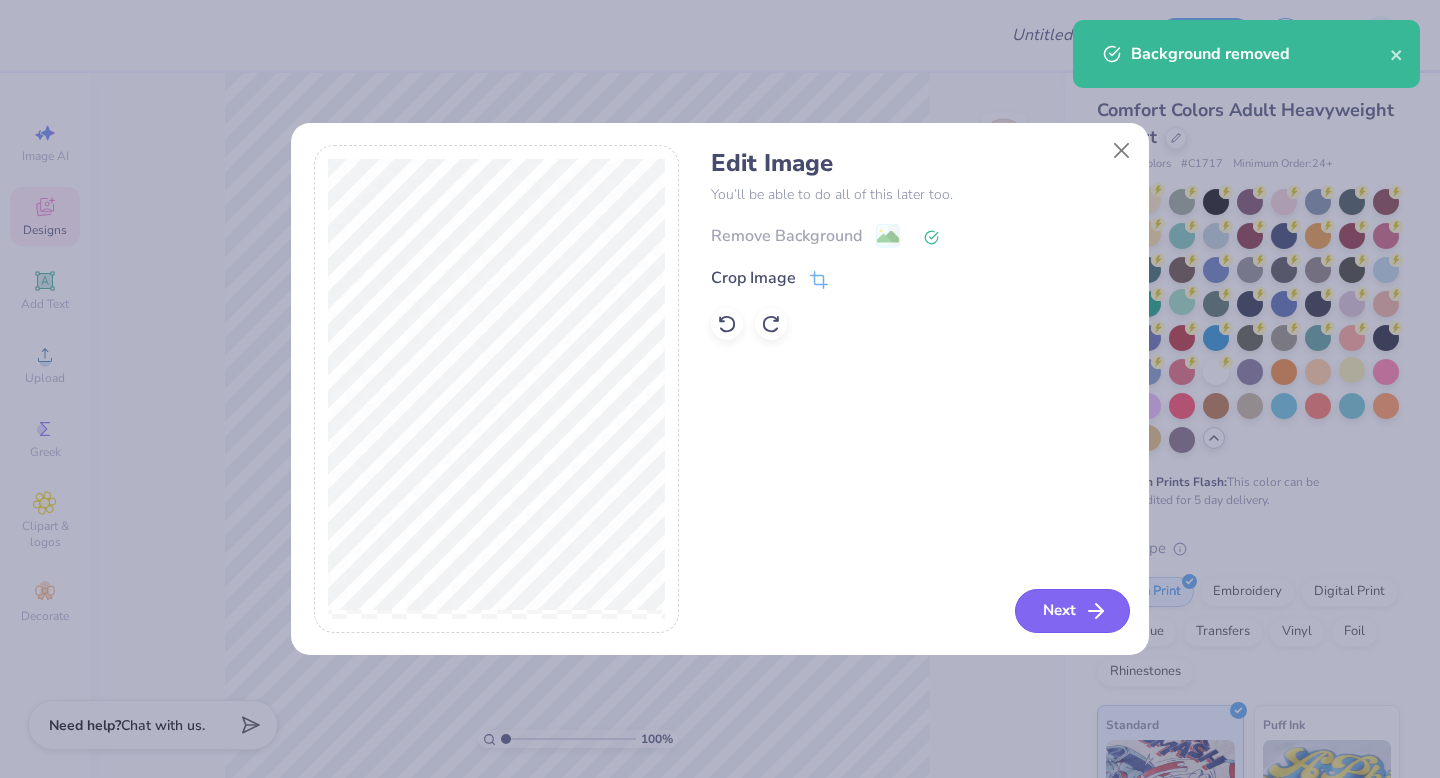 click 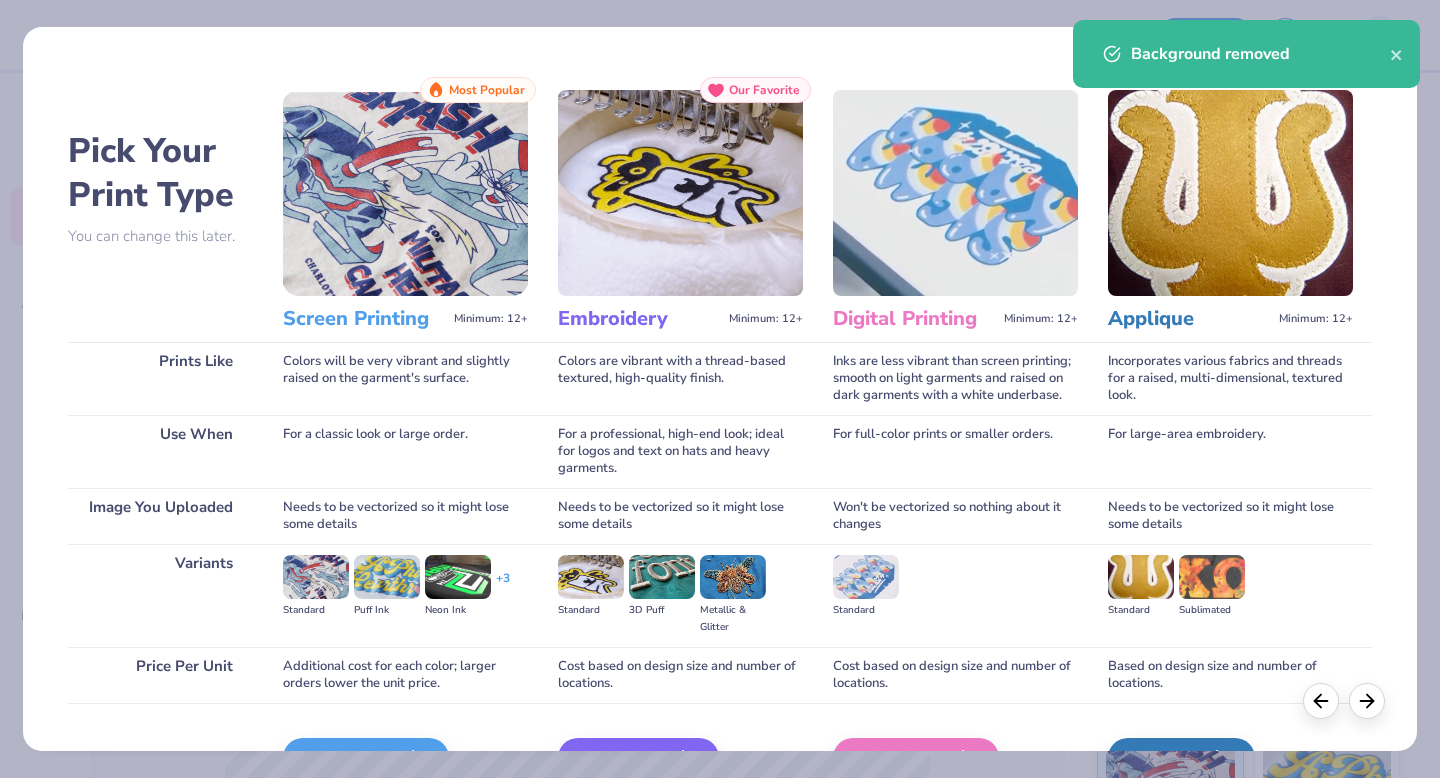 scroll, scrollTop: 119, scrollLeft: 0, axis: vertical 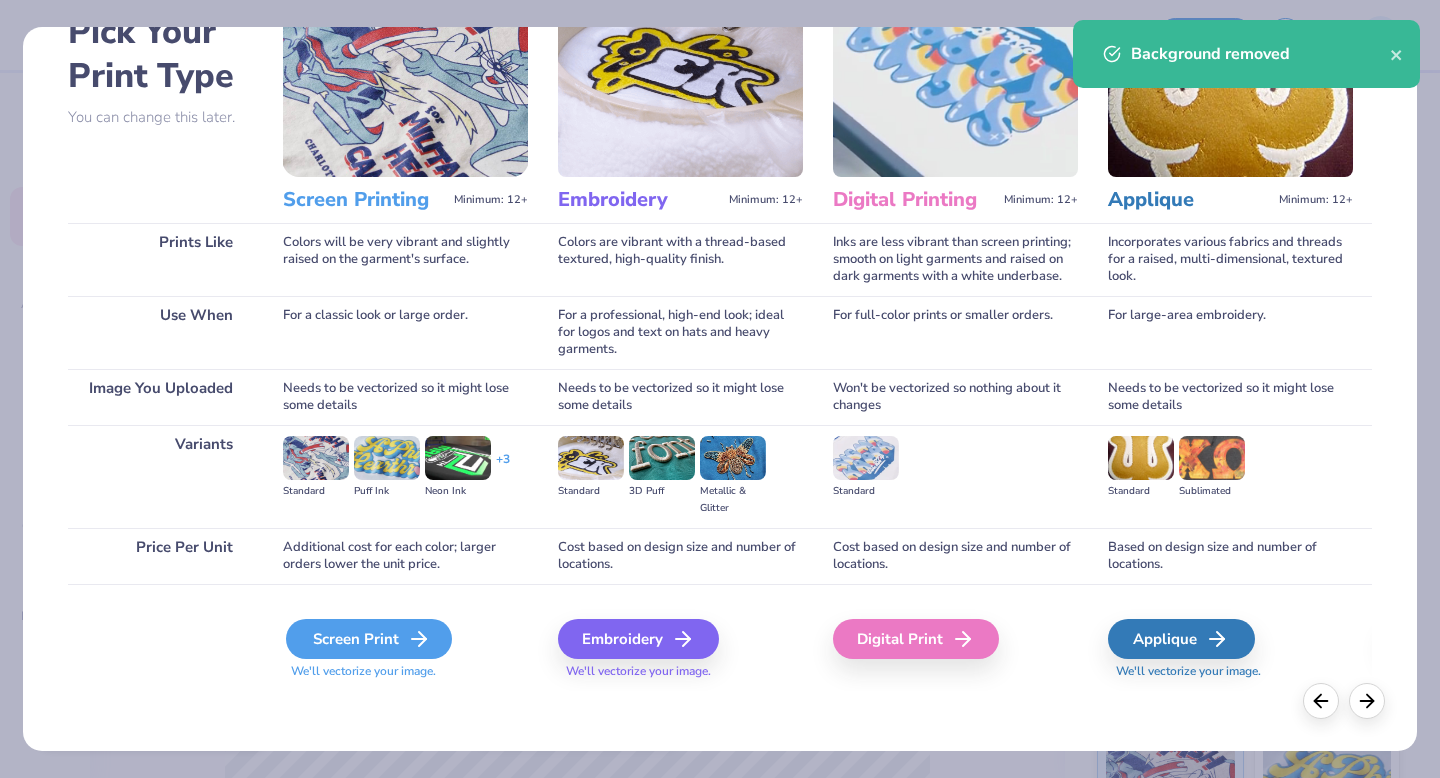 click on "Screen Print" at bounding box center (369, 639) 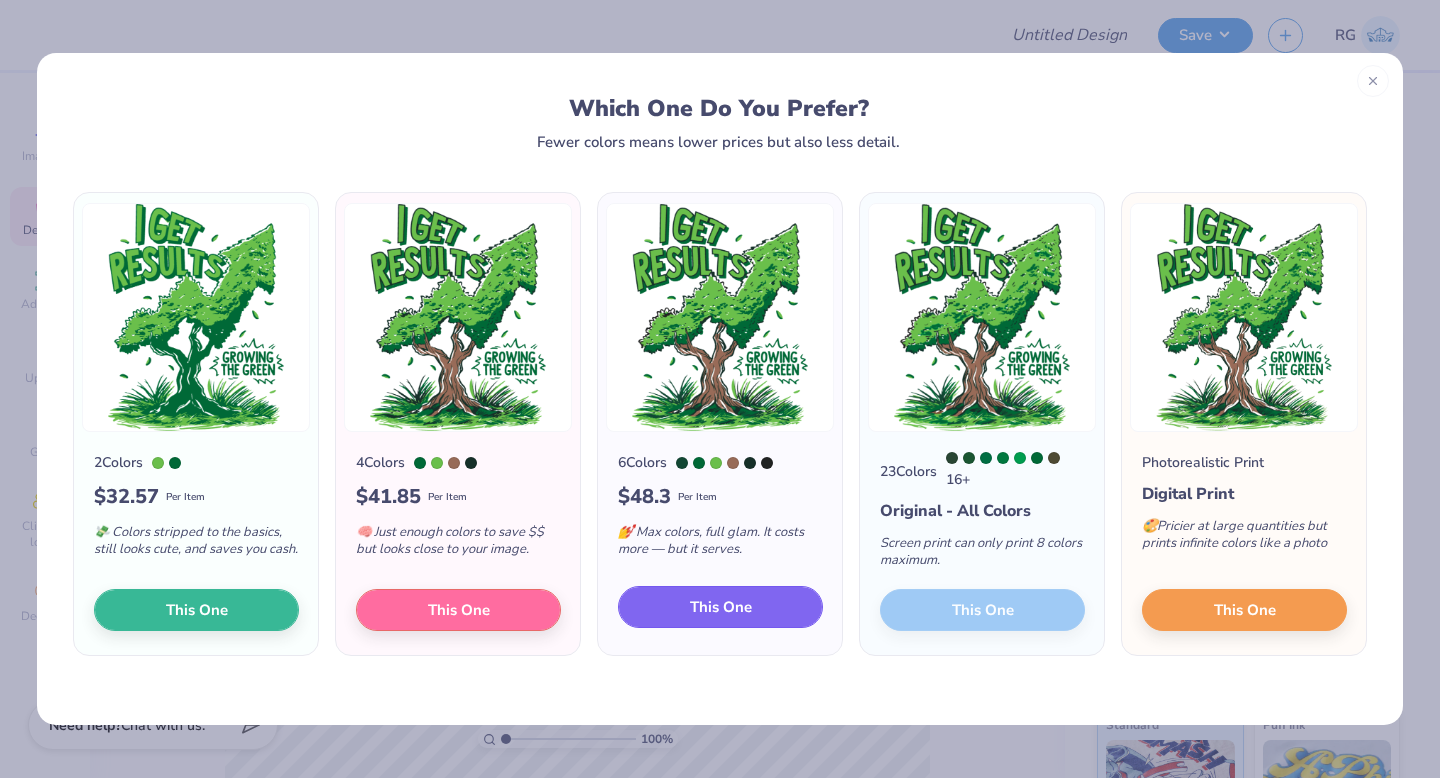 click on "This One" at bounding box center (720, 607) 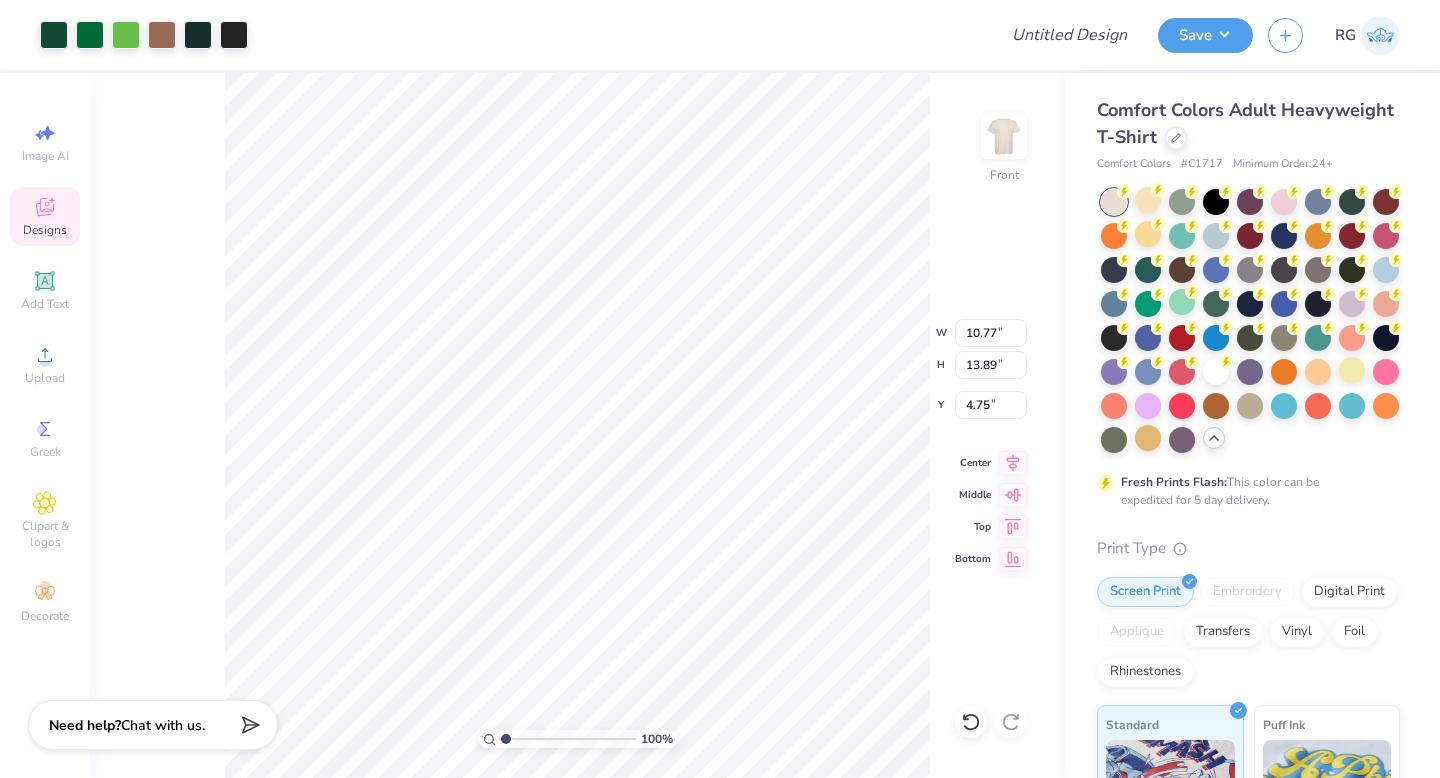 type on "10.77" 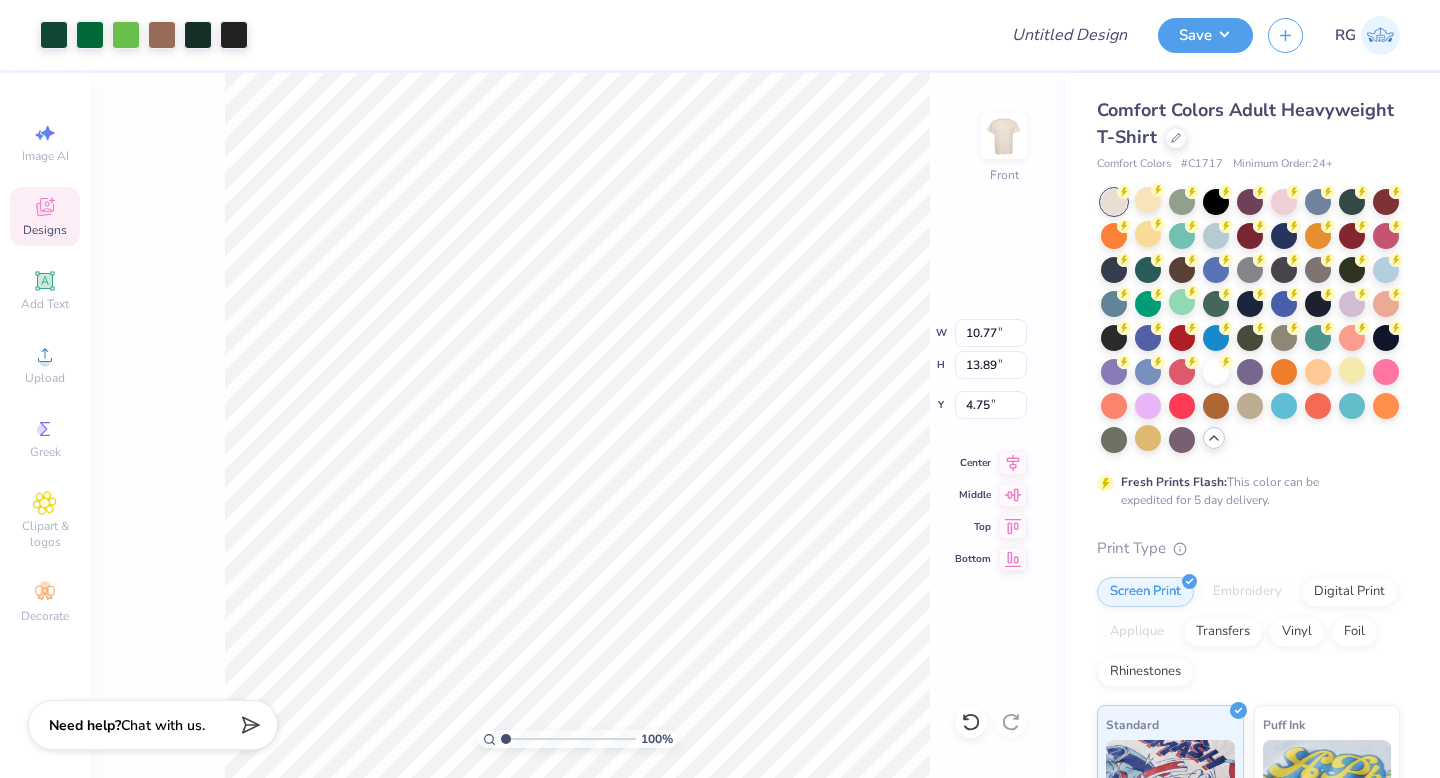 type on "3.72" 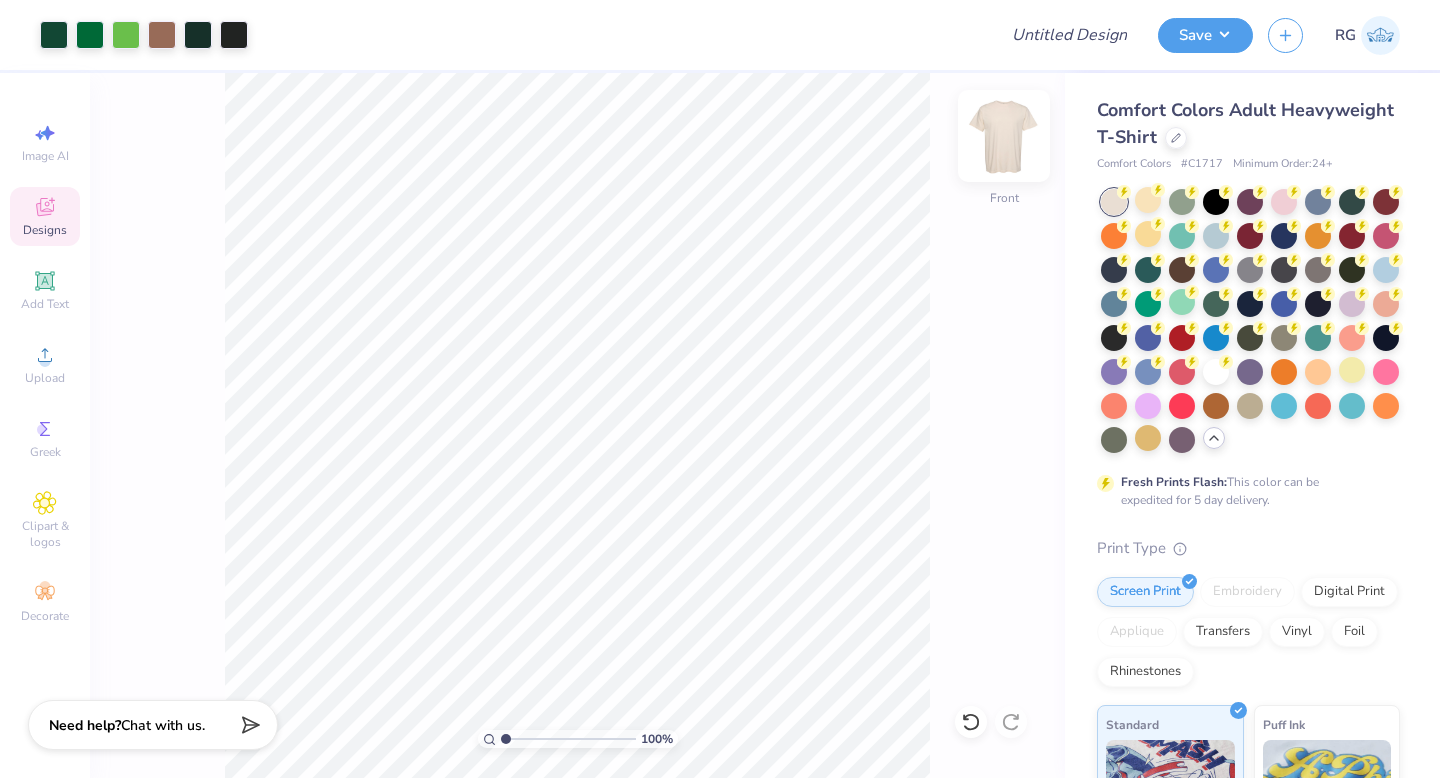 click at bounding box center (1004, 136) 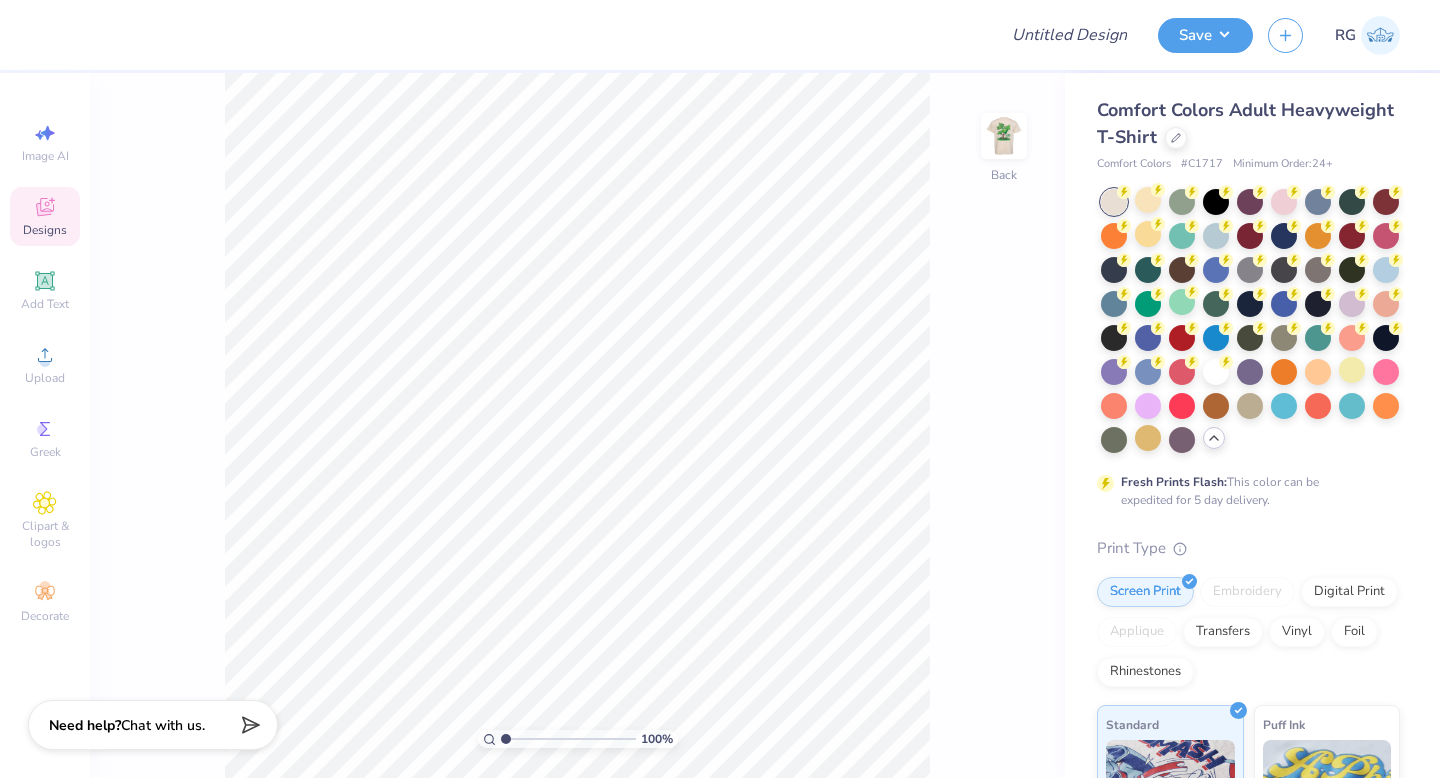 click at bounding box center (1004, 136) 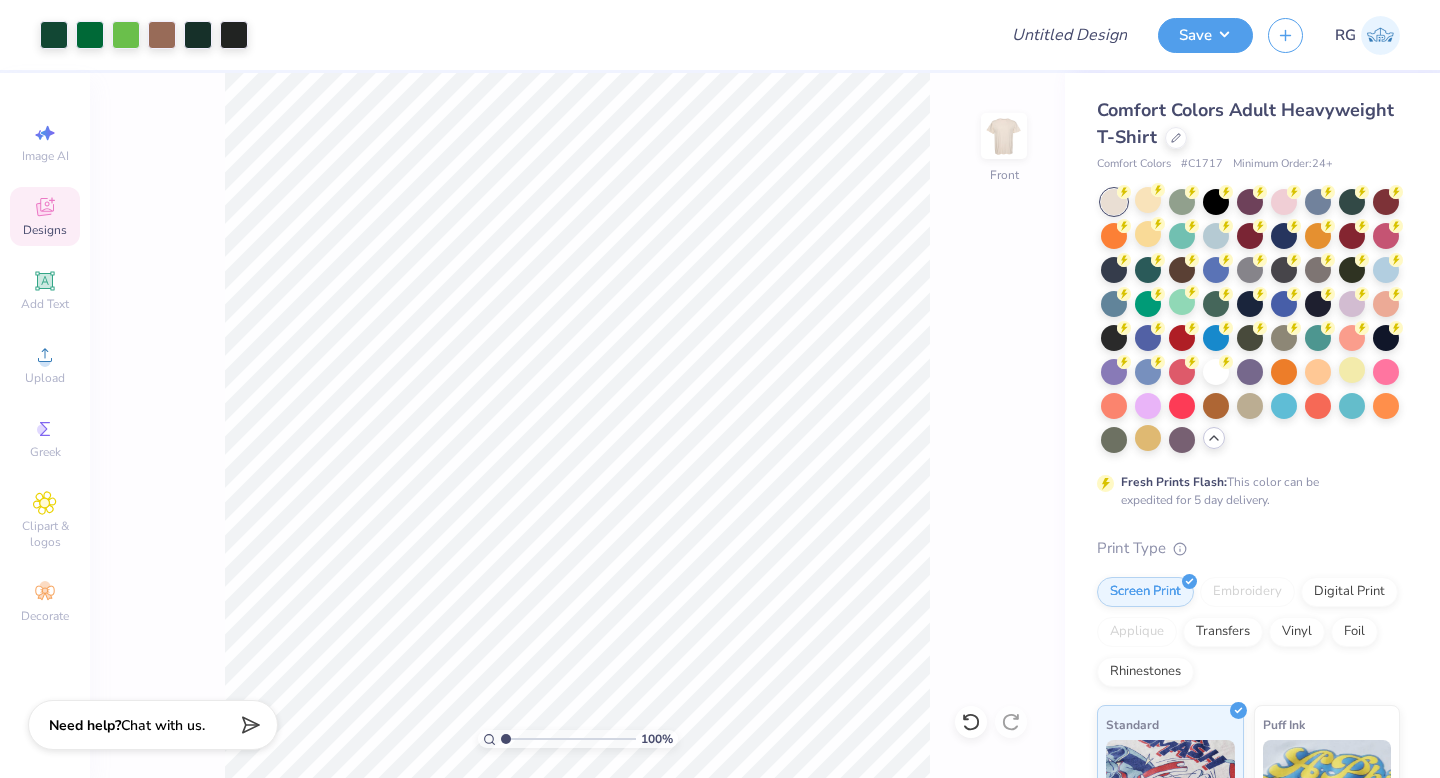 click at bounding box center (1004, 136) 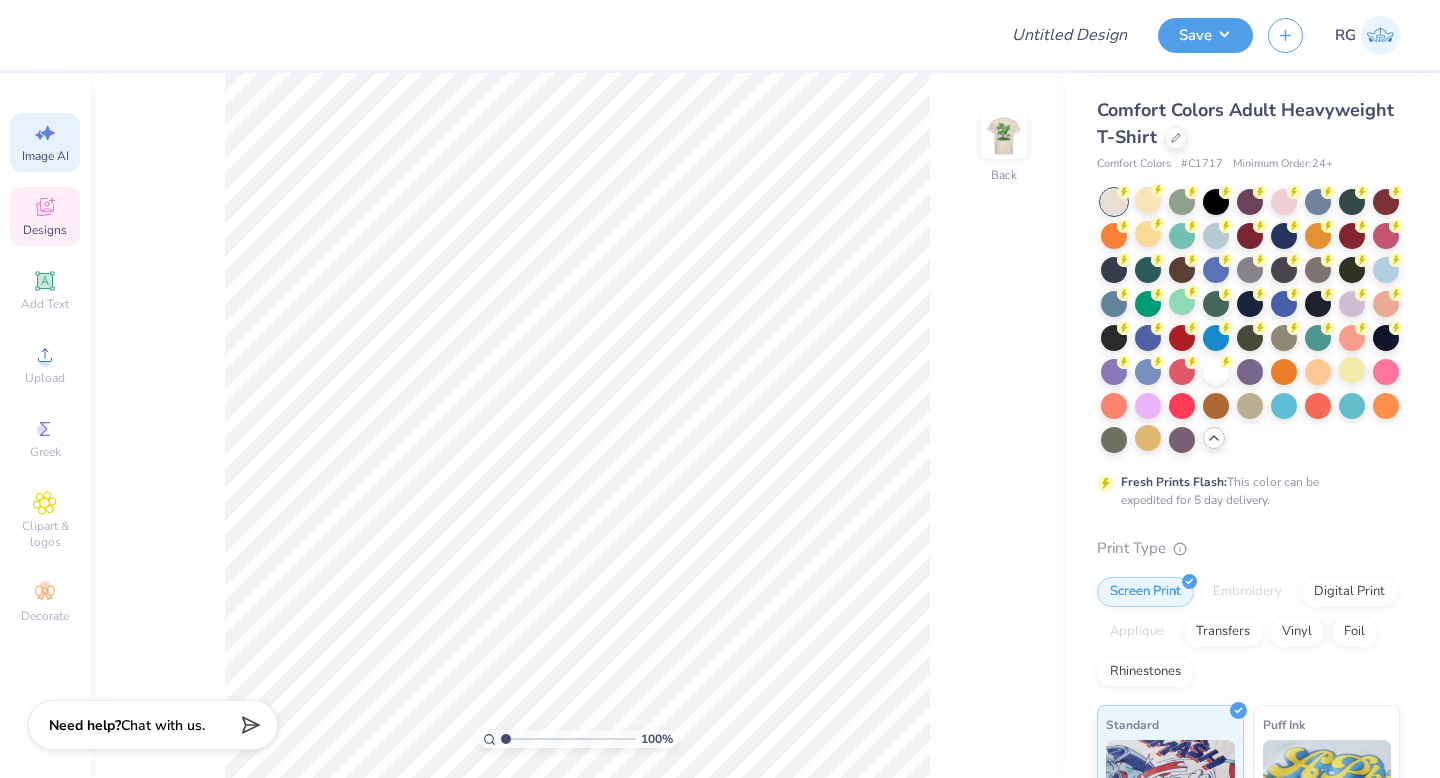 click 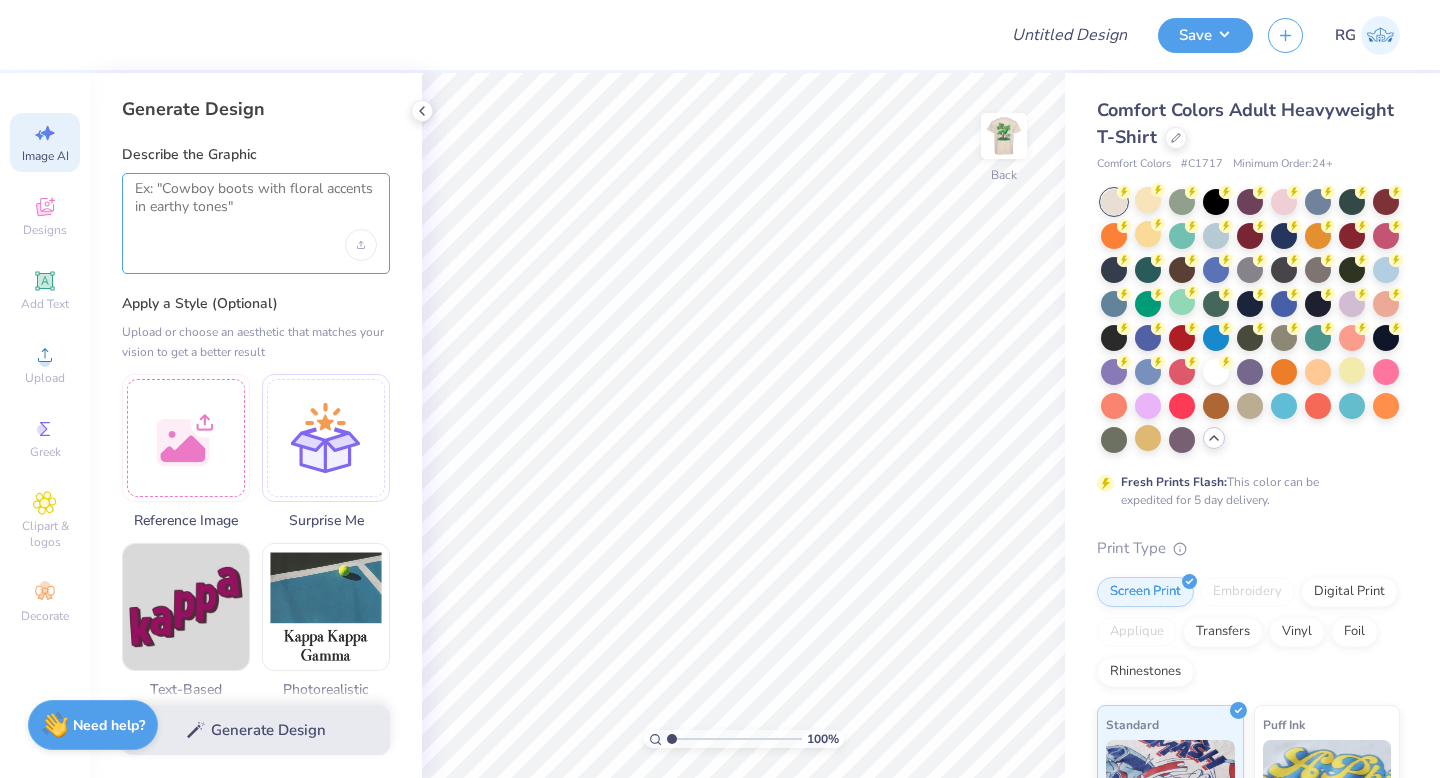 click at bounding box center (256, 205) 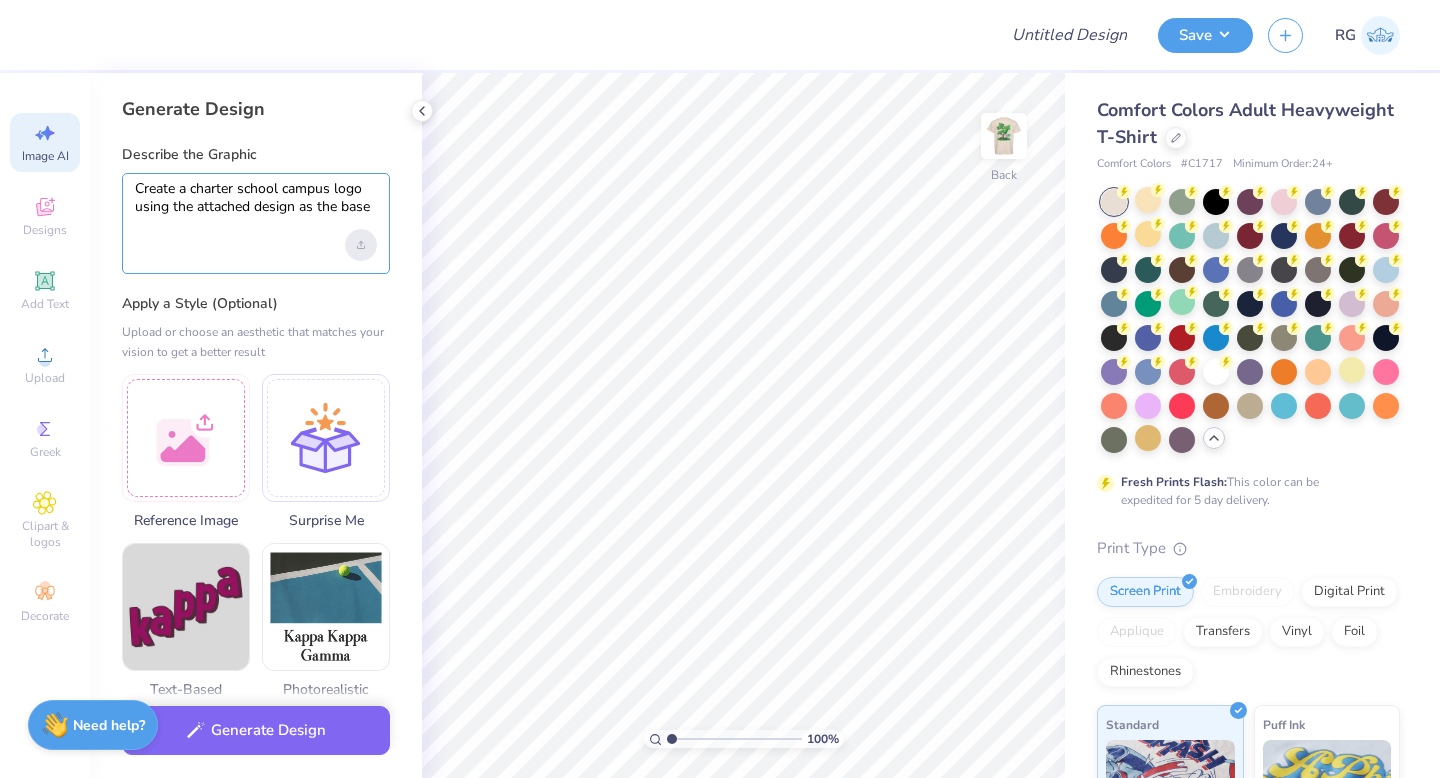 type on "Create a charter school campus logo using the attached design as the base" 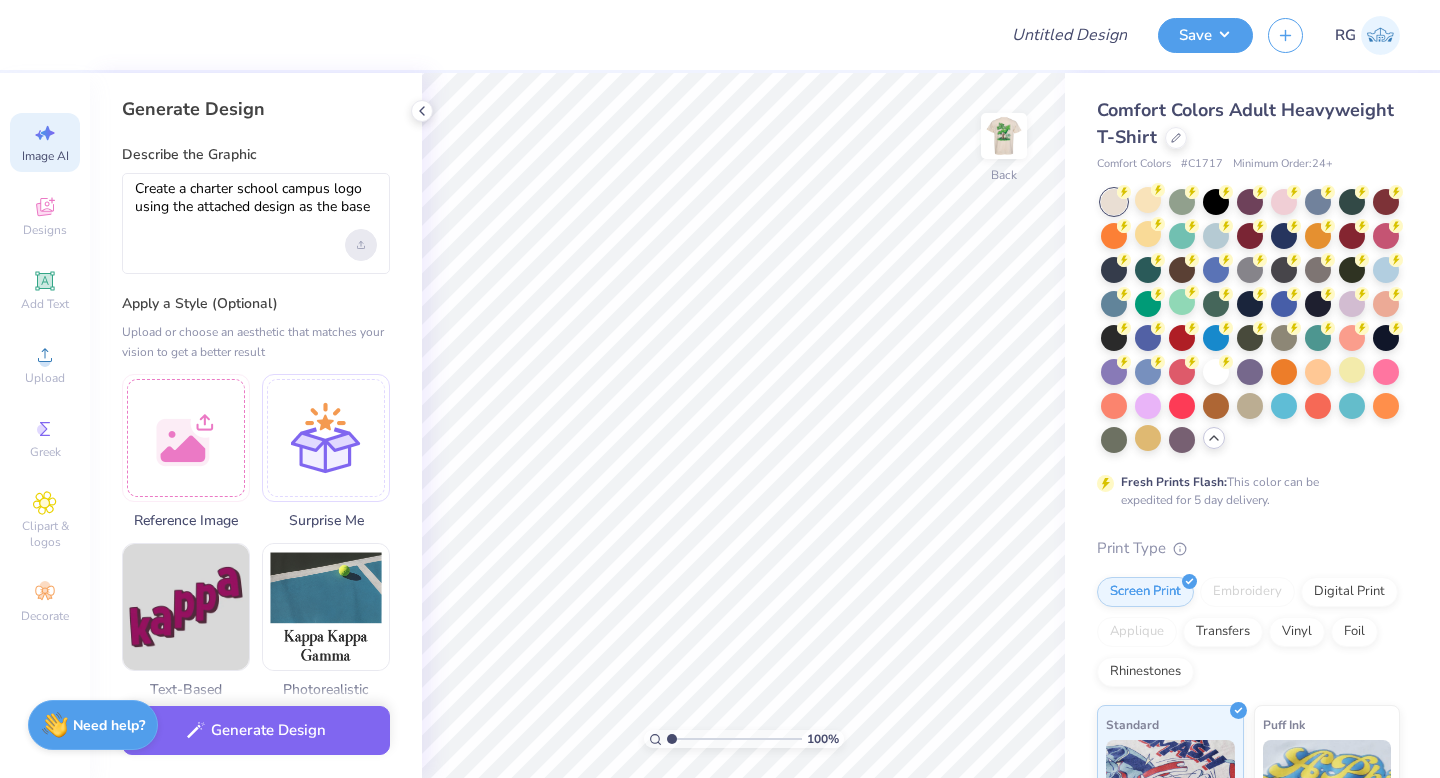 click at bounding box center [361, 245] 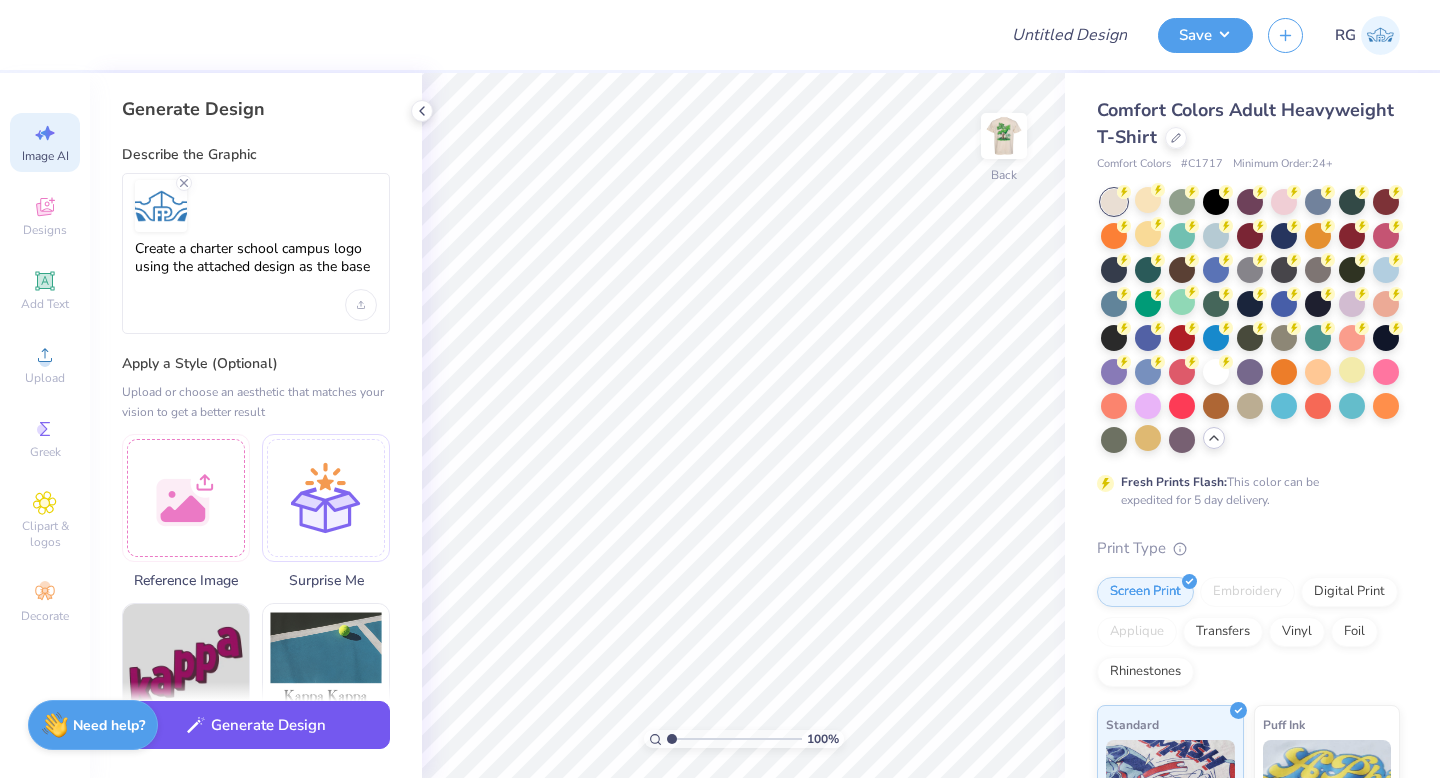 click on "Generate Design" at bounding box center (256, 725) 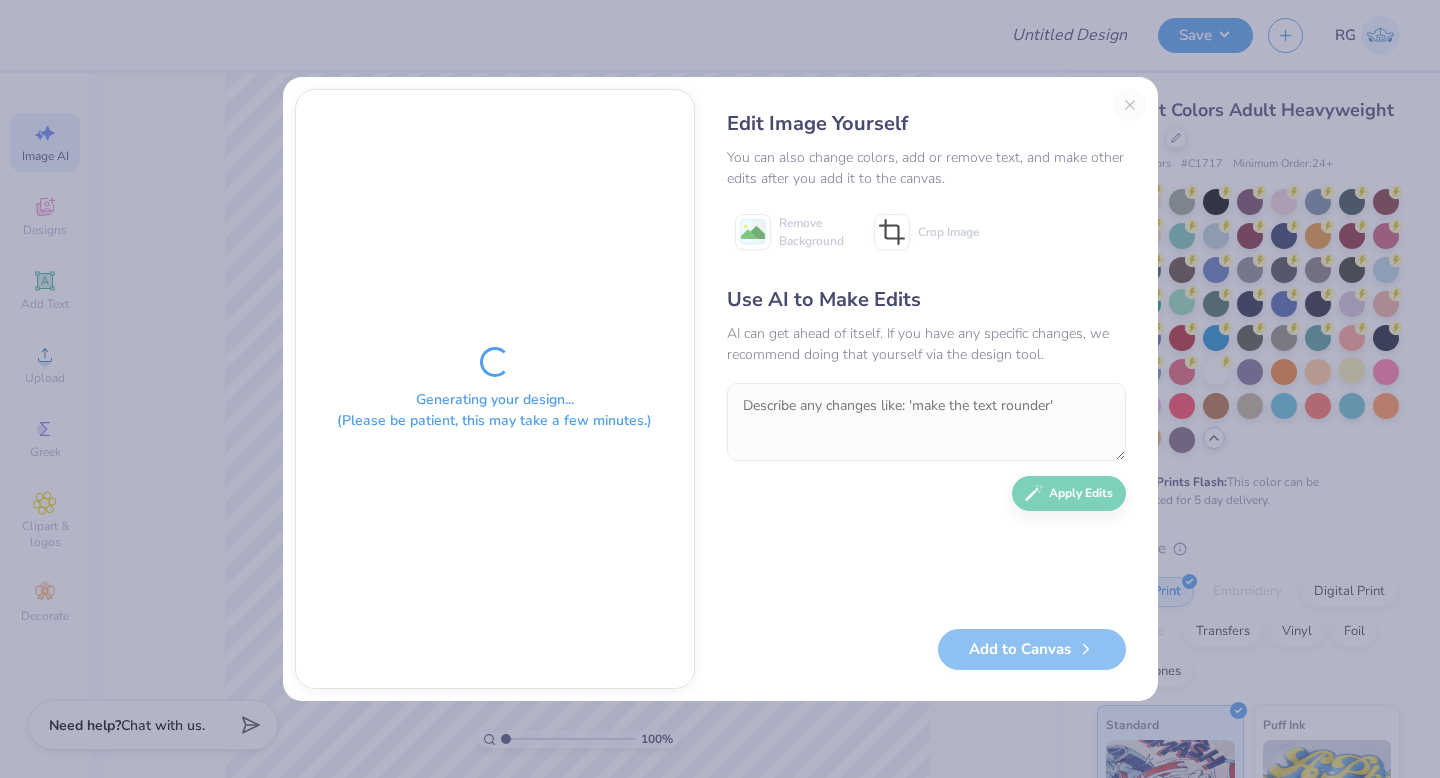 click on "Generating your design... (Please be patient, this may take a few minutes.)" at bounding box center [495, 389] 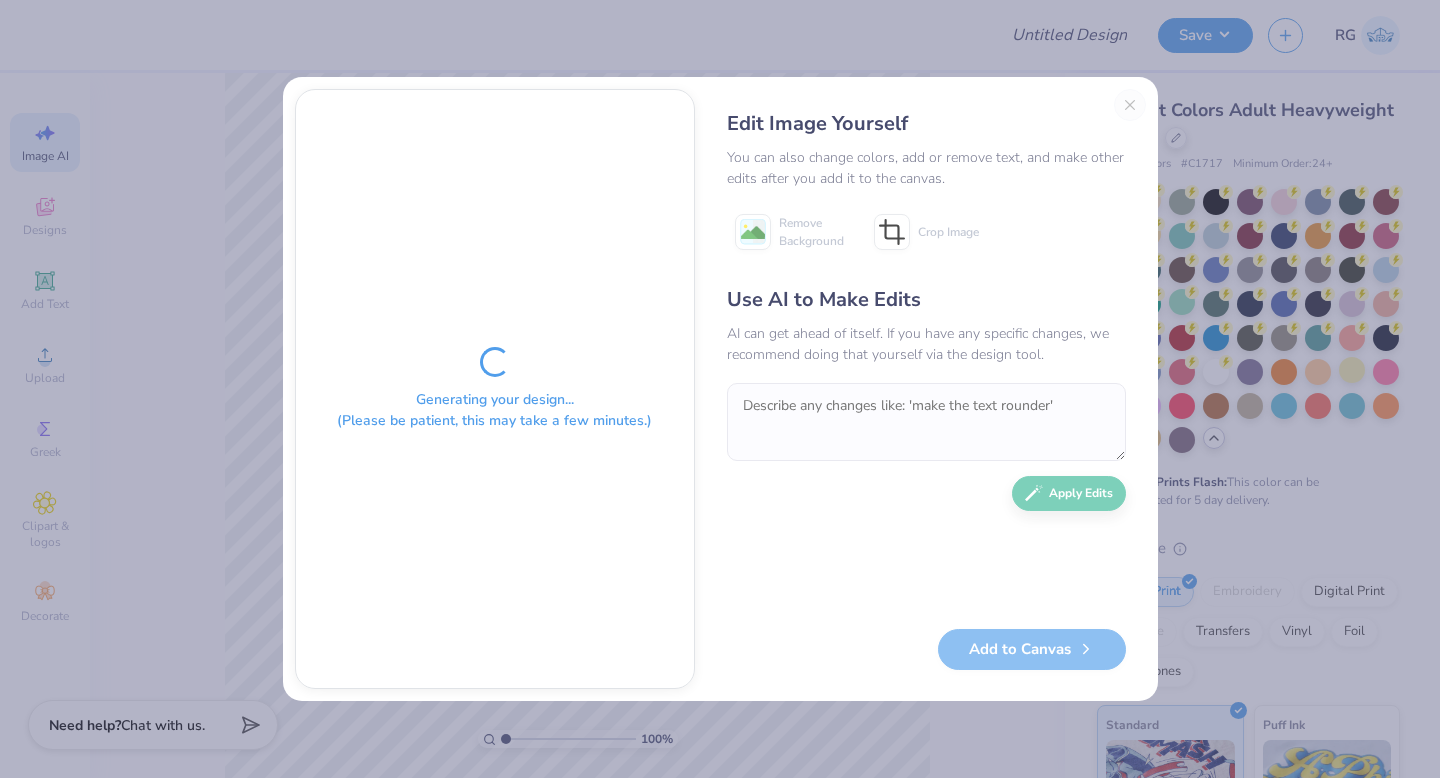 click on "Edit Image Yourself You can also change colors, add or remove text, and make other edits after you add it to the canvas. Remove Background Crop Image Use AI to Make Edits AI can get ahead of itself. If you have any specific changes, we recommend doing that yourself via the design tool. Apply Edits Add to Canvas" at bounding box center [926, 389] 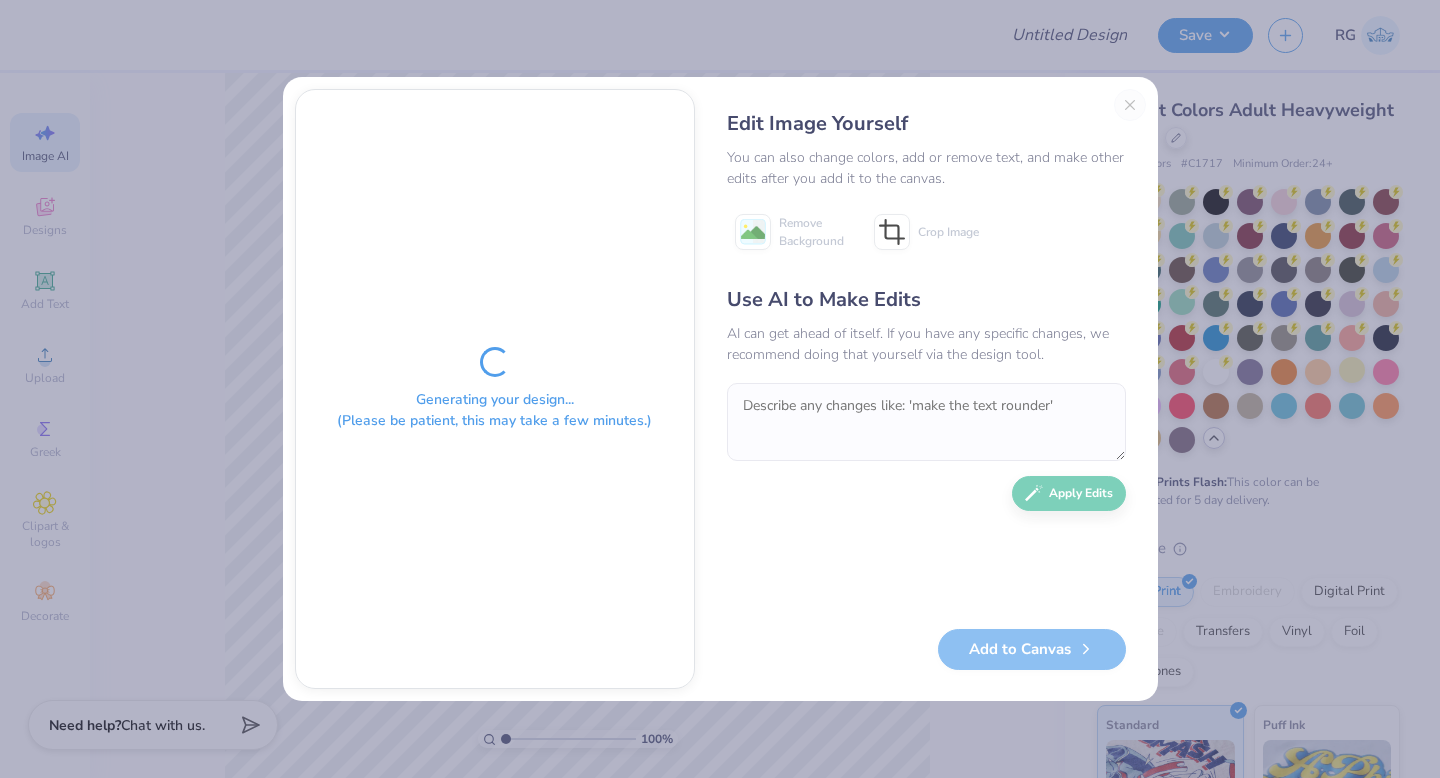 click on "Edit Image Yourself You can also change colors, add or remove text, and make other edits after you add it to the canvas. Remove Background Crop Image Use AI to Make Edits AI can get ahead of itself. If you have any specific changes, we recommend doing that yourself via the design tool. Apply Edits Add to Canvas" at bounding box center (926, 389) 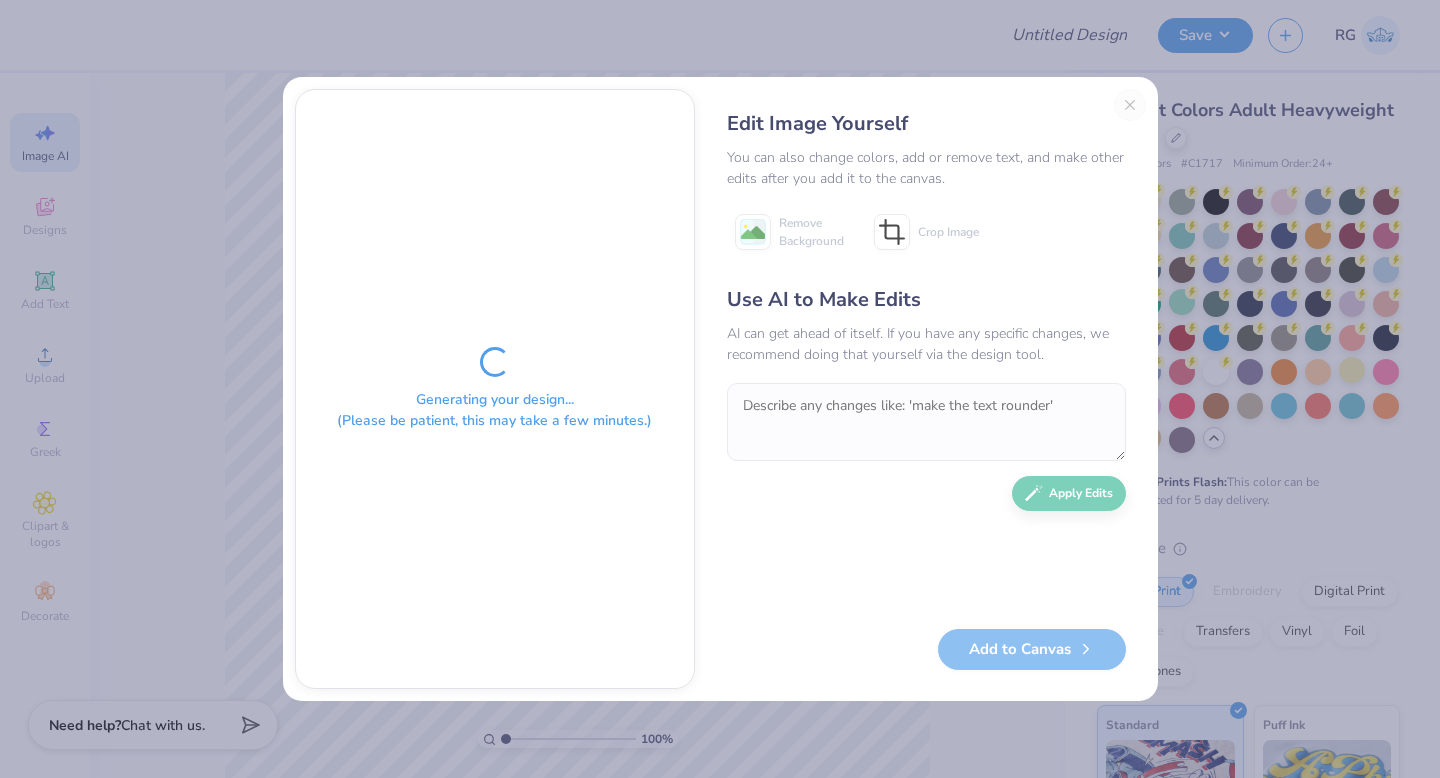 click on "Edit Image Yourself You can also change colors, add or remove text, and make other edits after you add it to the canvas. Remove Background Crop Image Use AI to Make Edits AI can get ahead of itself. If you have any specific changes, we recommend doing that yourself via the design tool. Apply Edits Add to Canvas" at bounding box center [926, 389] 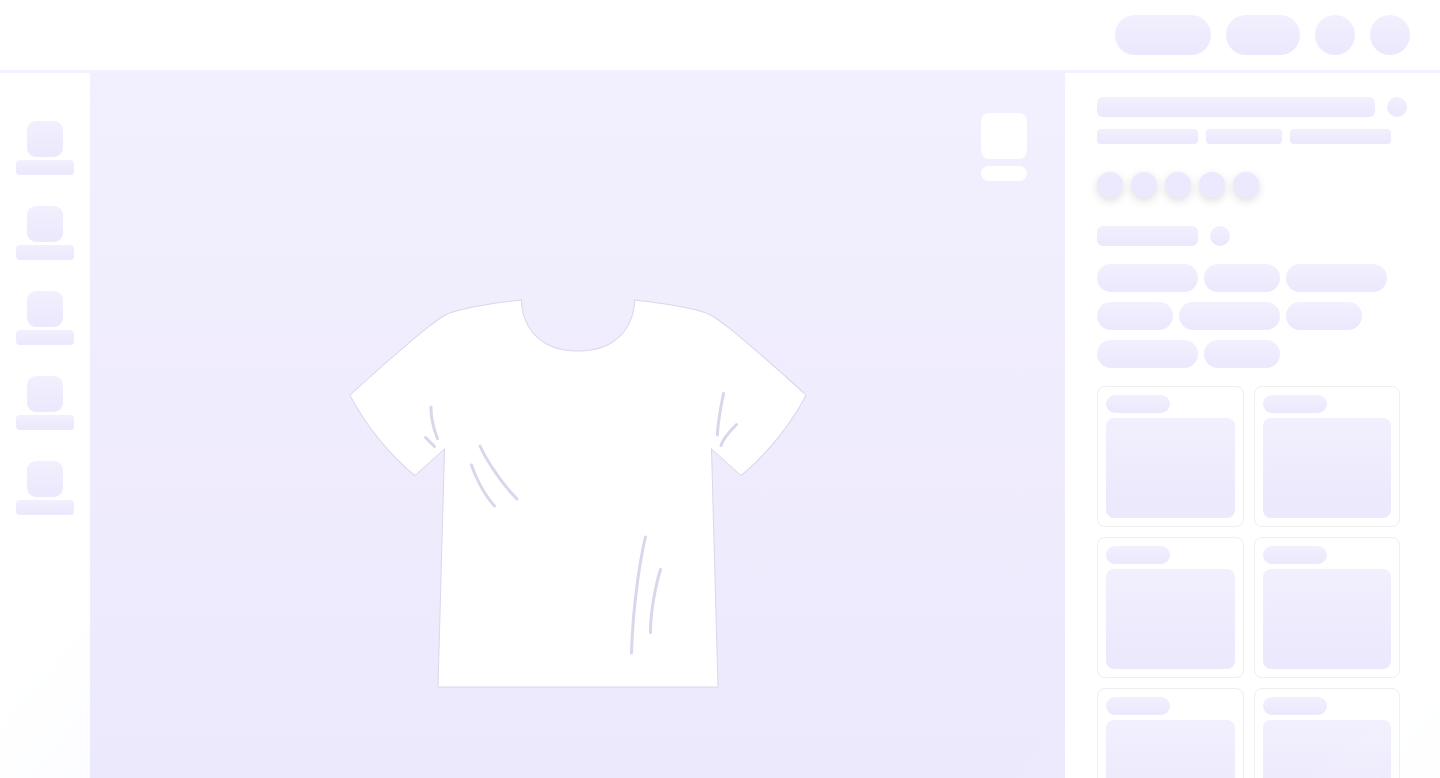 scroll, scrollTop: 0, scrollLeft: 0, axis: both 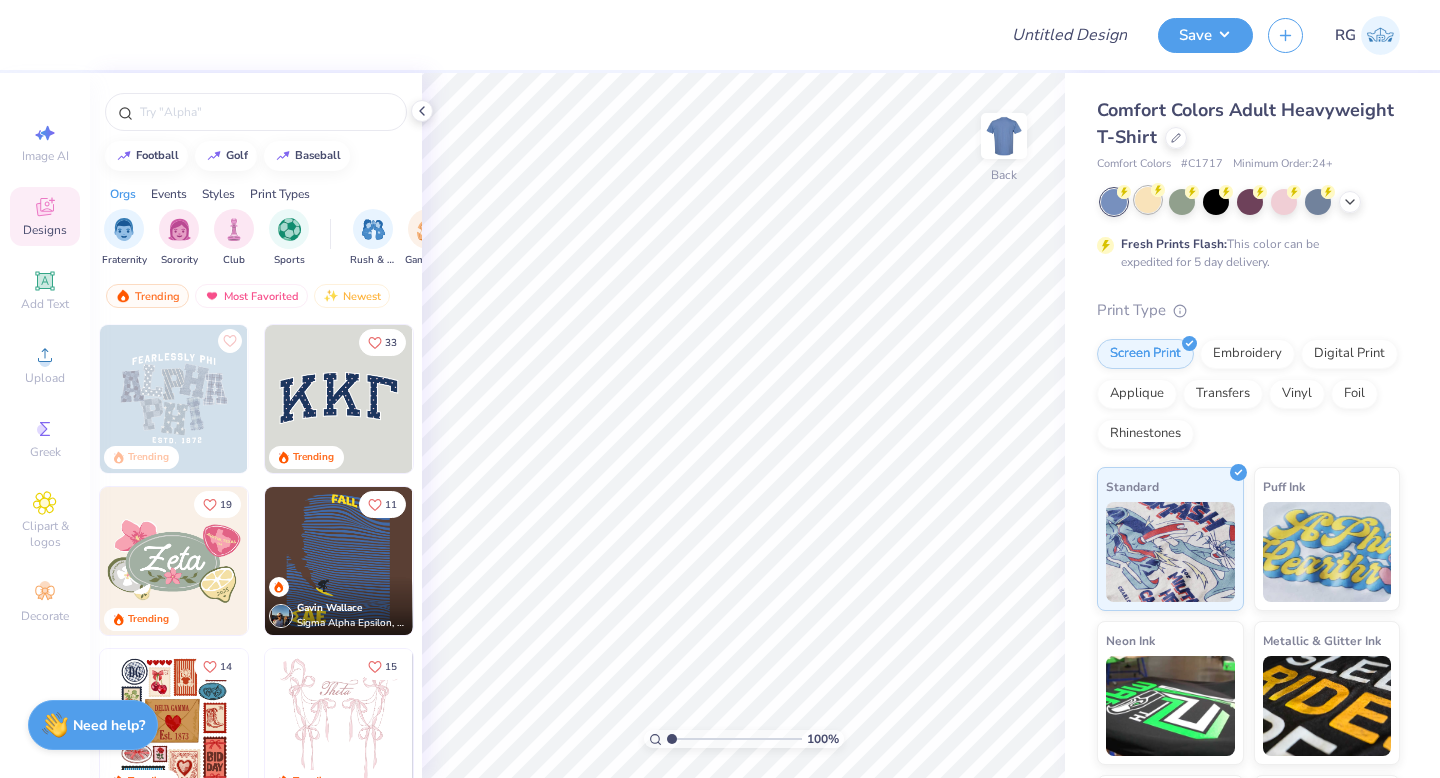 click at bounding box center (1148, 200) 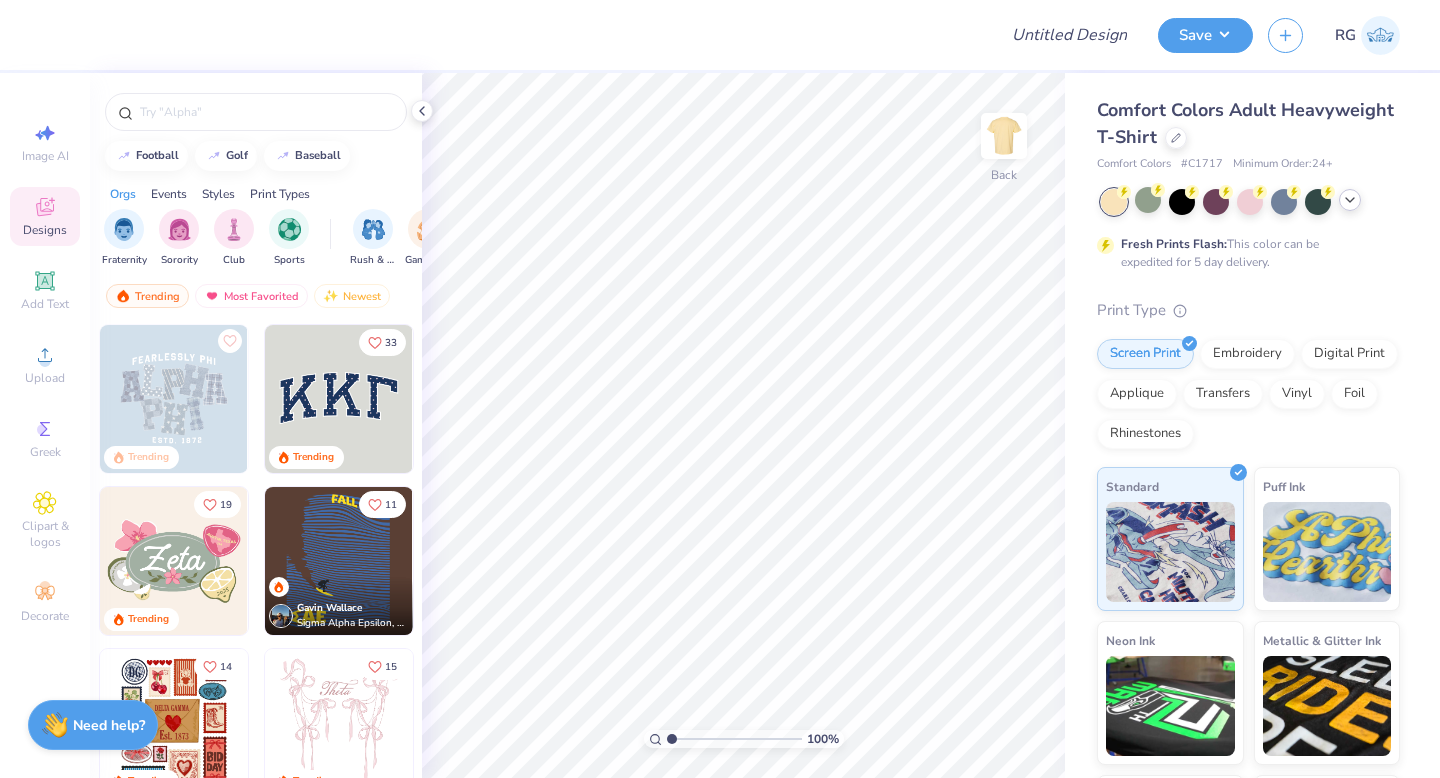 click 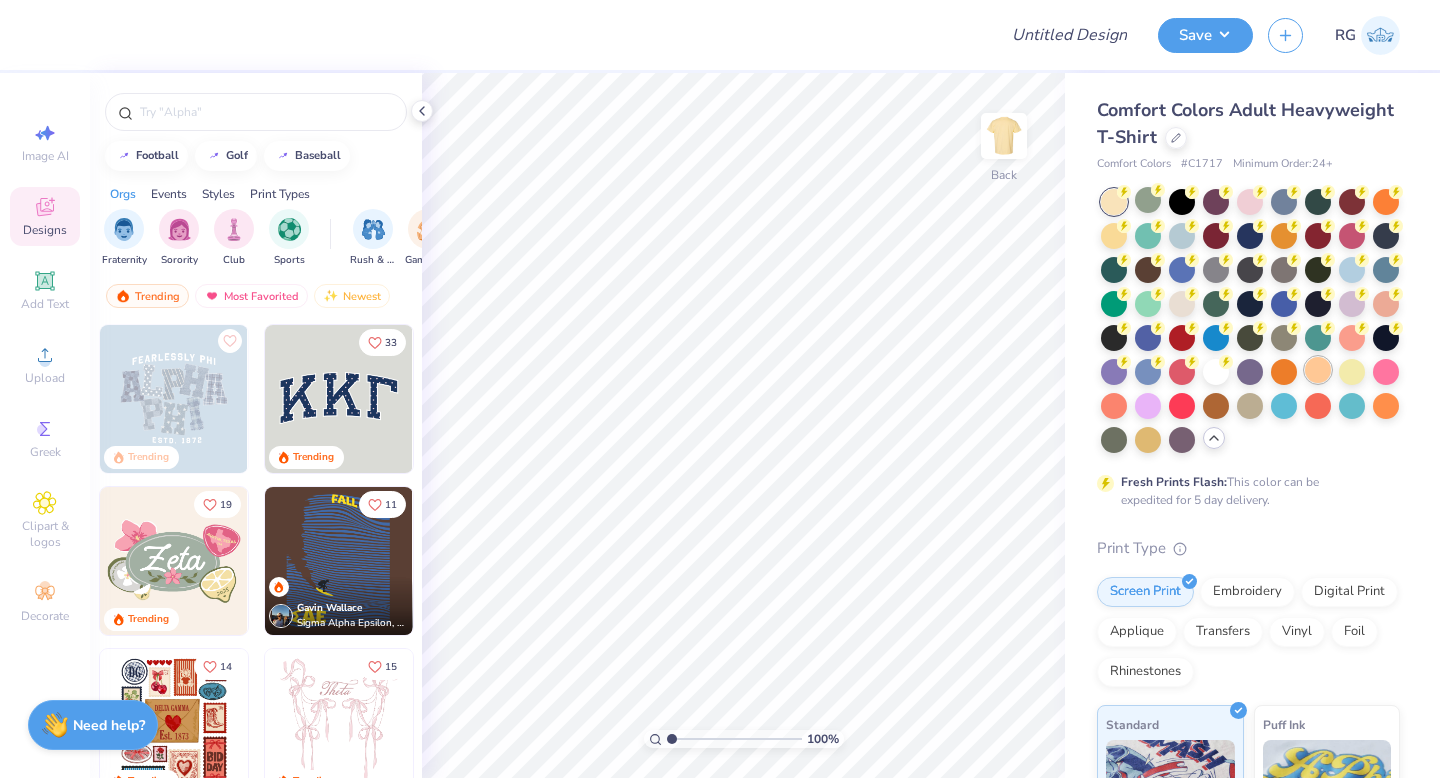 click at bounding box center [1318, 370] 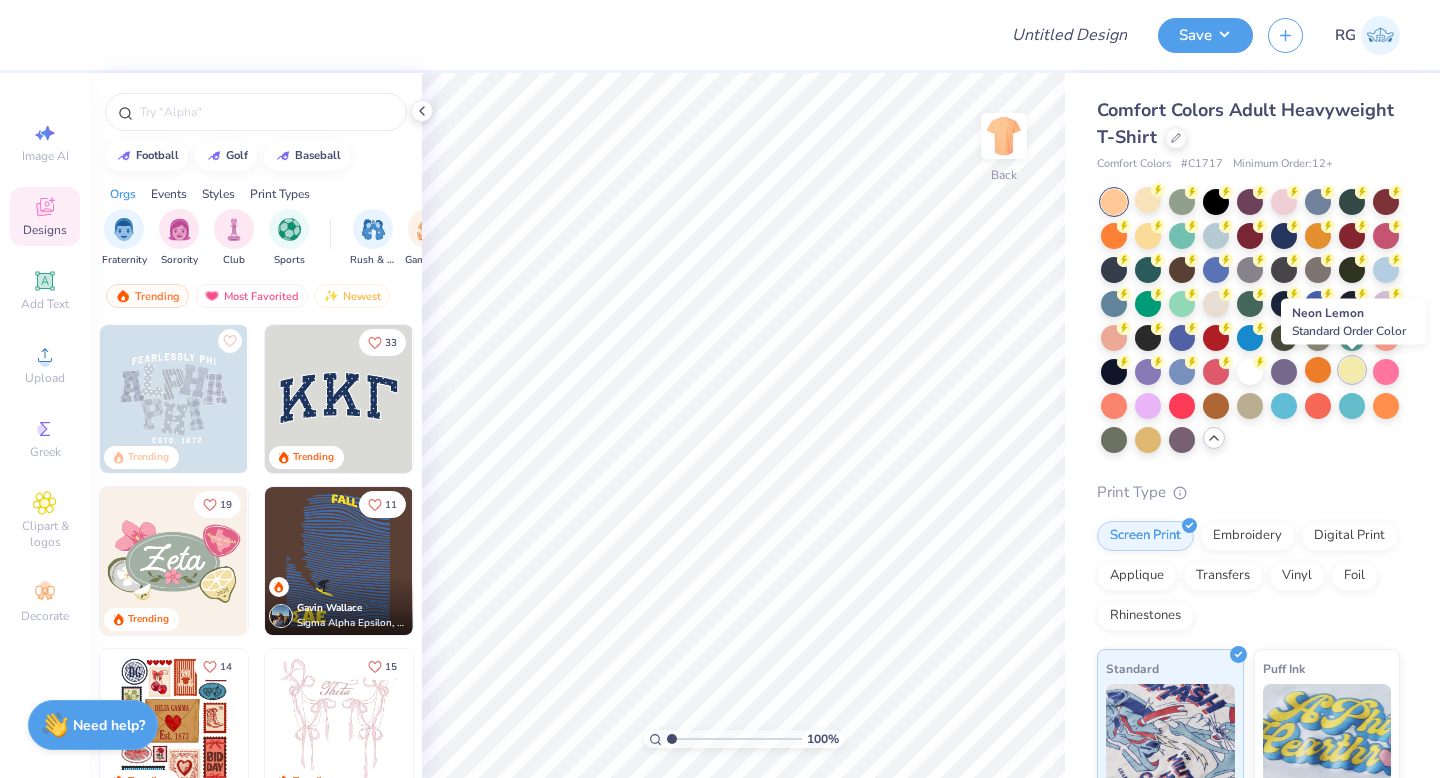 click at bounding box center [1352, 370] 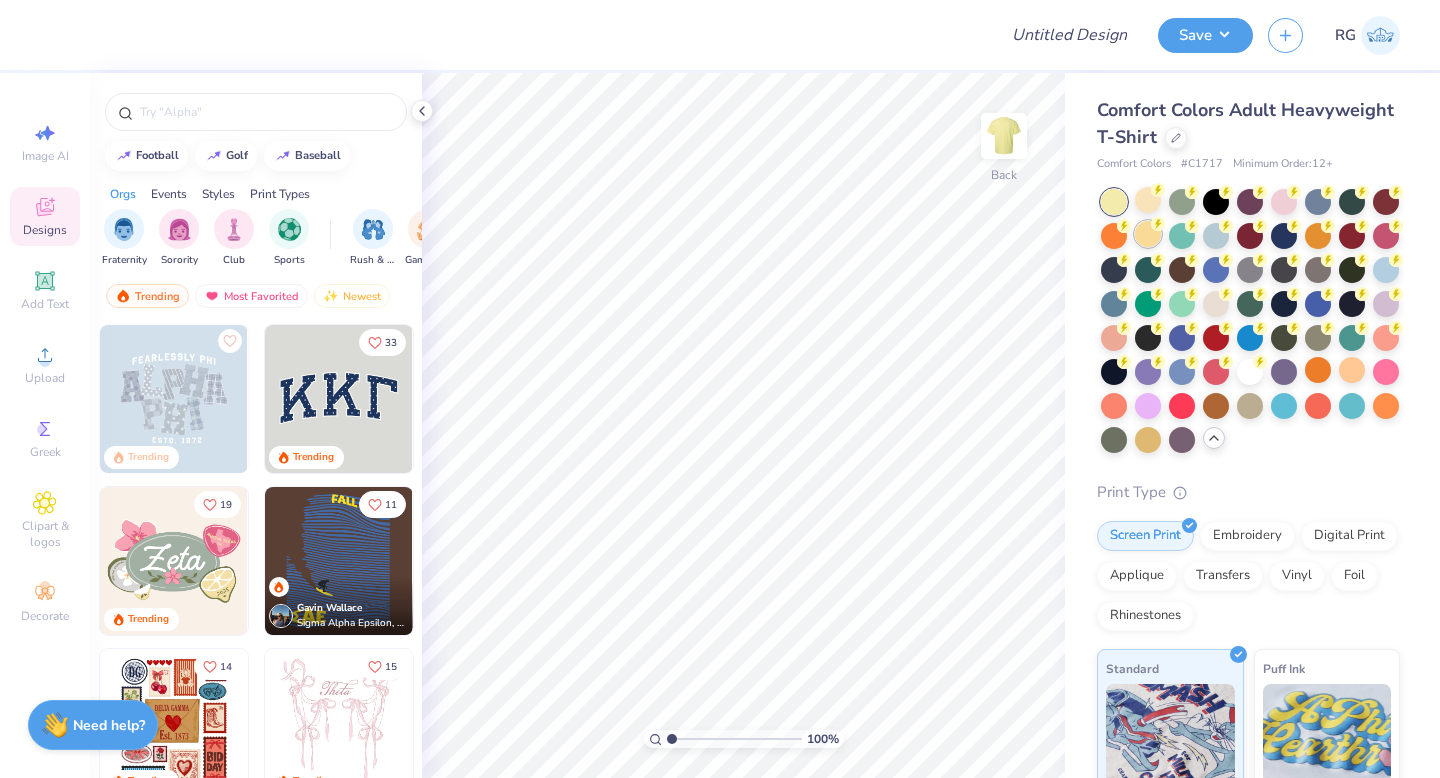 click at bounding box center (1148, 234) 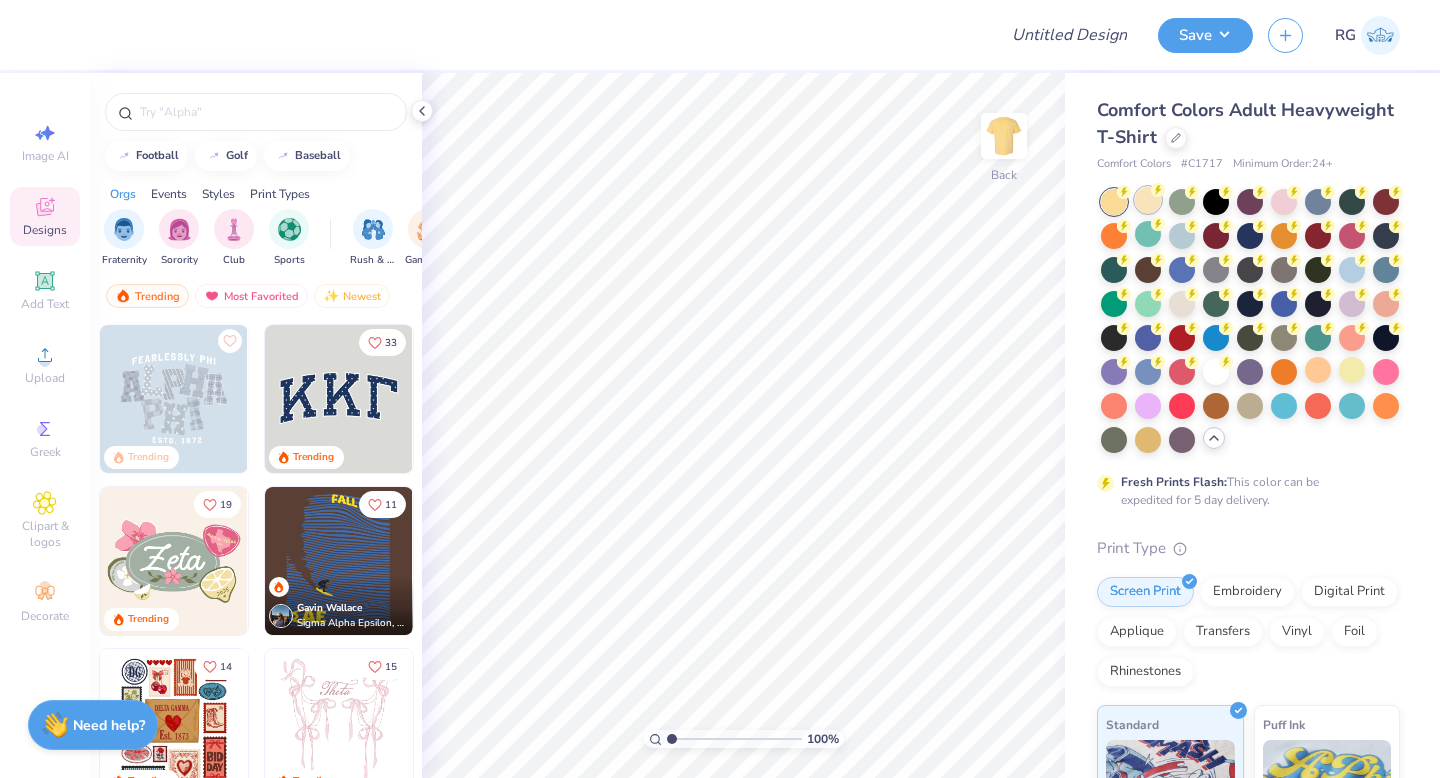 click at bounding box center [1148, 200] 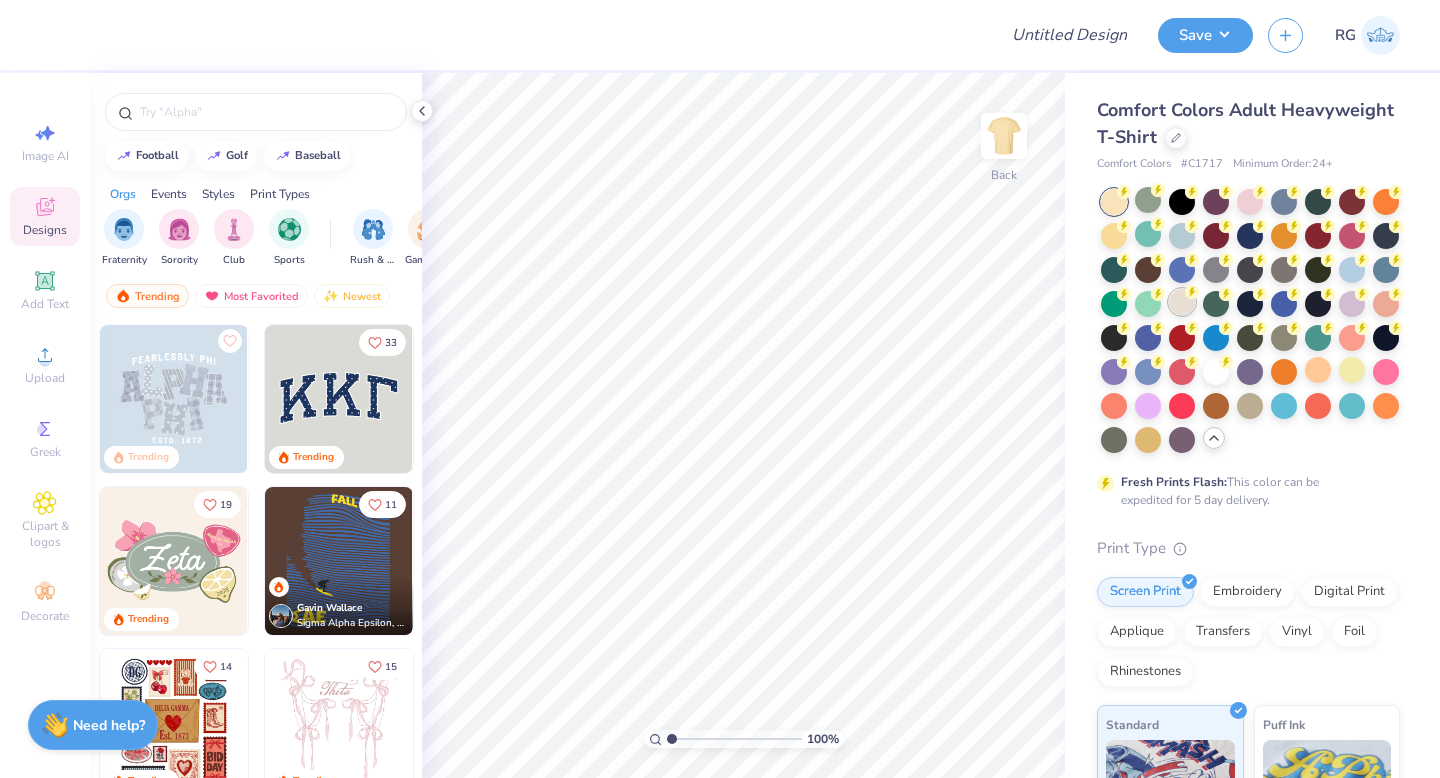 click at bounding box center [1182, 302] 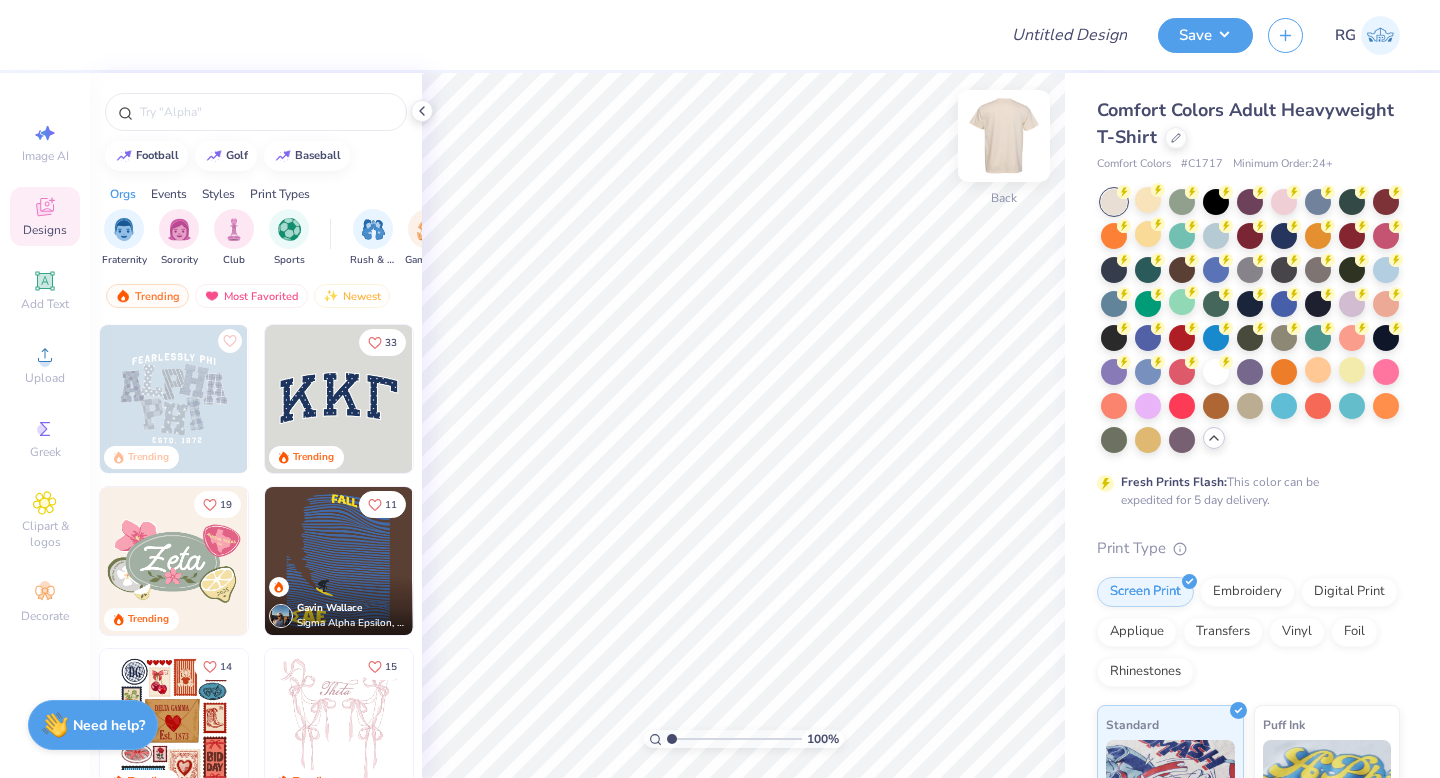 click at bounding box center (1004, 136) 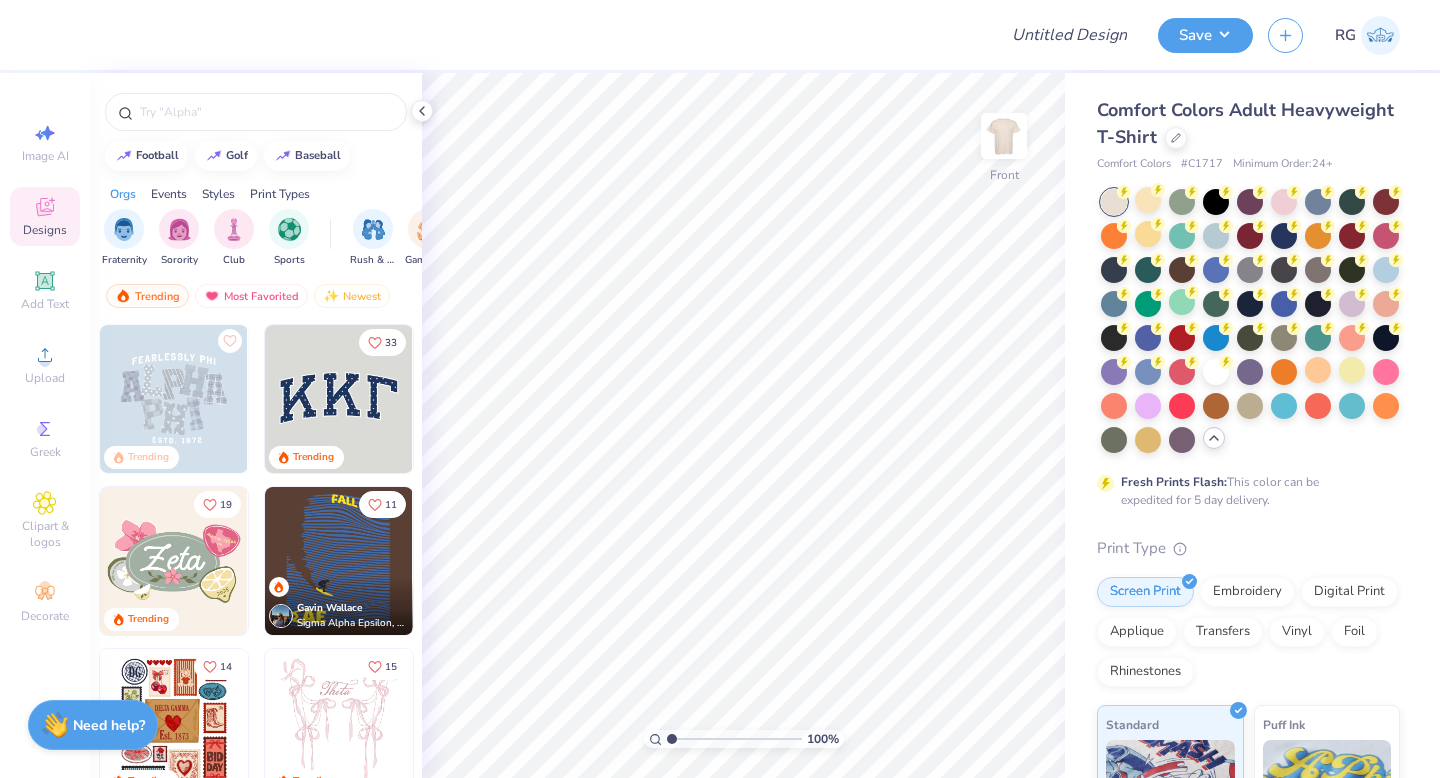 click on "Image AI Designs Add Text Upload Greek Clipart & logos Decorate" at bounding box center (45, 372) 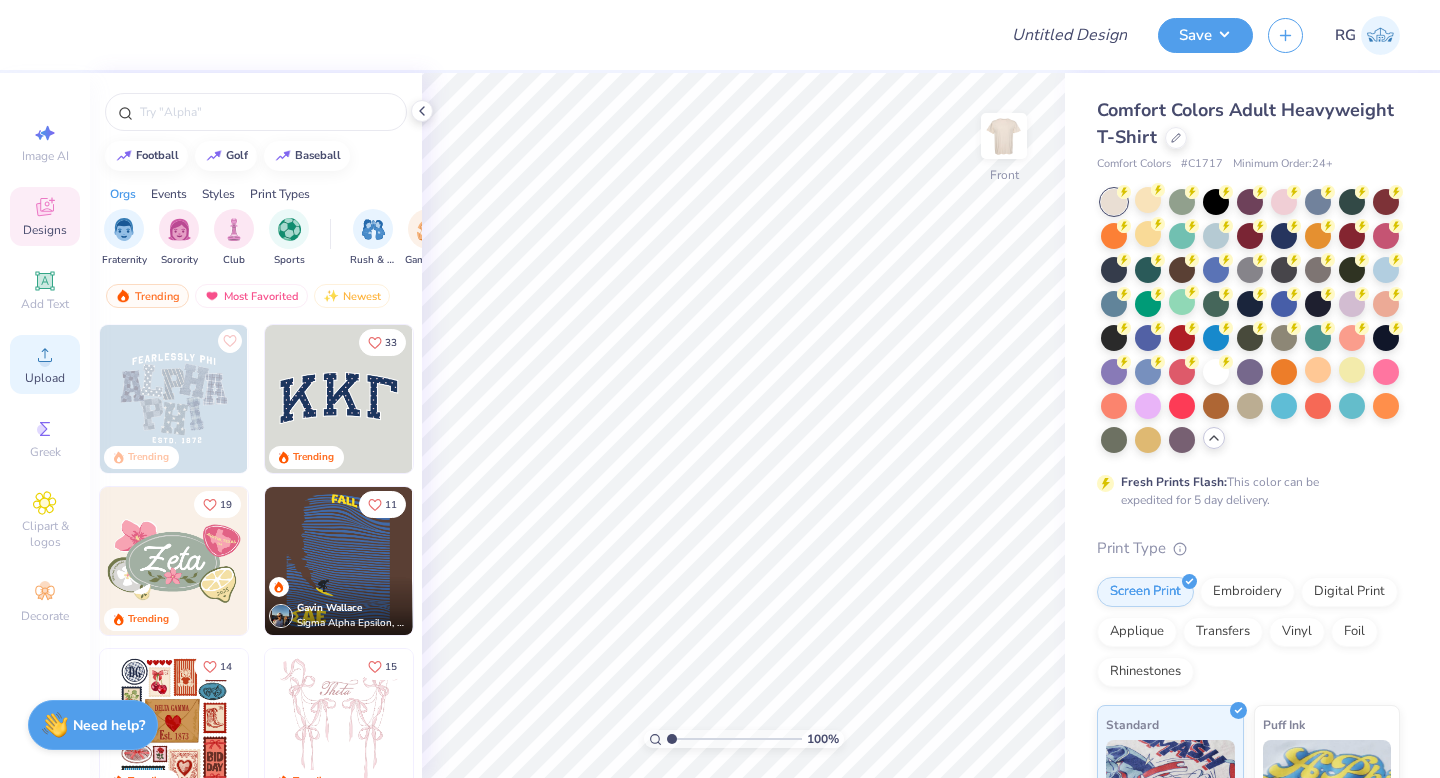 click on "Upload" at bounding box center (45, 378) 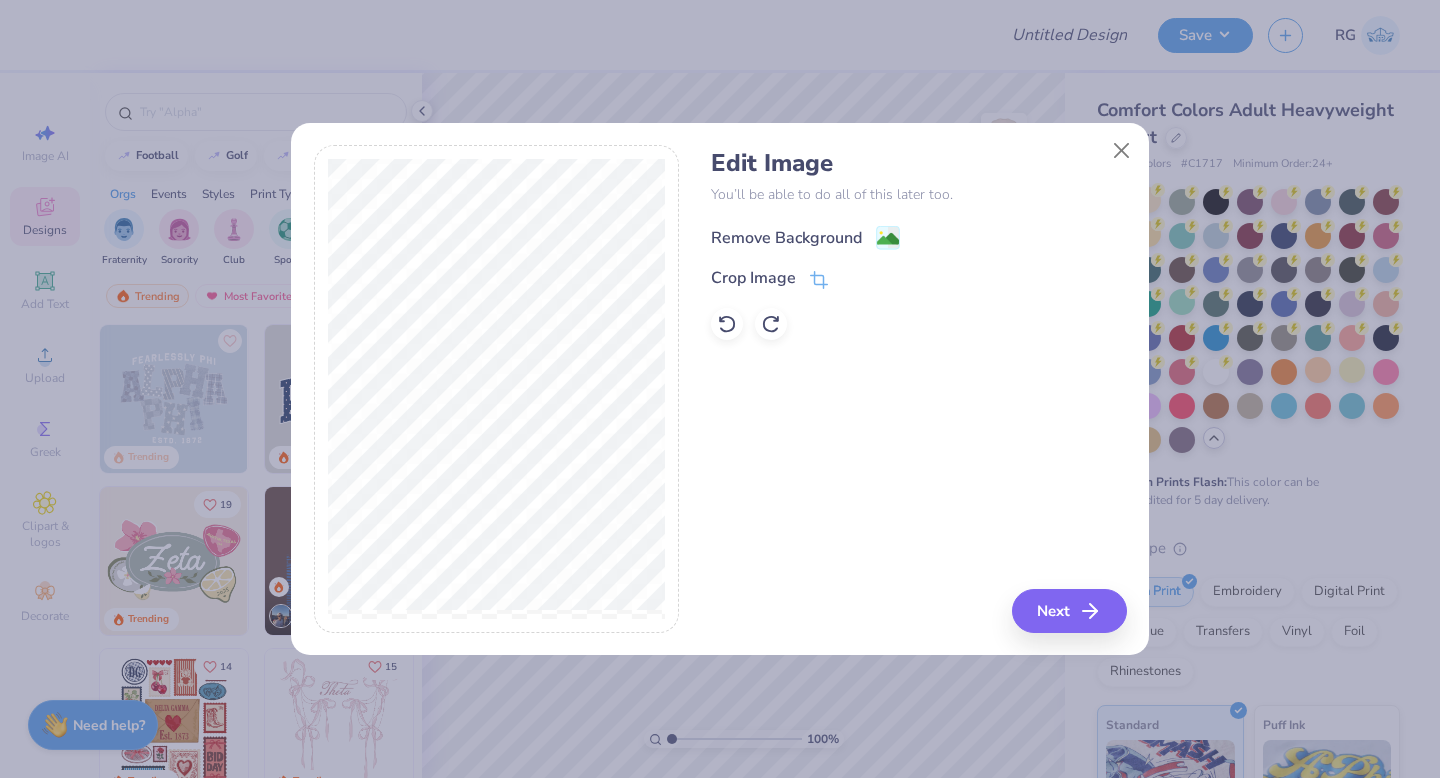 click on "Remove Background" at bounding box center (786, 238) 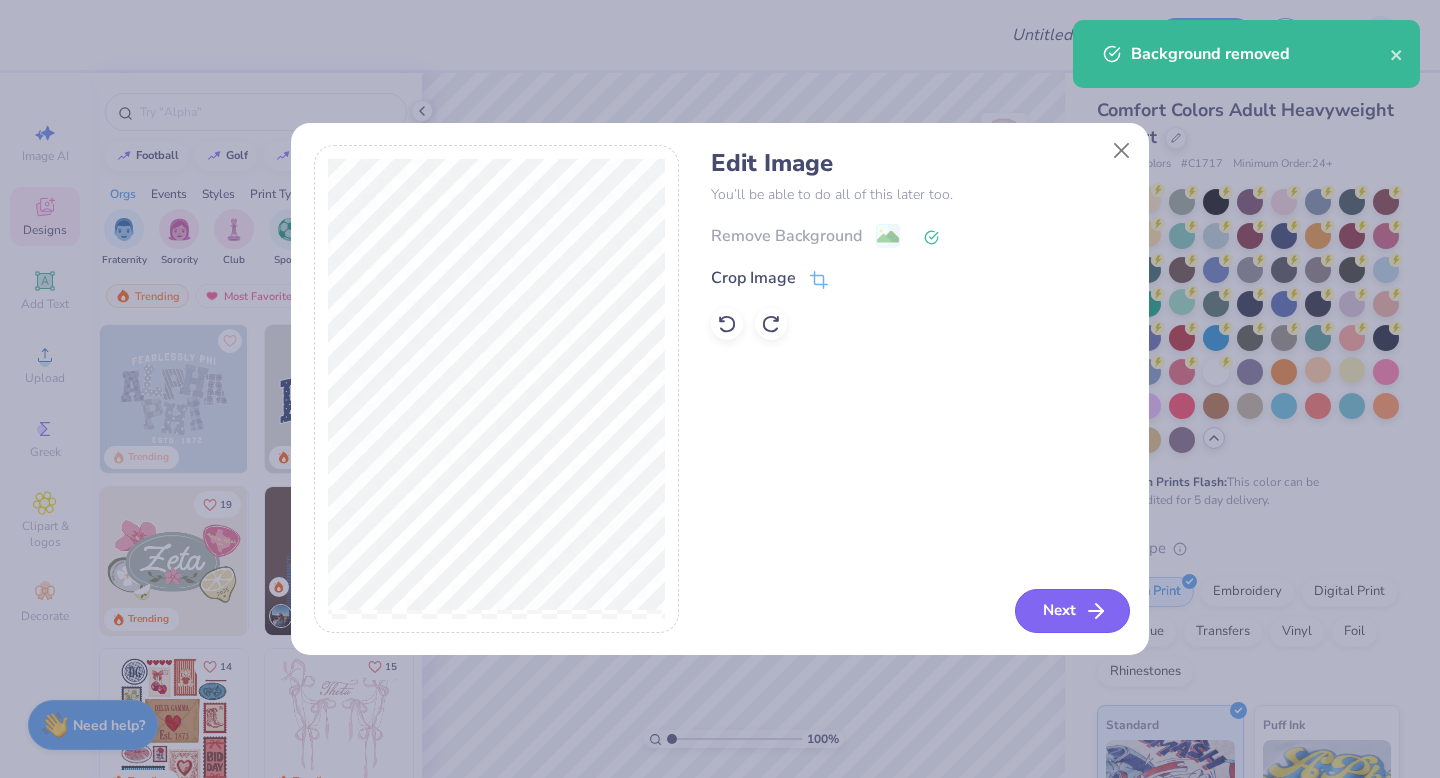 click on "Next" at bounding box center [1072, 611] 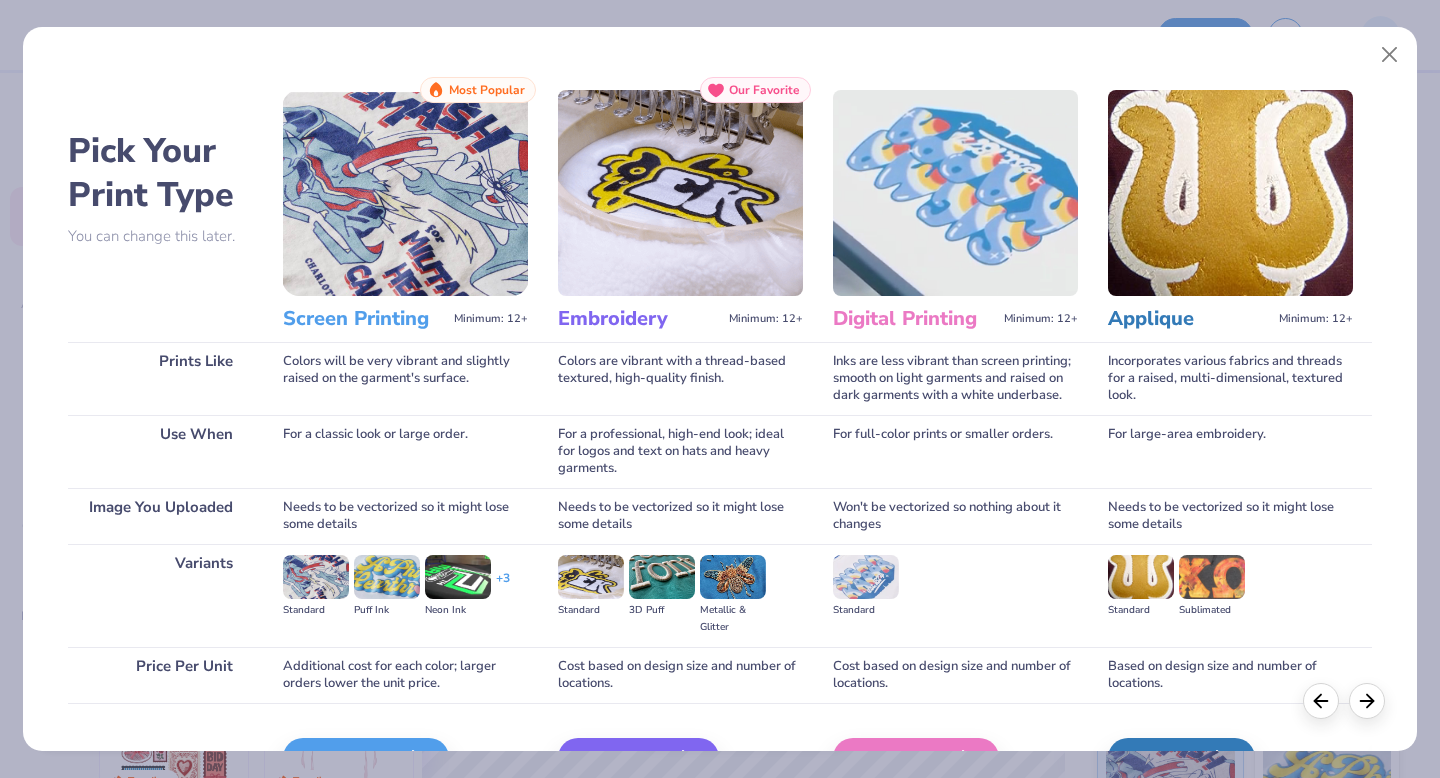 scroll, scrollTop: 119, scrollLeft: 0, axis: vertical 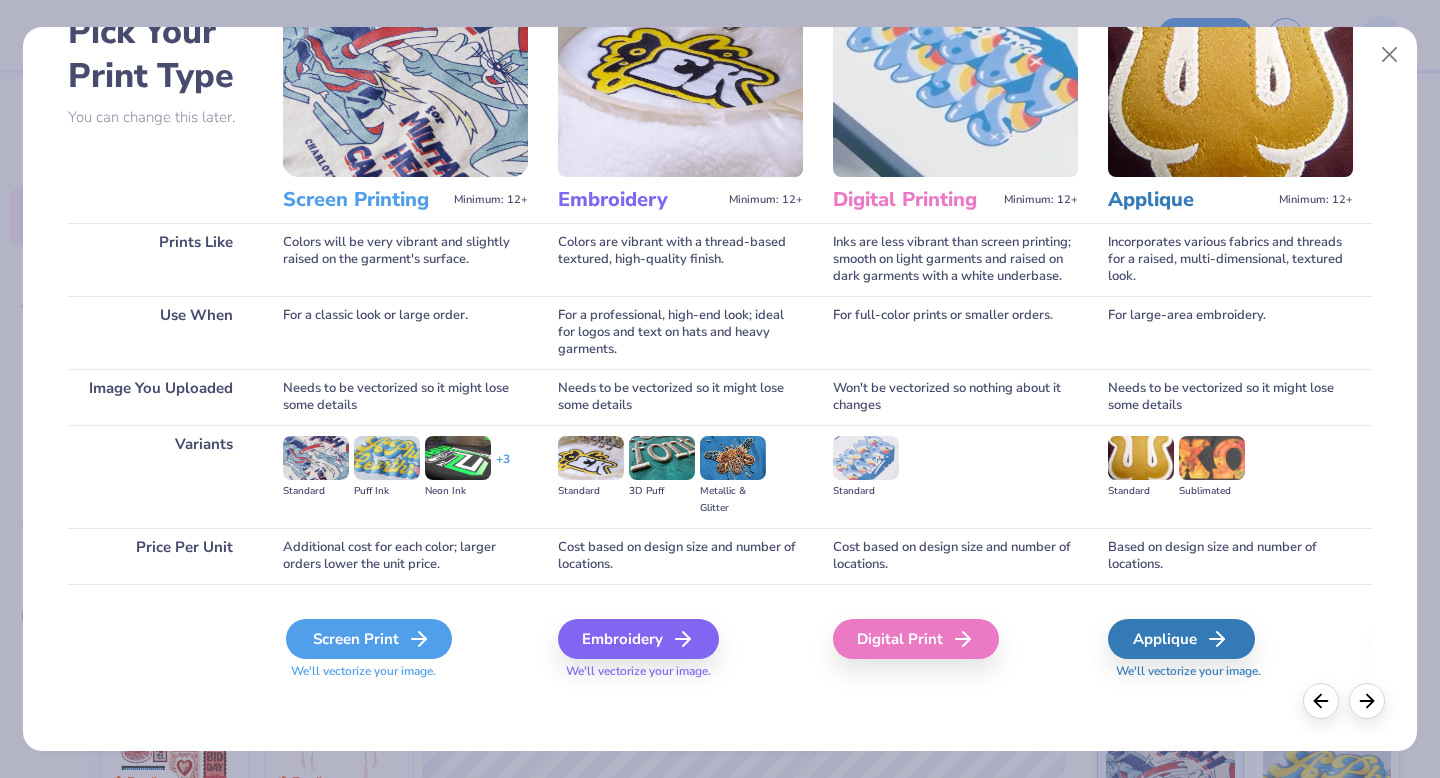 click on "Screen Print" at bounding box center (369, 639) 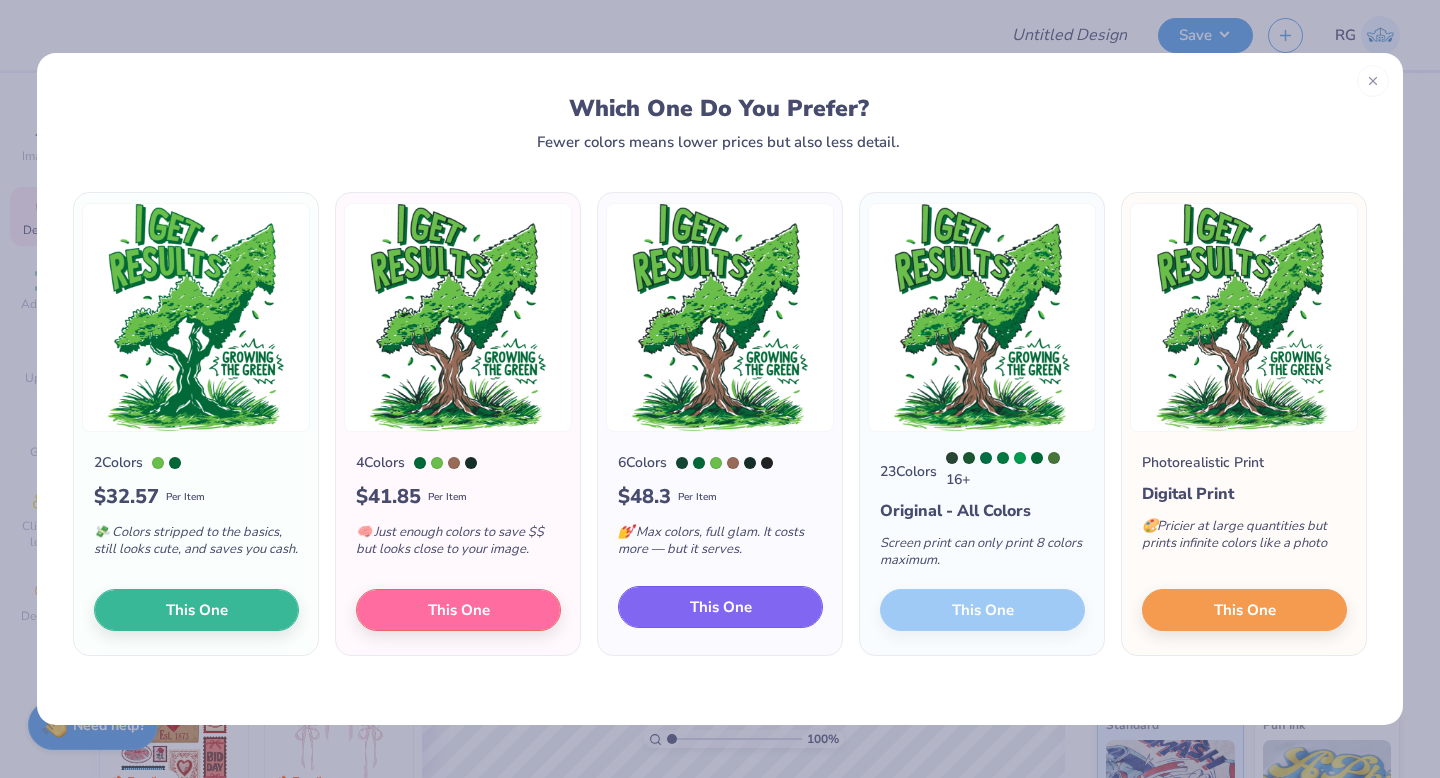 click on "This One" at bounding box center (720, 607) 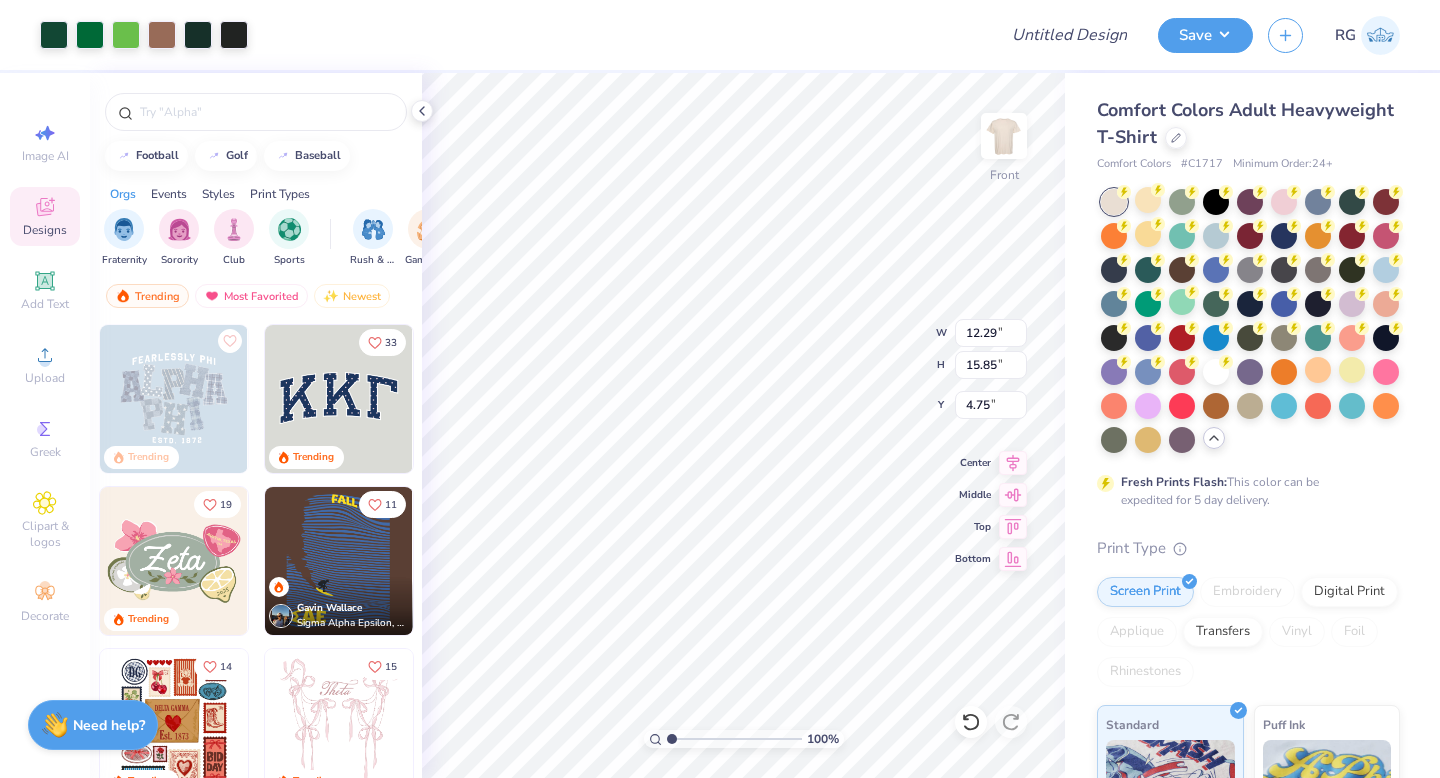 type on "12.29" 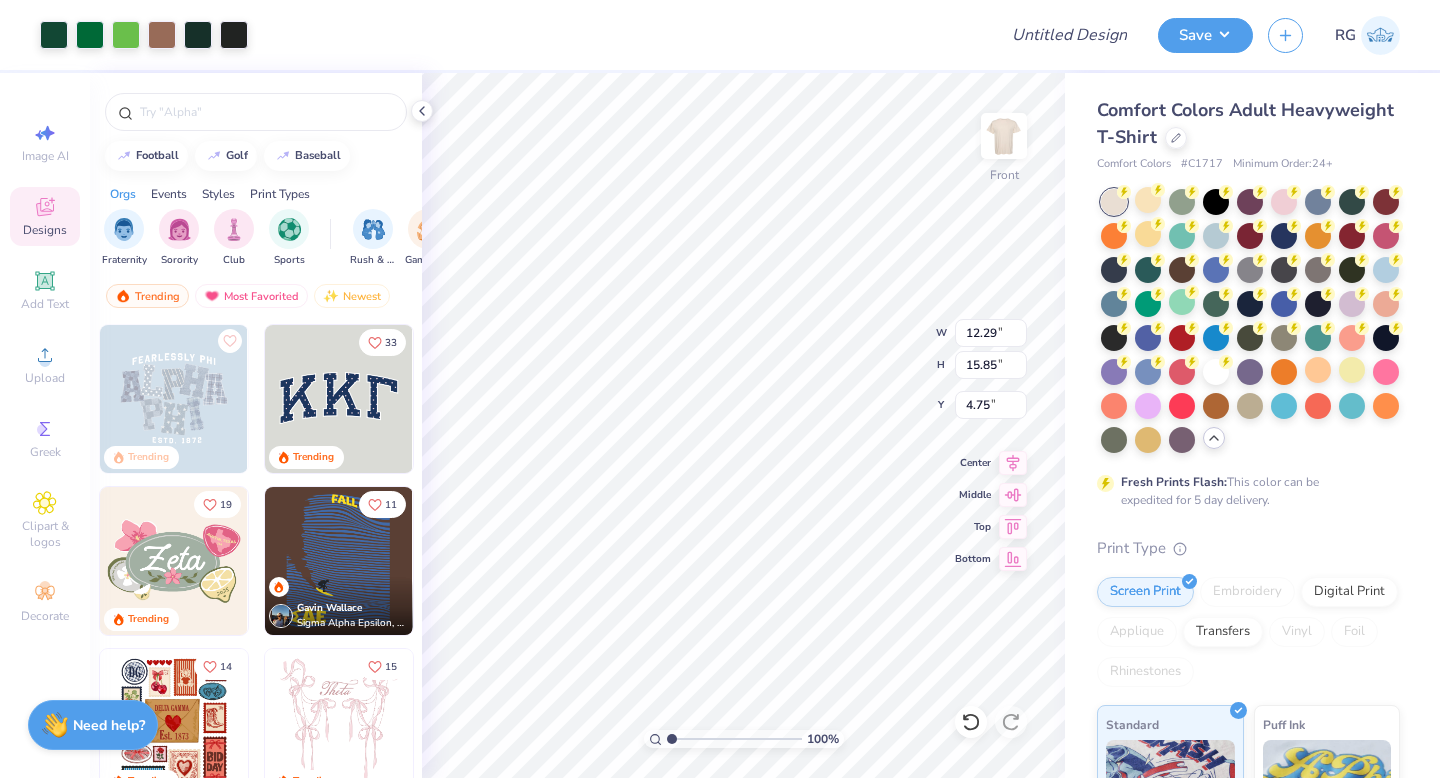 type on "15.85" 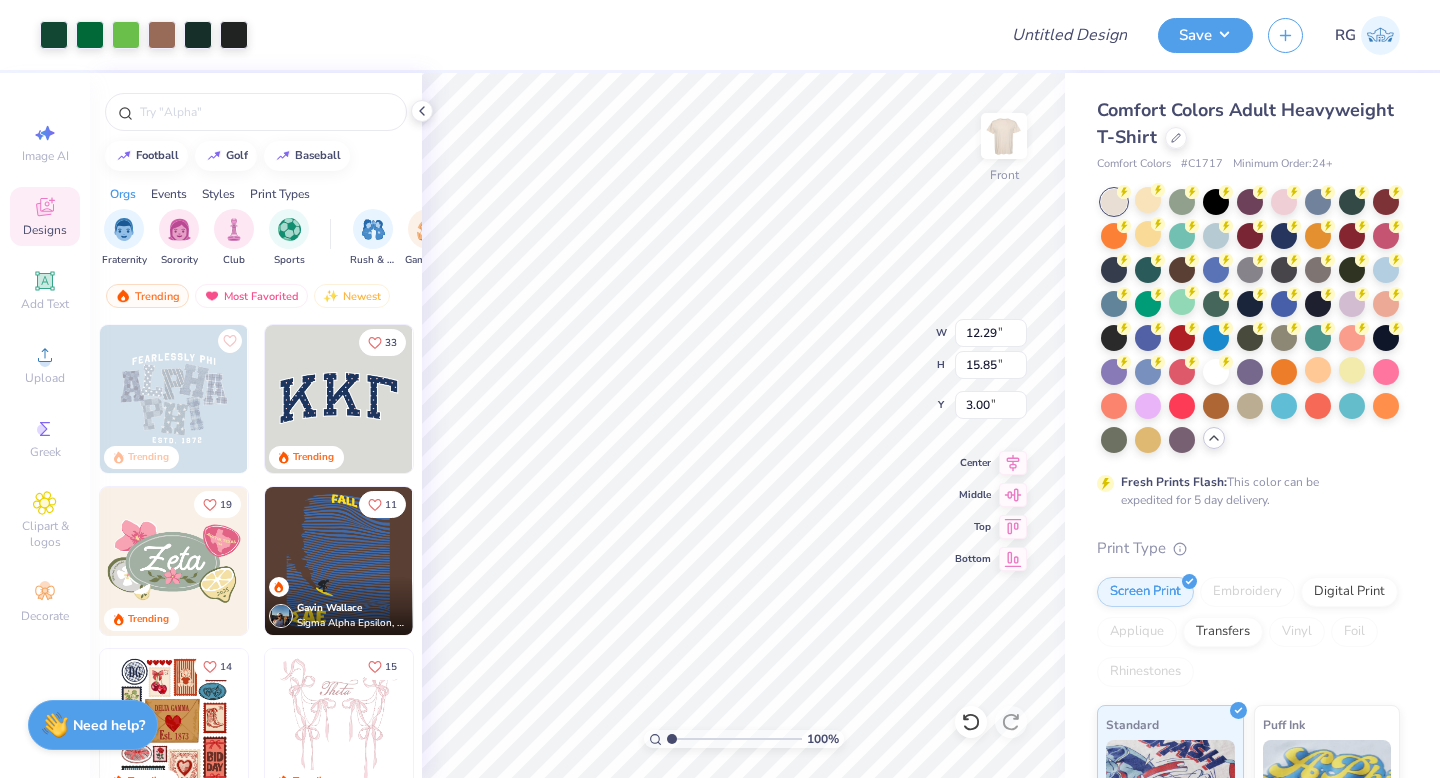 type on "3.00" 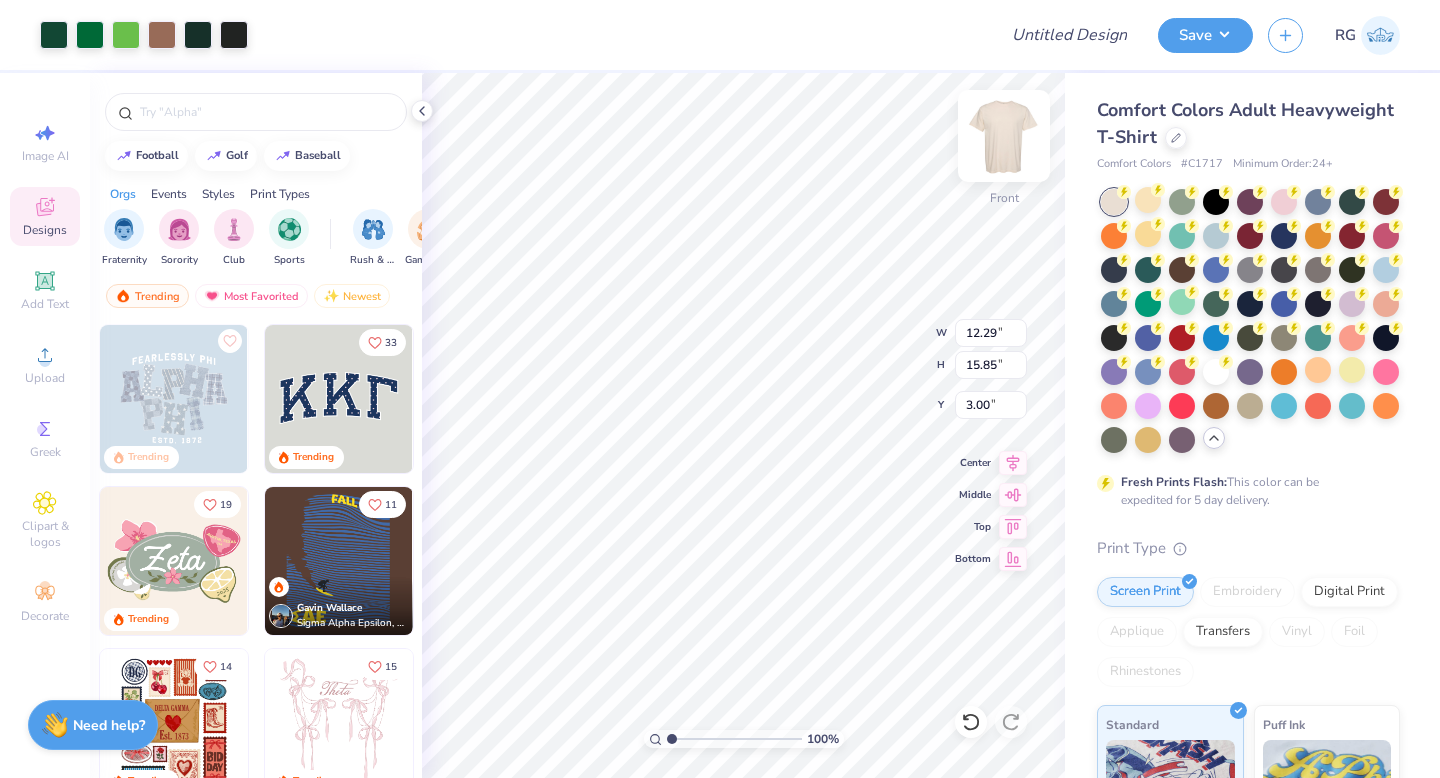 click at bounding box center [1004, 136] 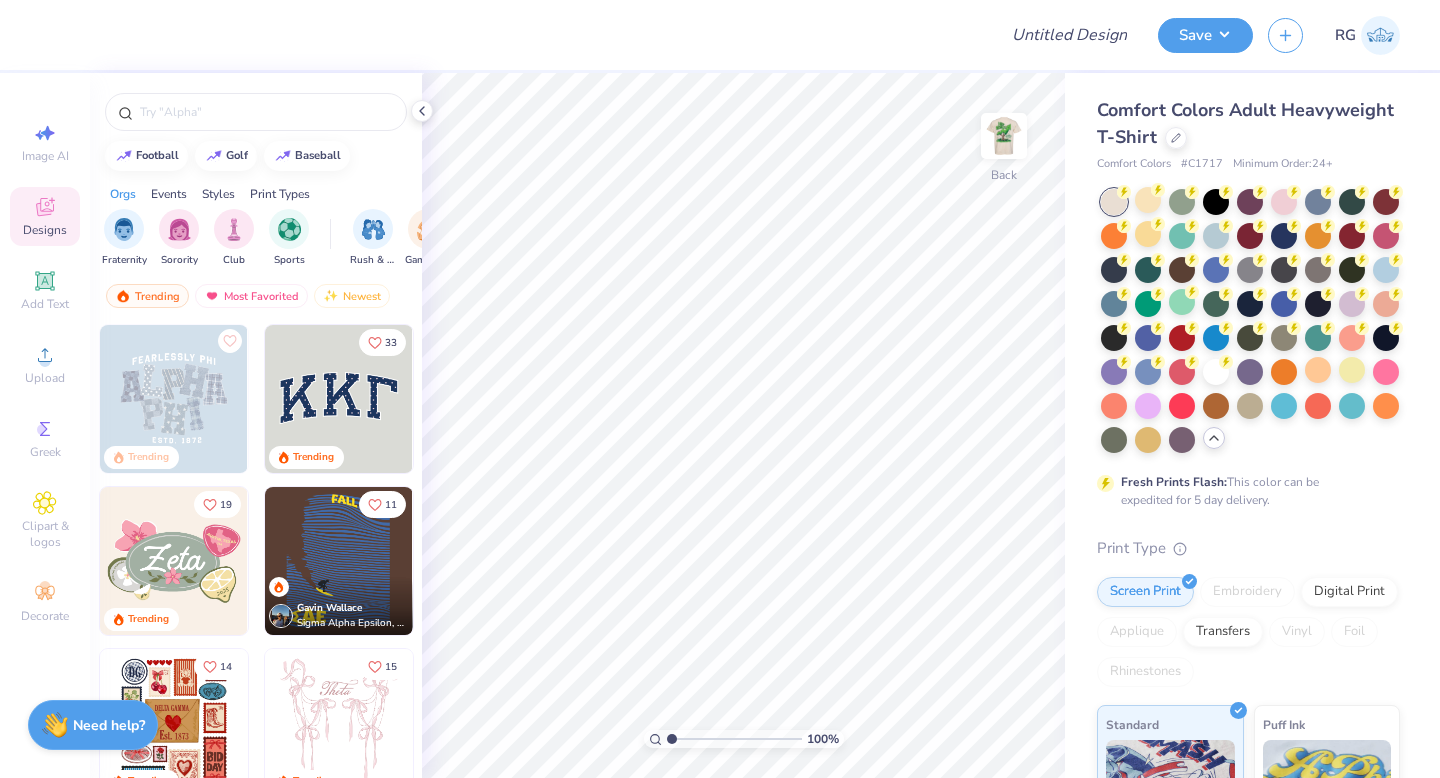 click at bounding box center (518, 35) 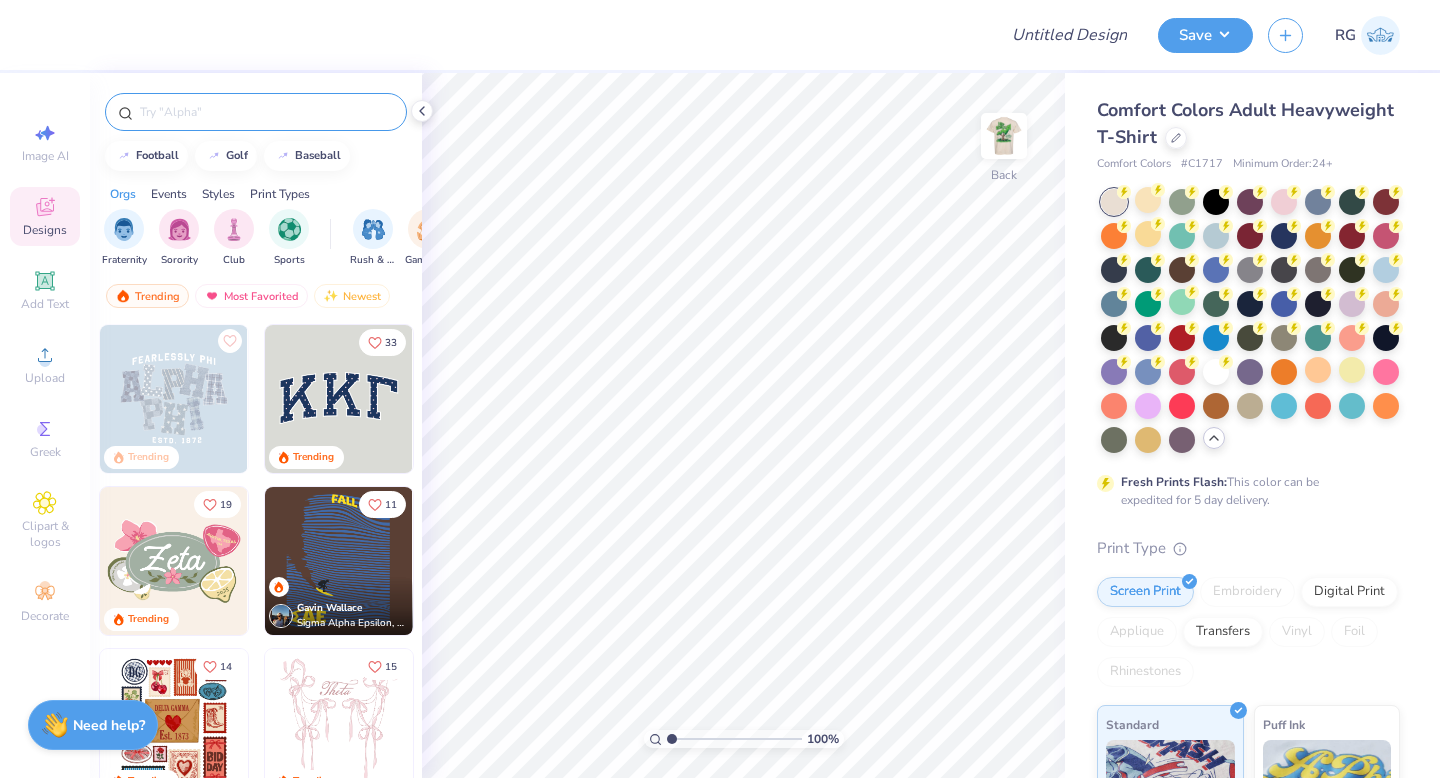click at bounding box center [266, 112] 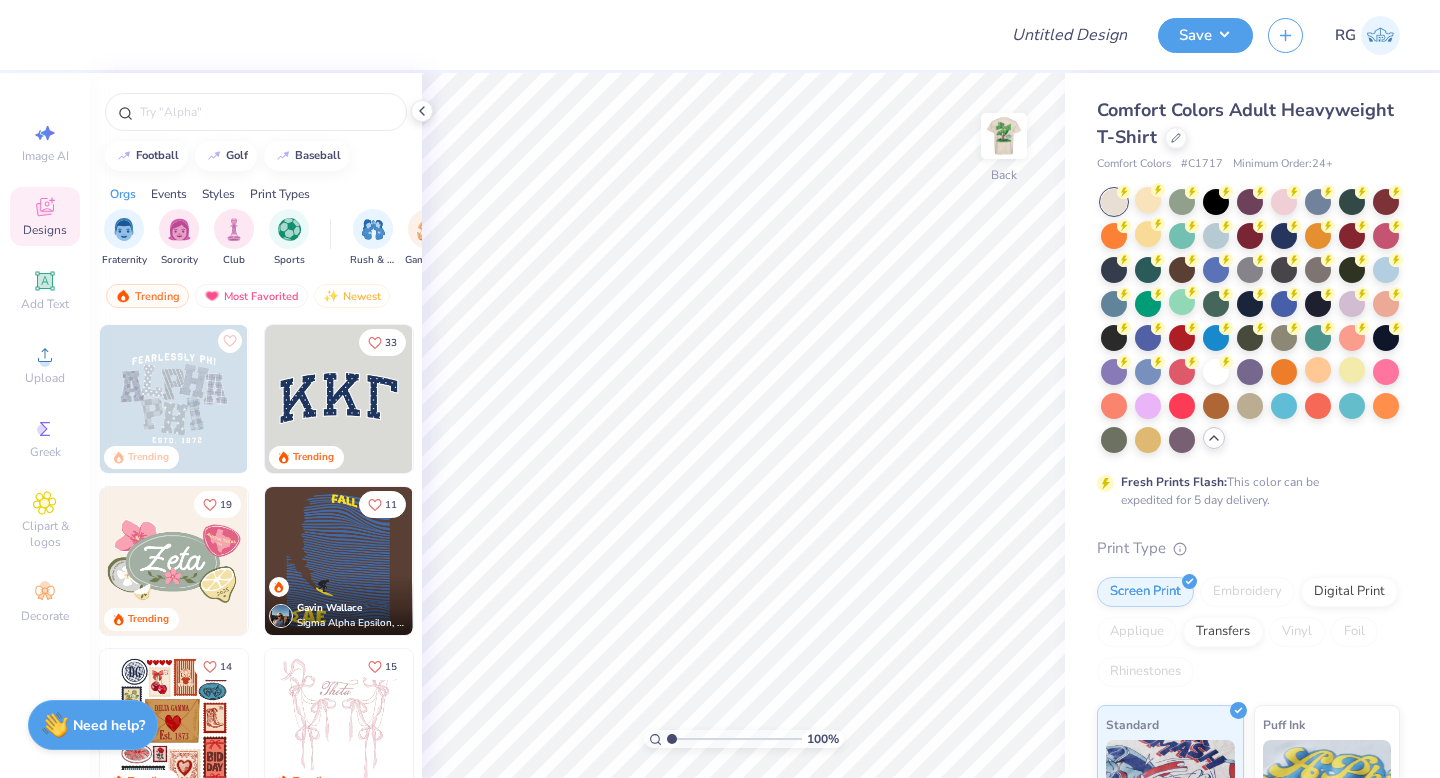 click on "Image AI Designs Add Text Upload Greek Clipart & logos Decorate" at bounding box center (45, 425) 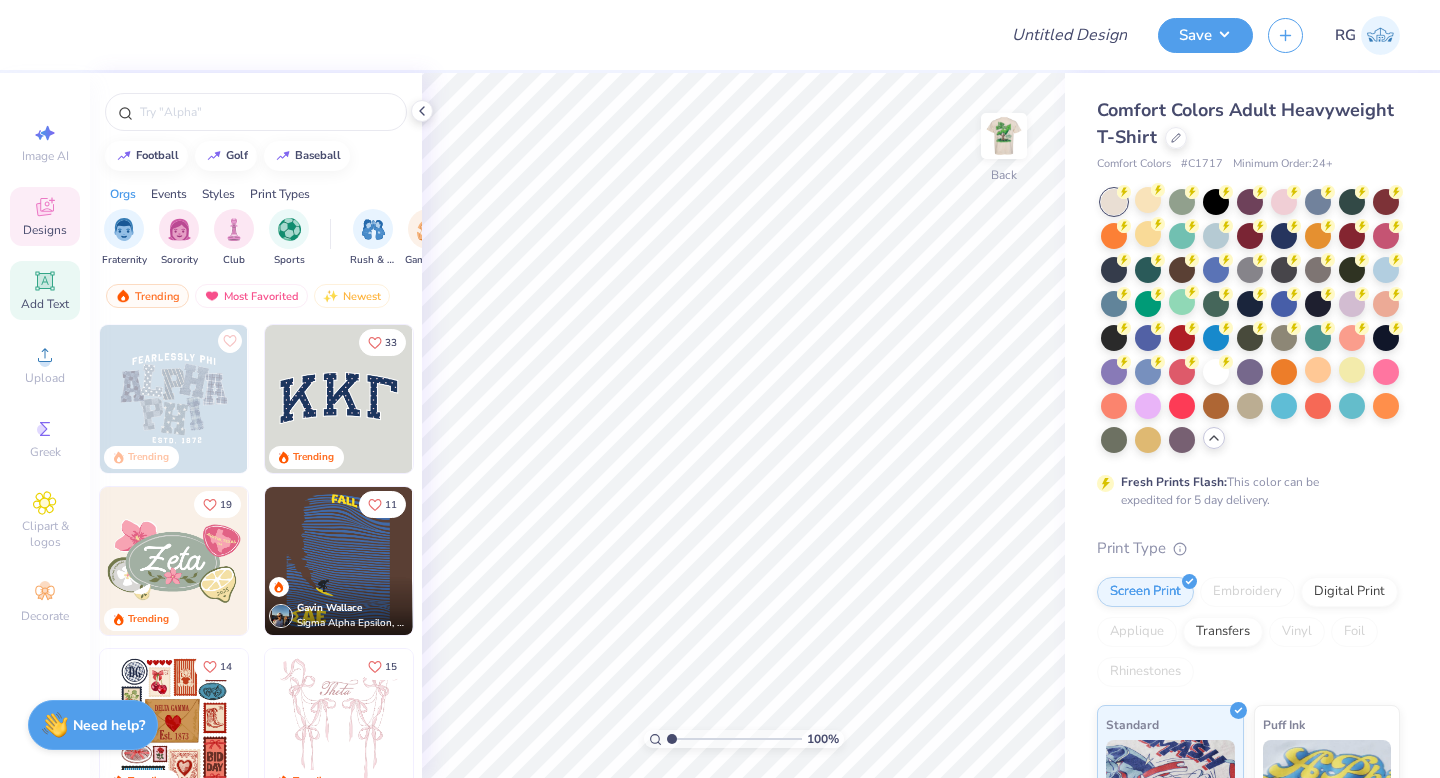 click on "Add Text" at bounding box center [45, 290] 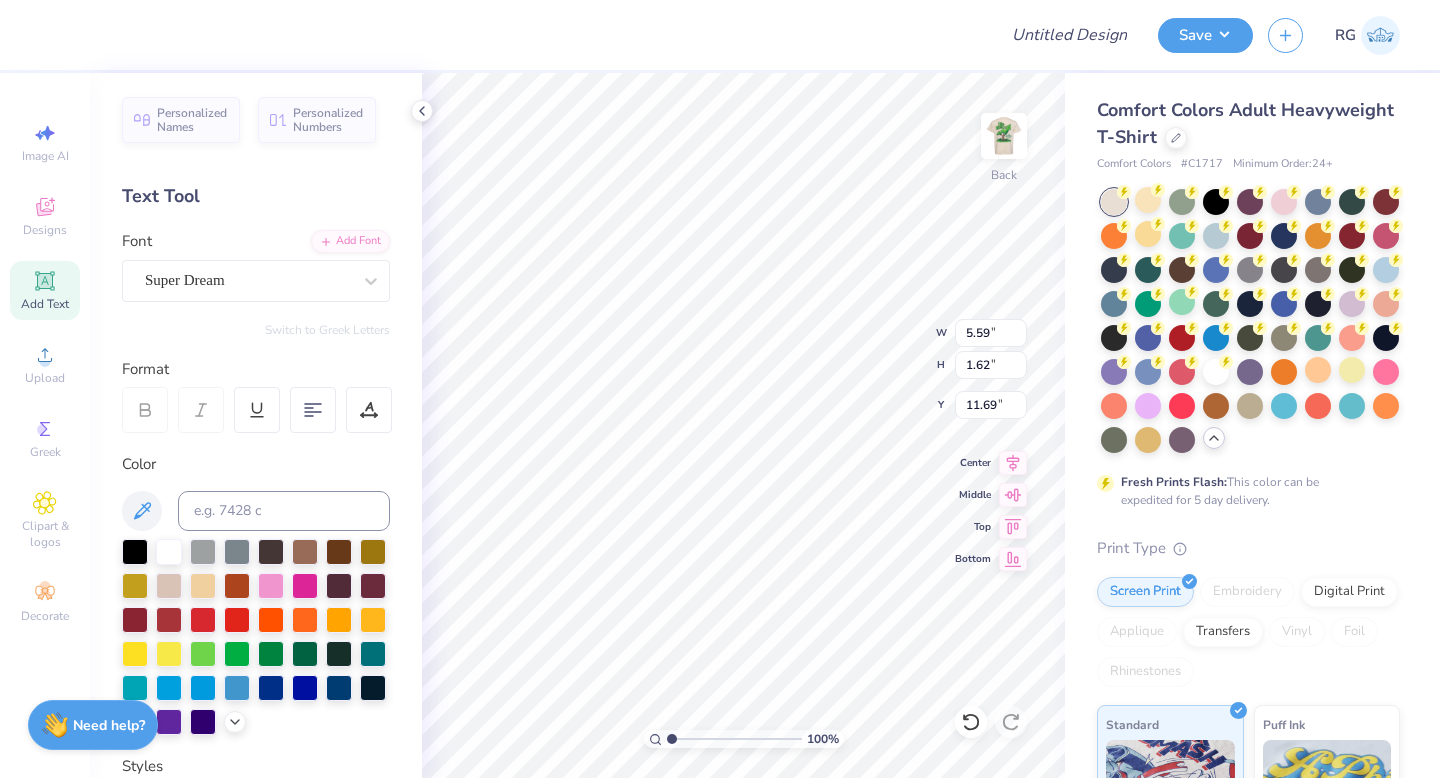 scroll, scrollTop: 0, scrollLeft: 0, axis: both 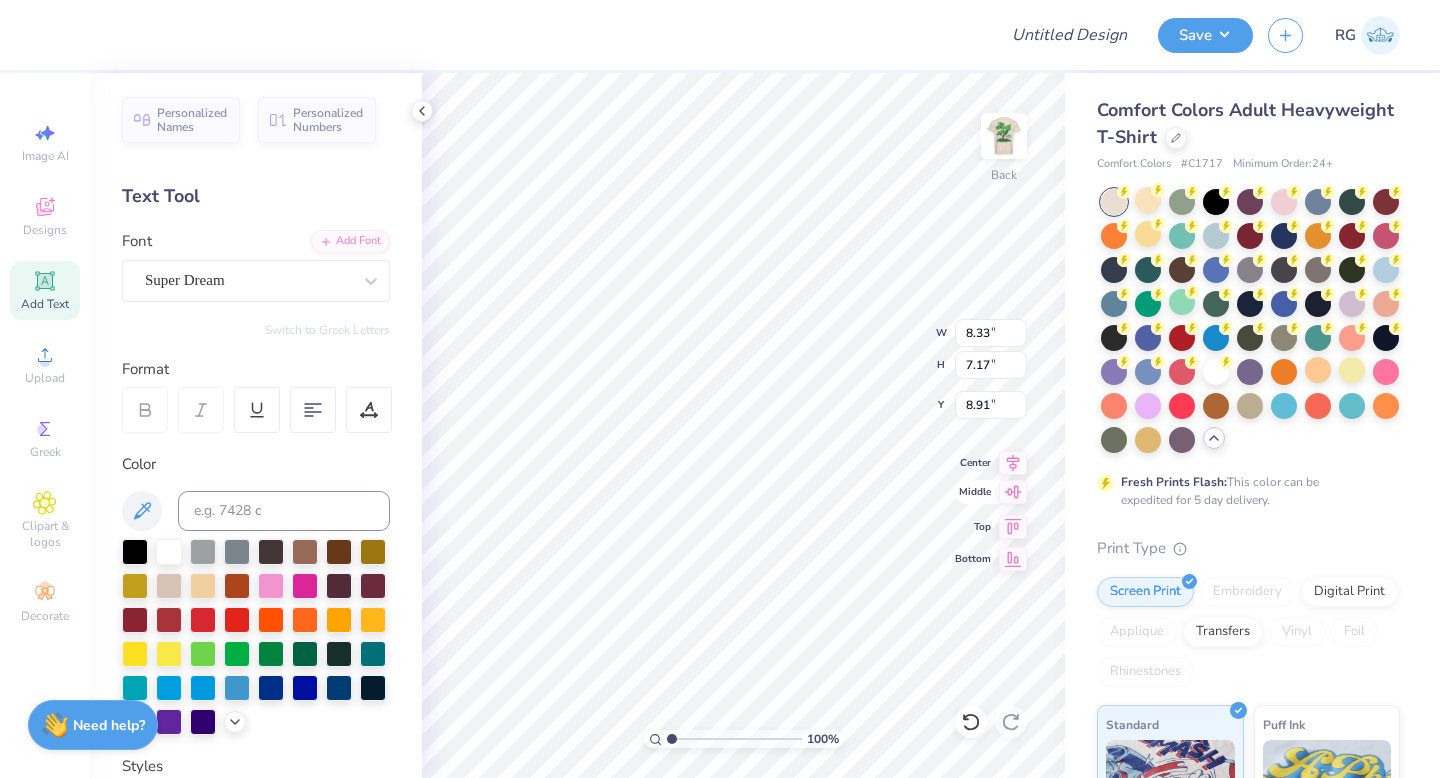 click 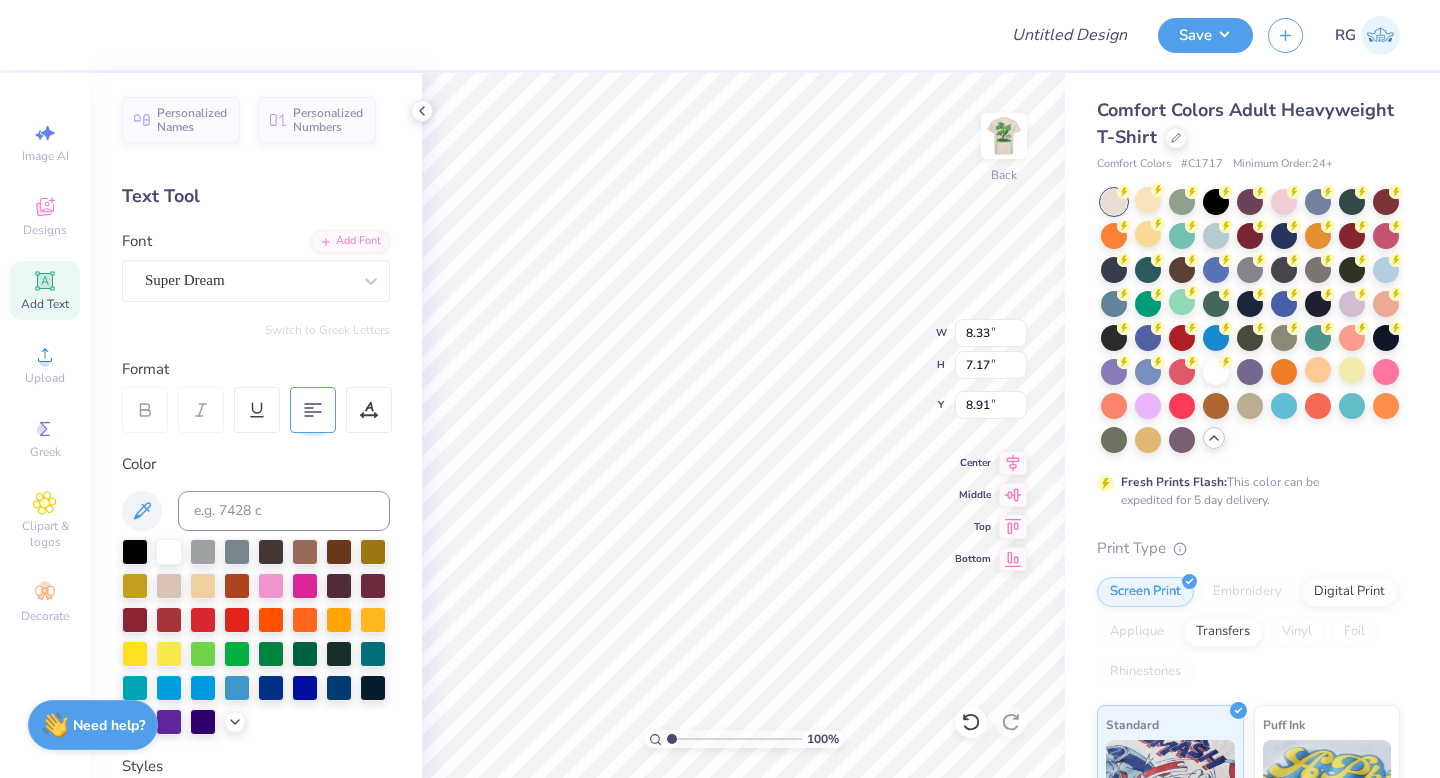 click 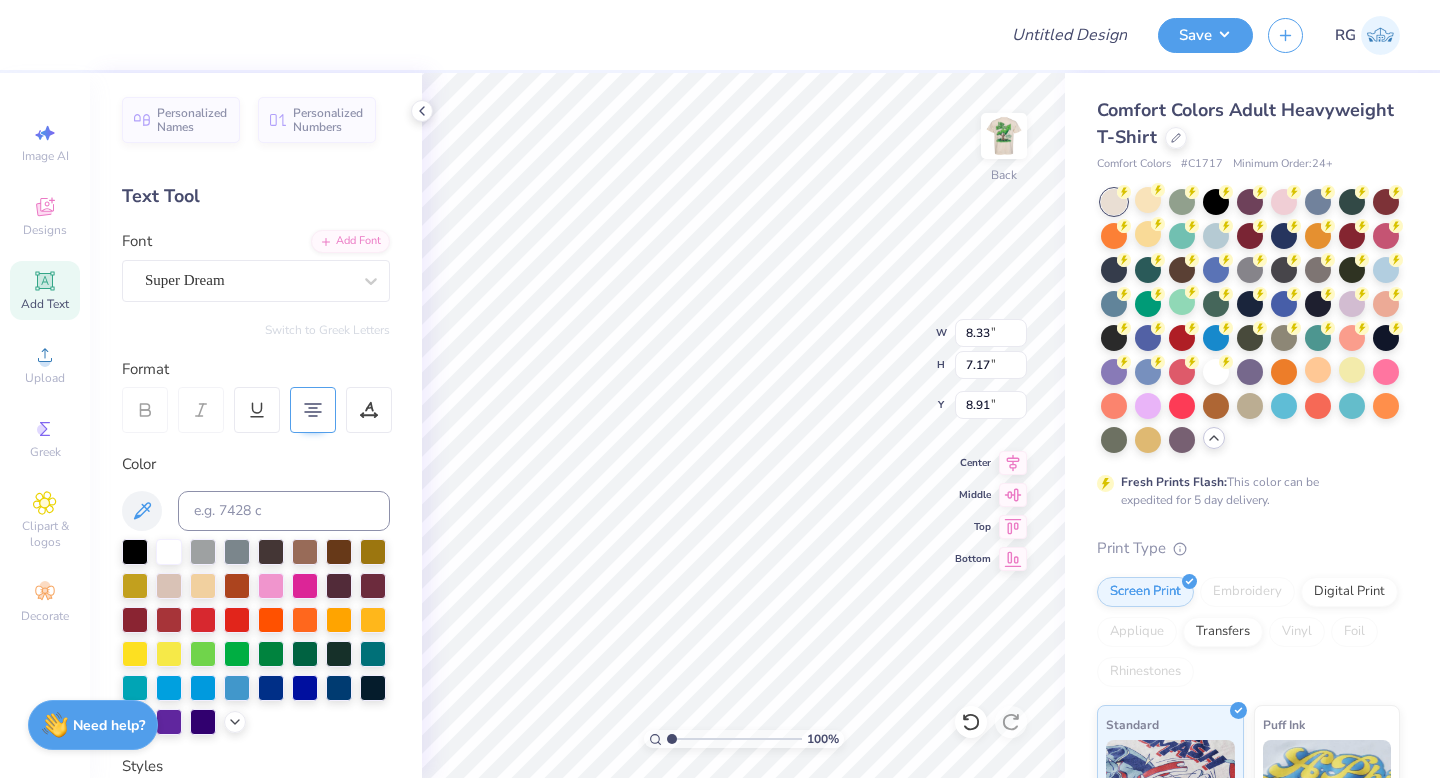 scroll, scrollTop: 1, scrollLeft: 0, axis: vertical 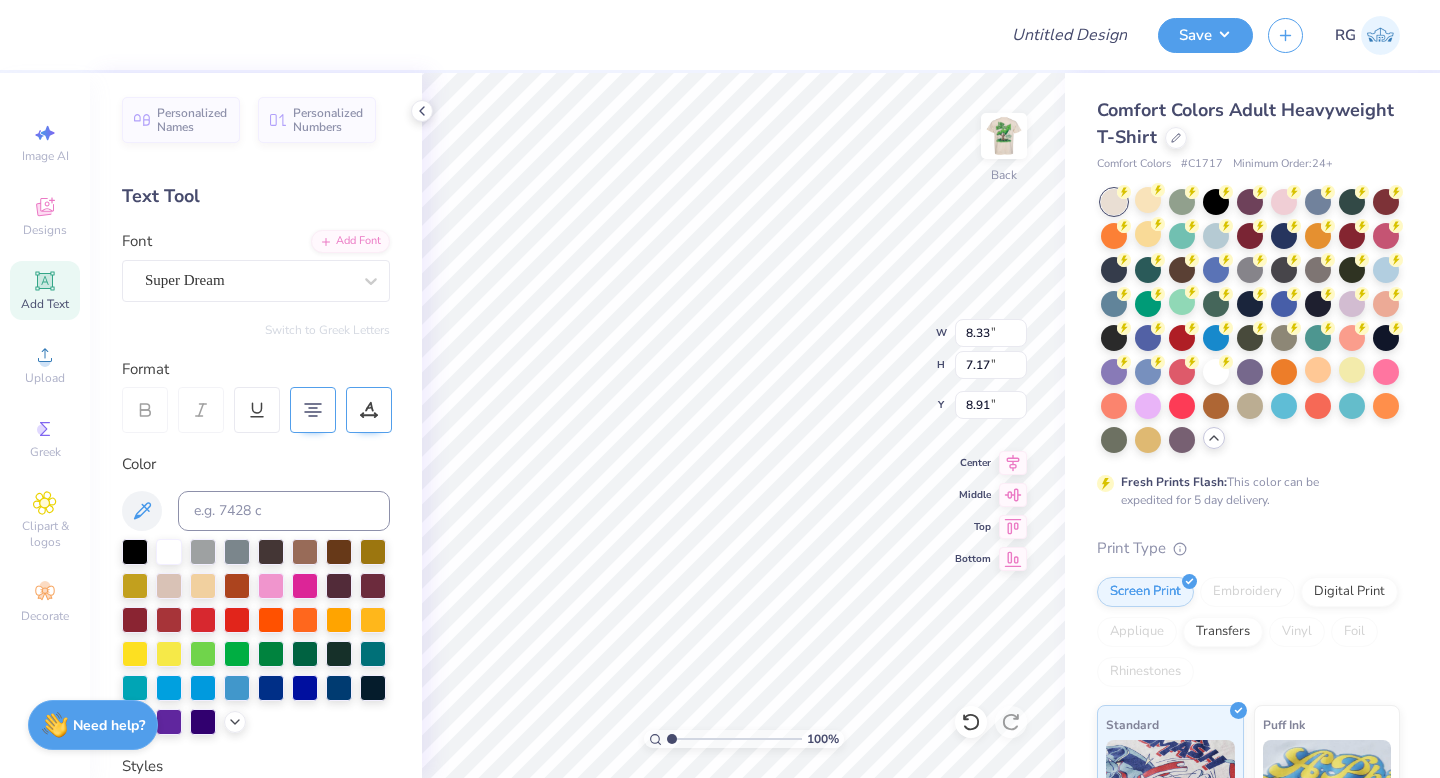 type on "3.99" 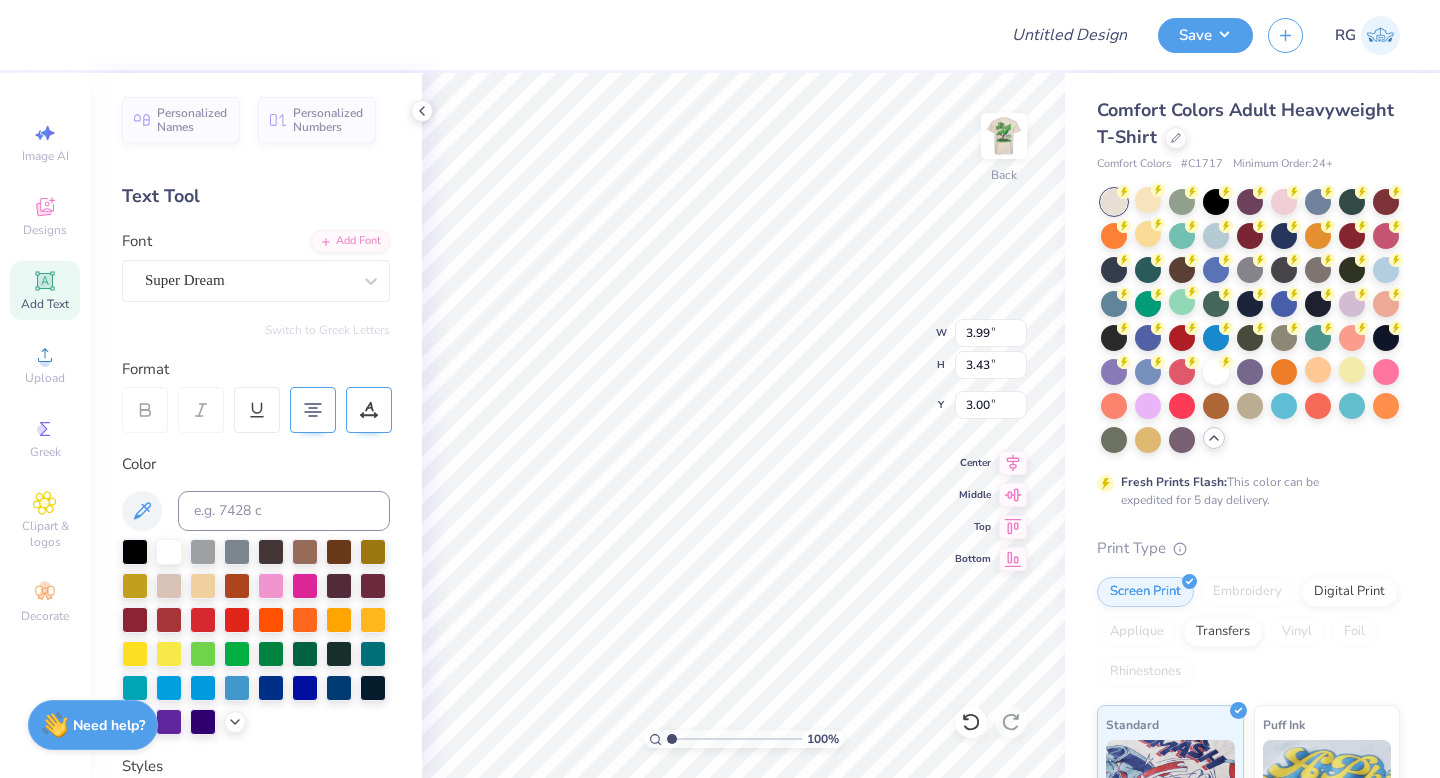 type on "3.00" 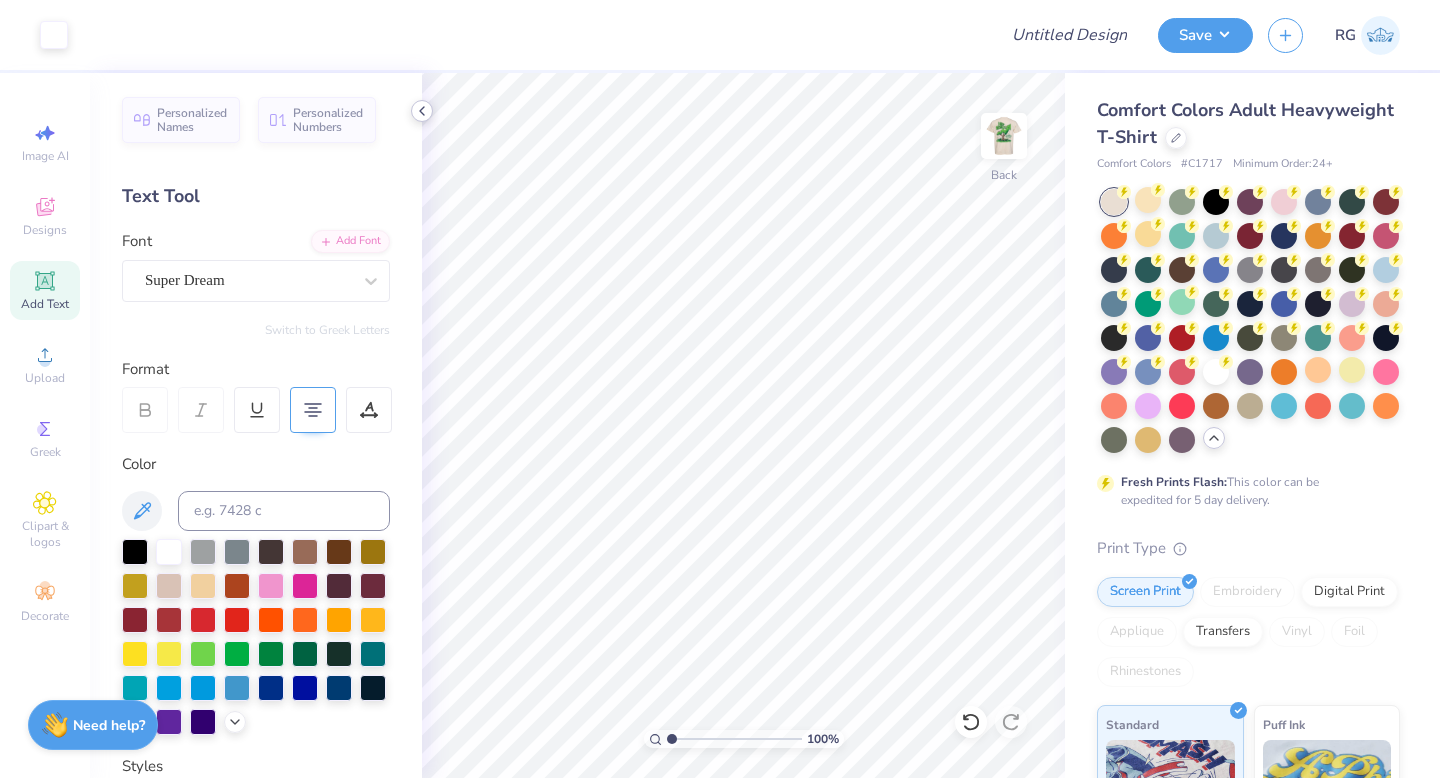 click 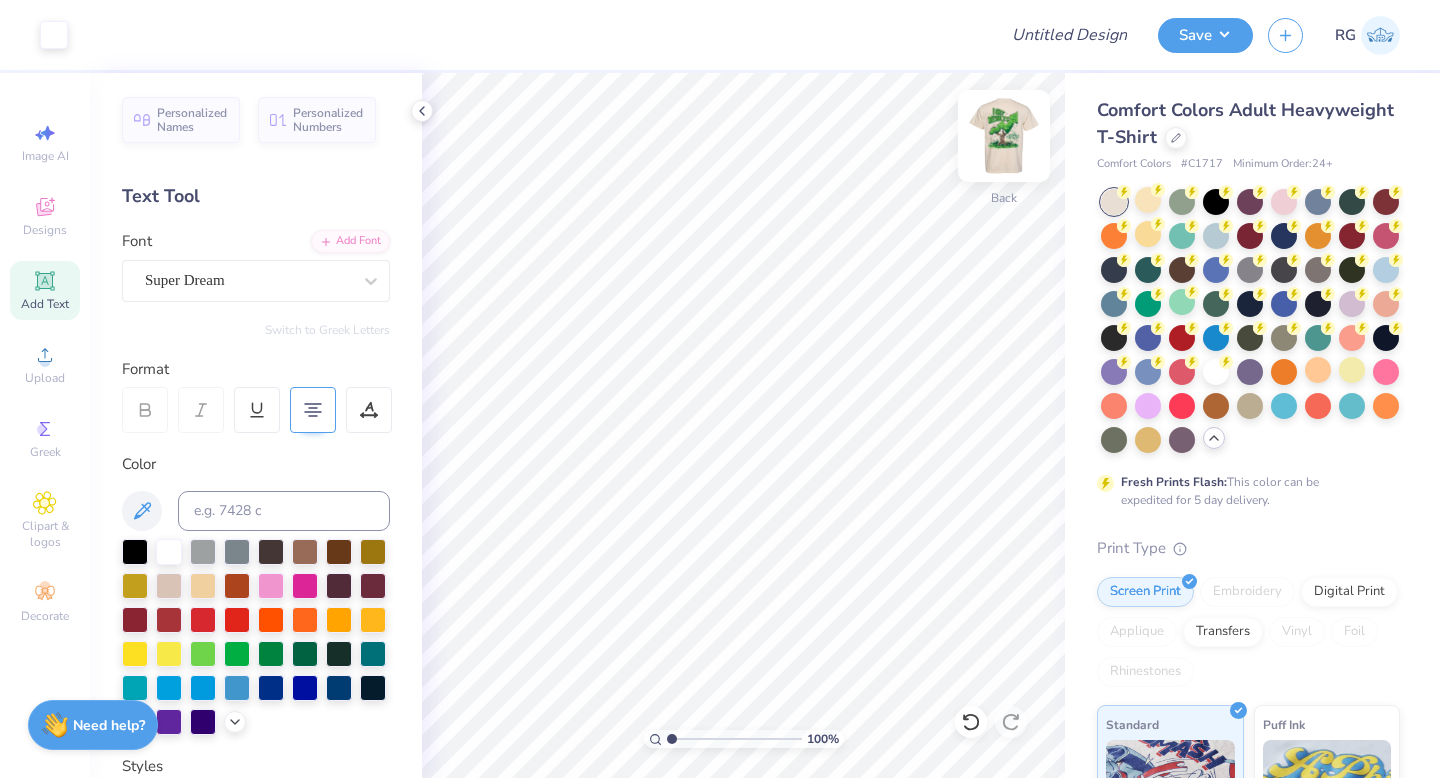 click at bounding box center [1004, 136] 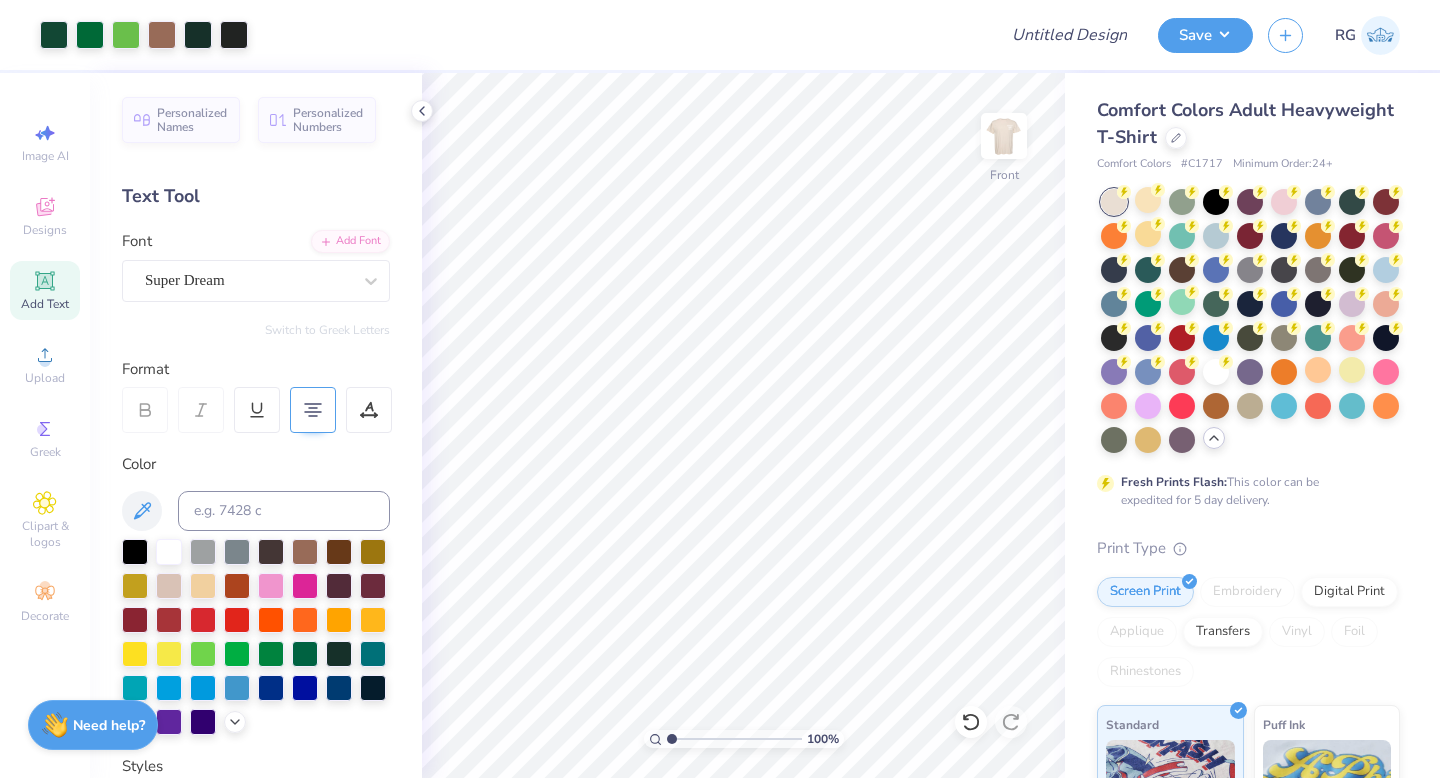 click at bounding box center (1004, 136) 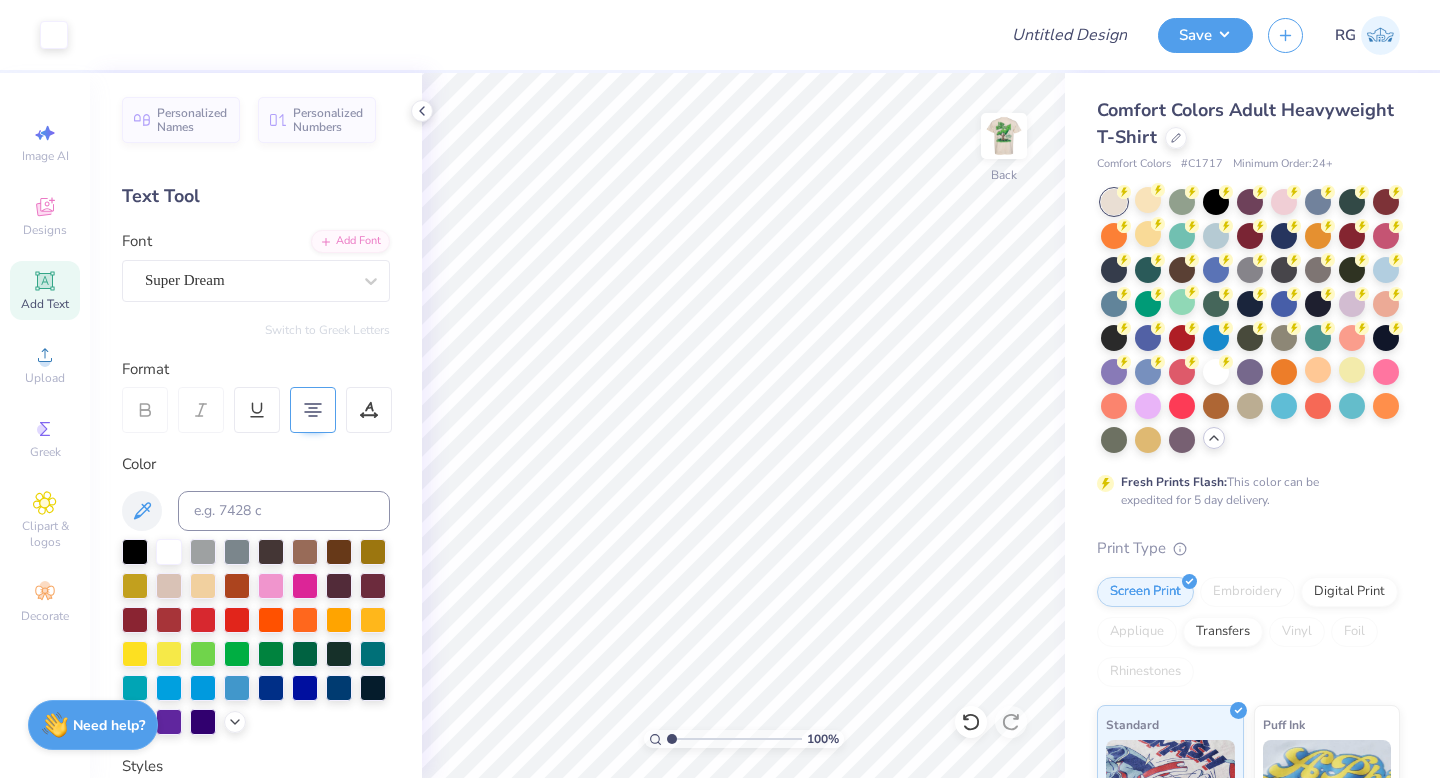 click at bounding box center [1004, 136] 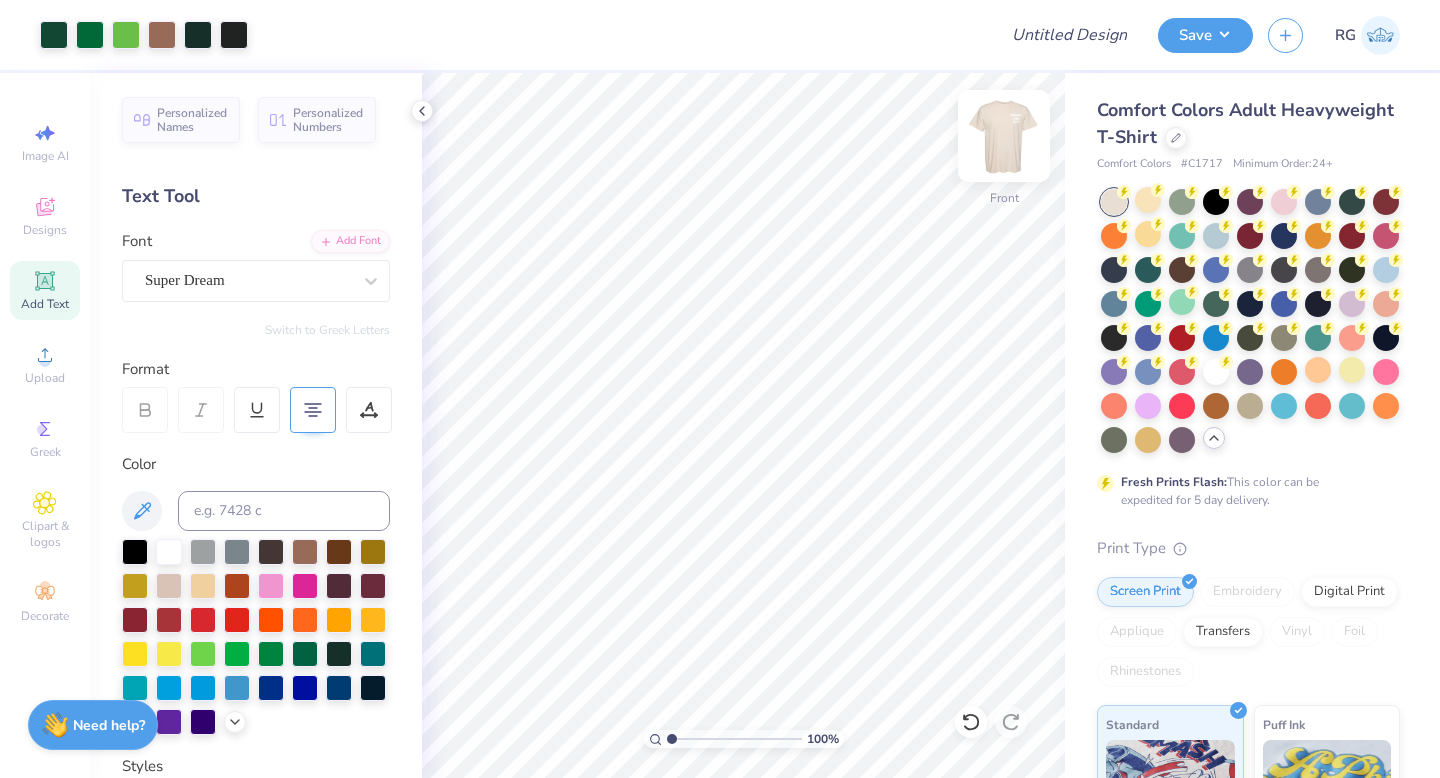 click at bounding box center (1004, 136) 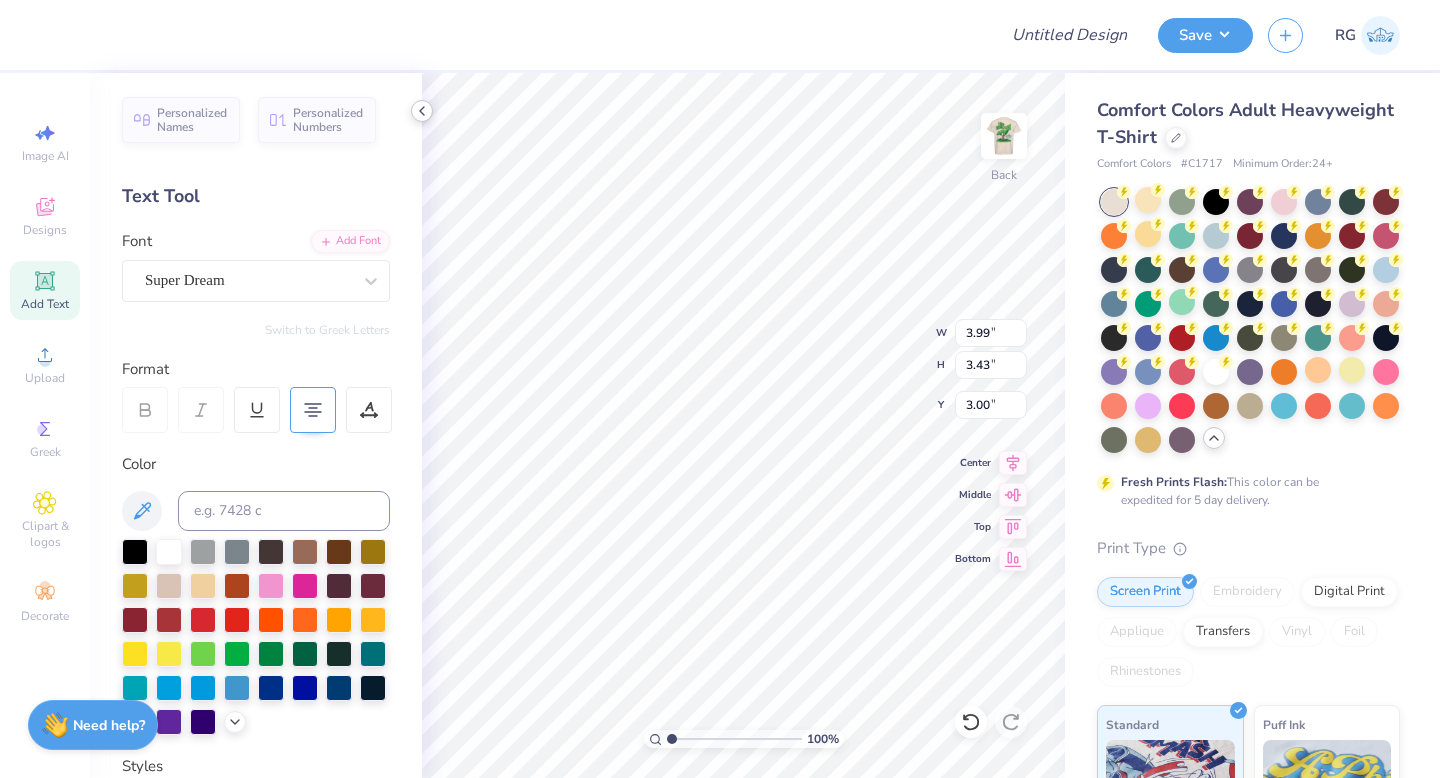 click 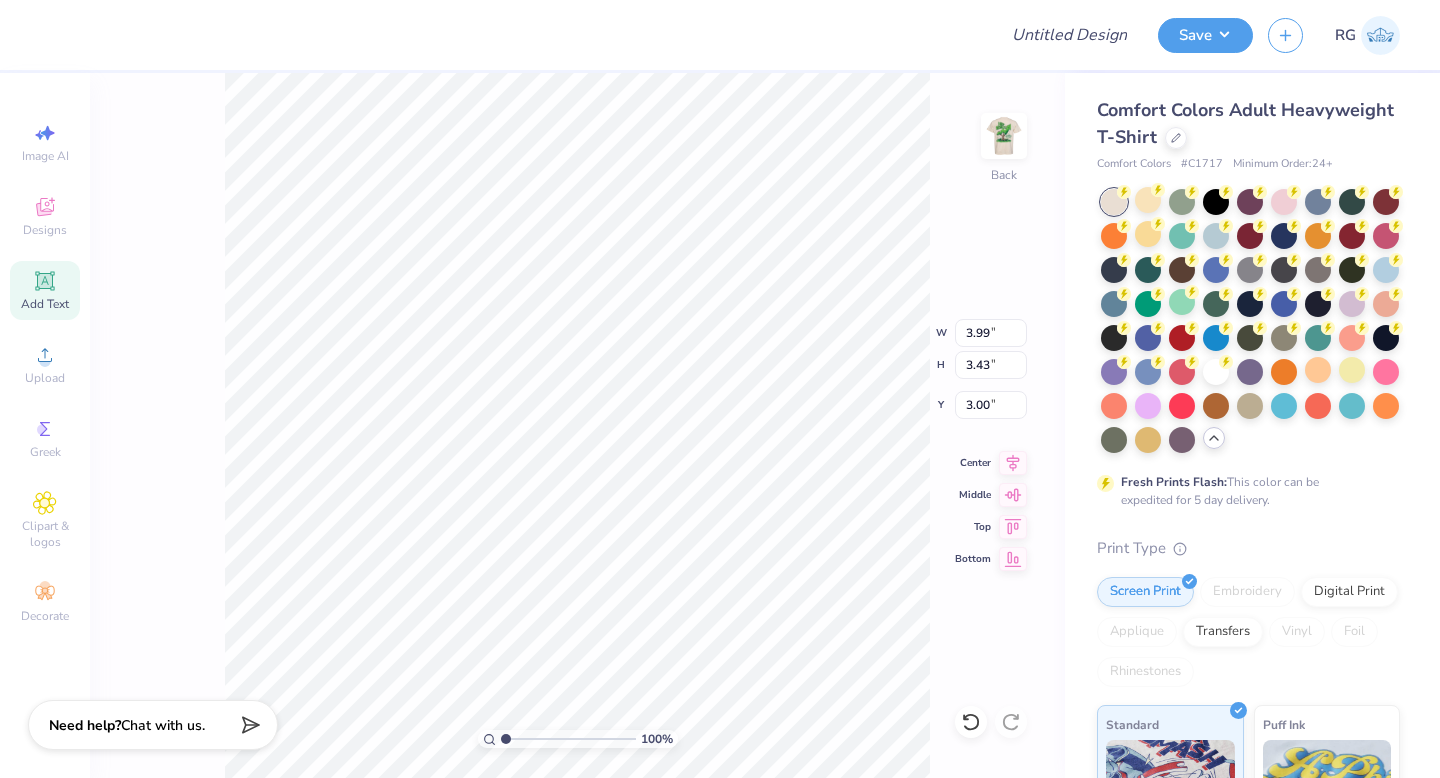 scroll, scrollTop: 1, scrollLeft: 0, axis: vertical 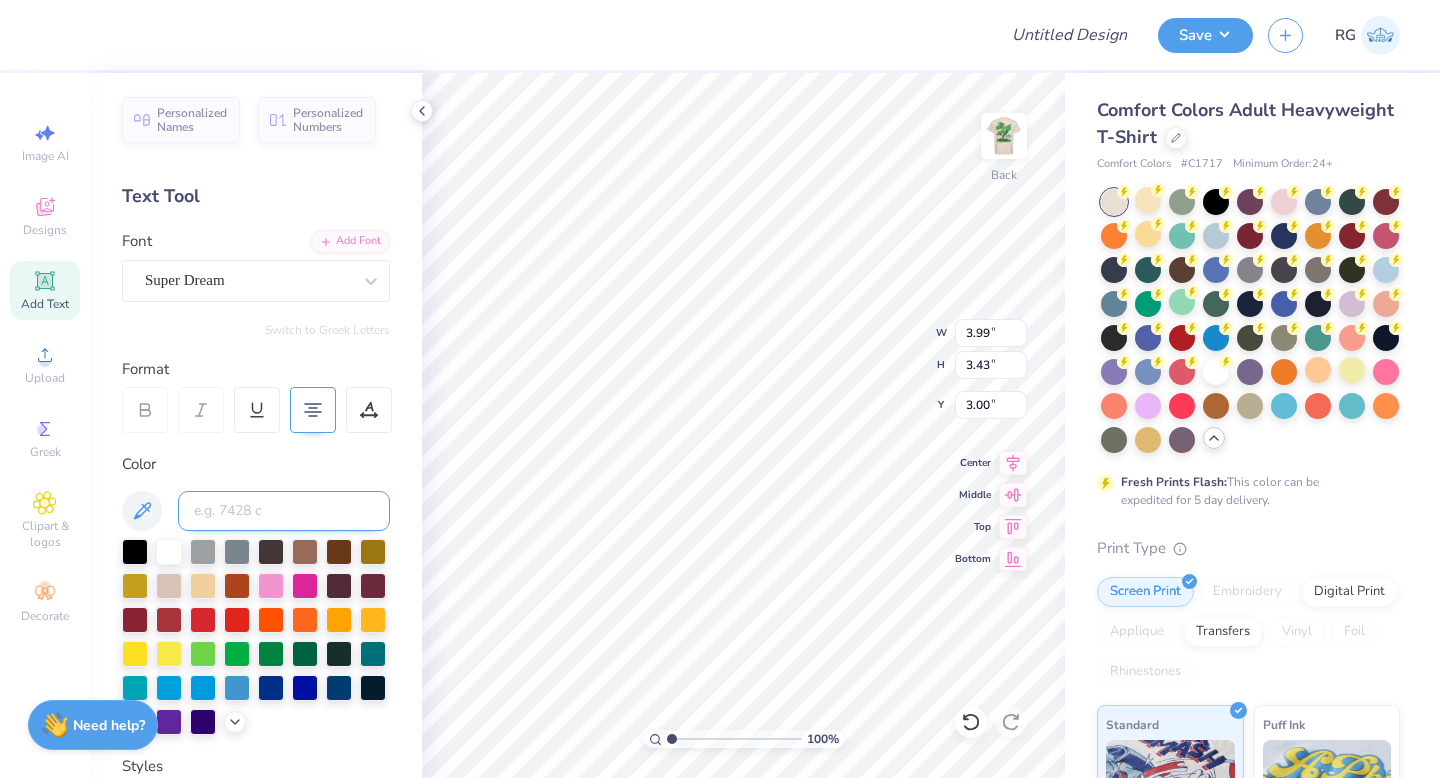 click at bounding box center (284, 511) 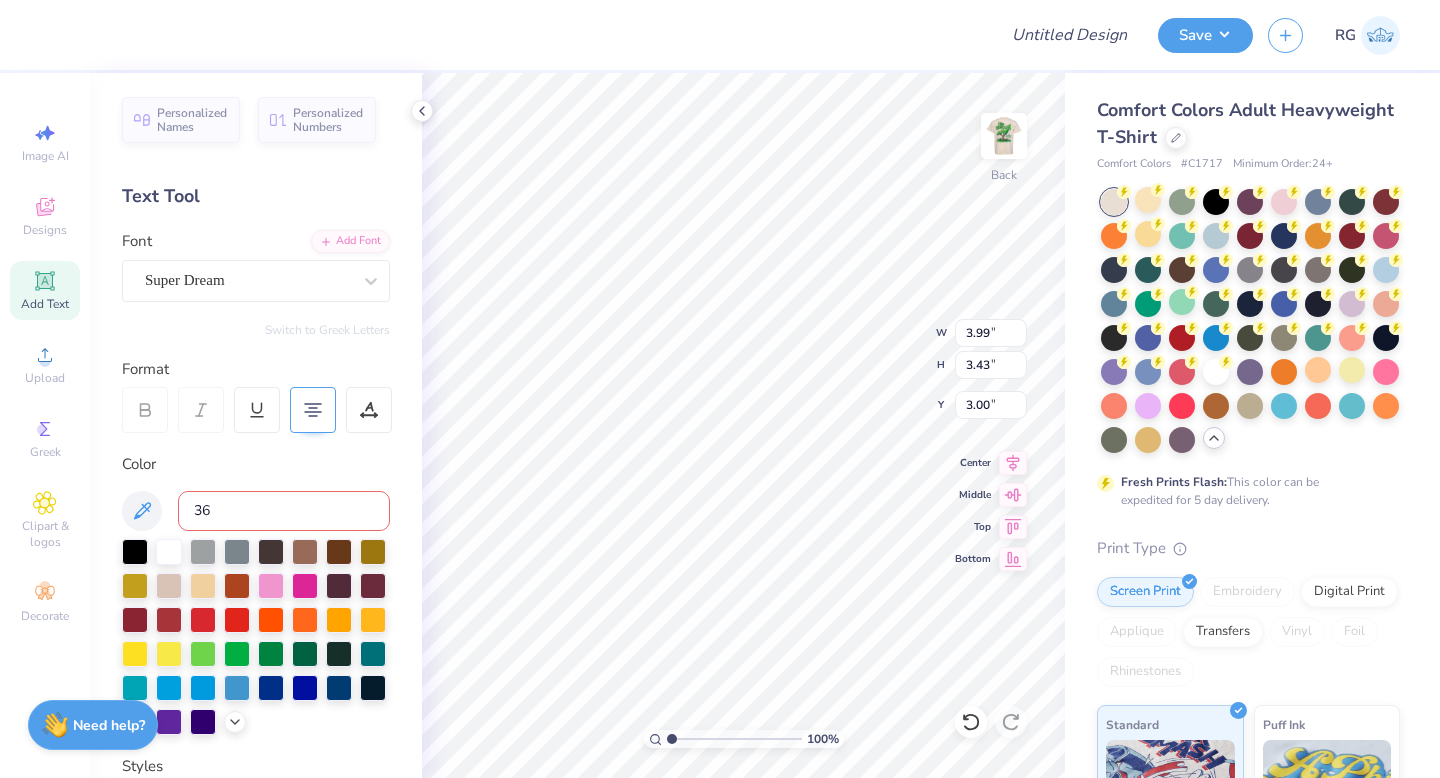 type on "360" 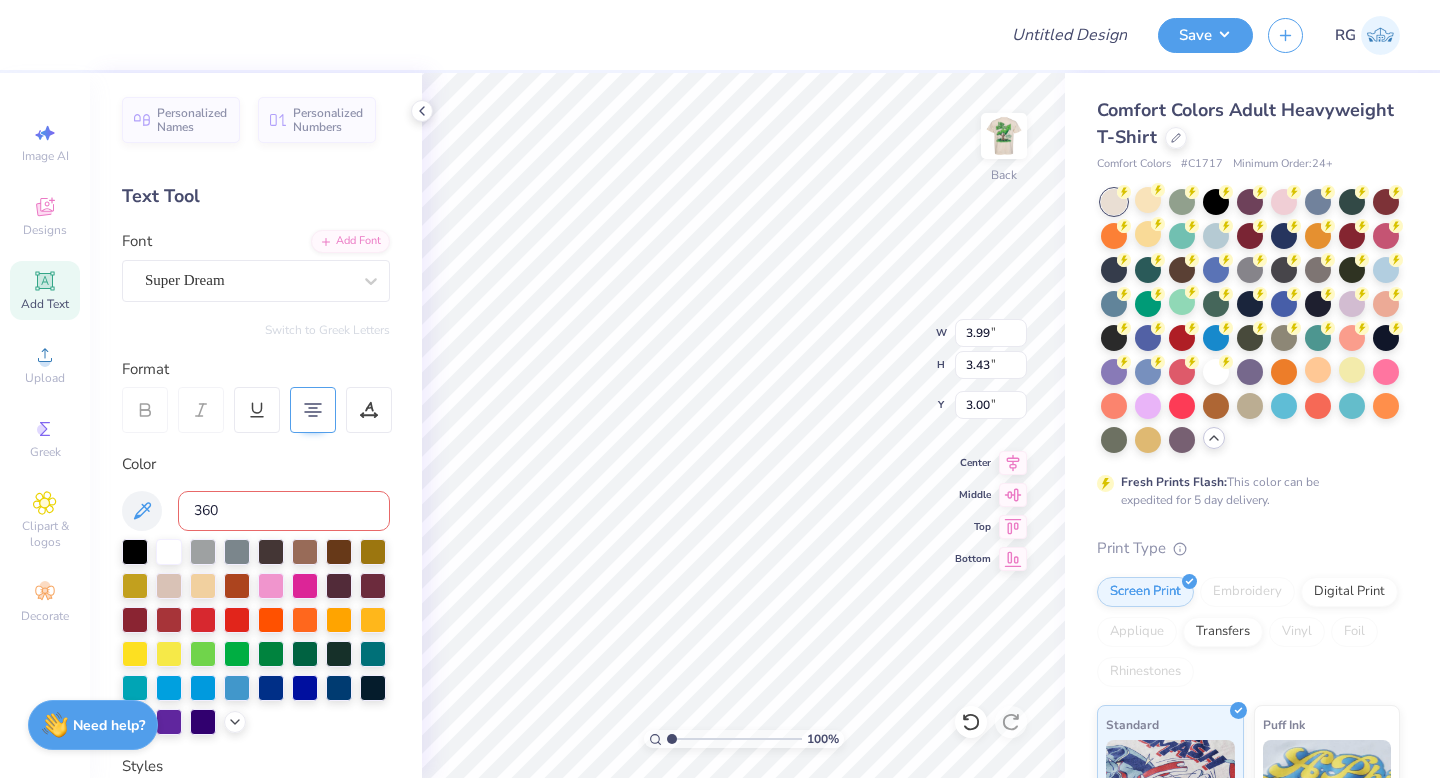 type 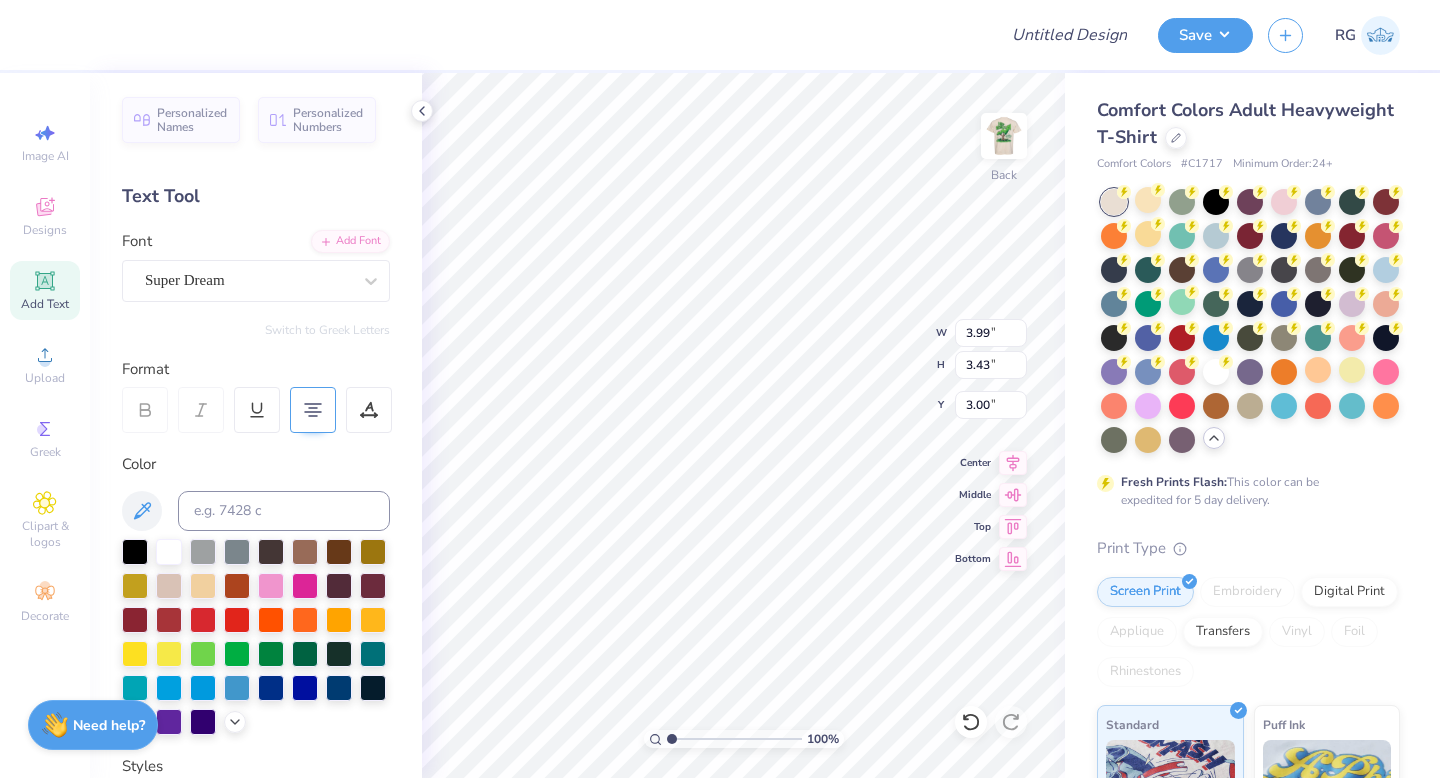 type on "3.19" 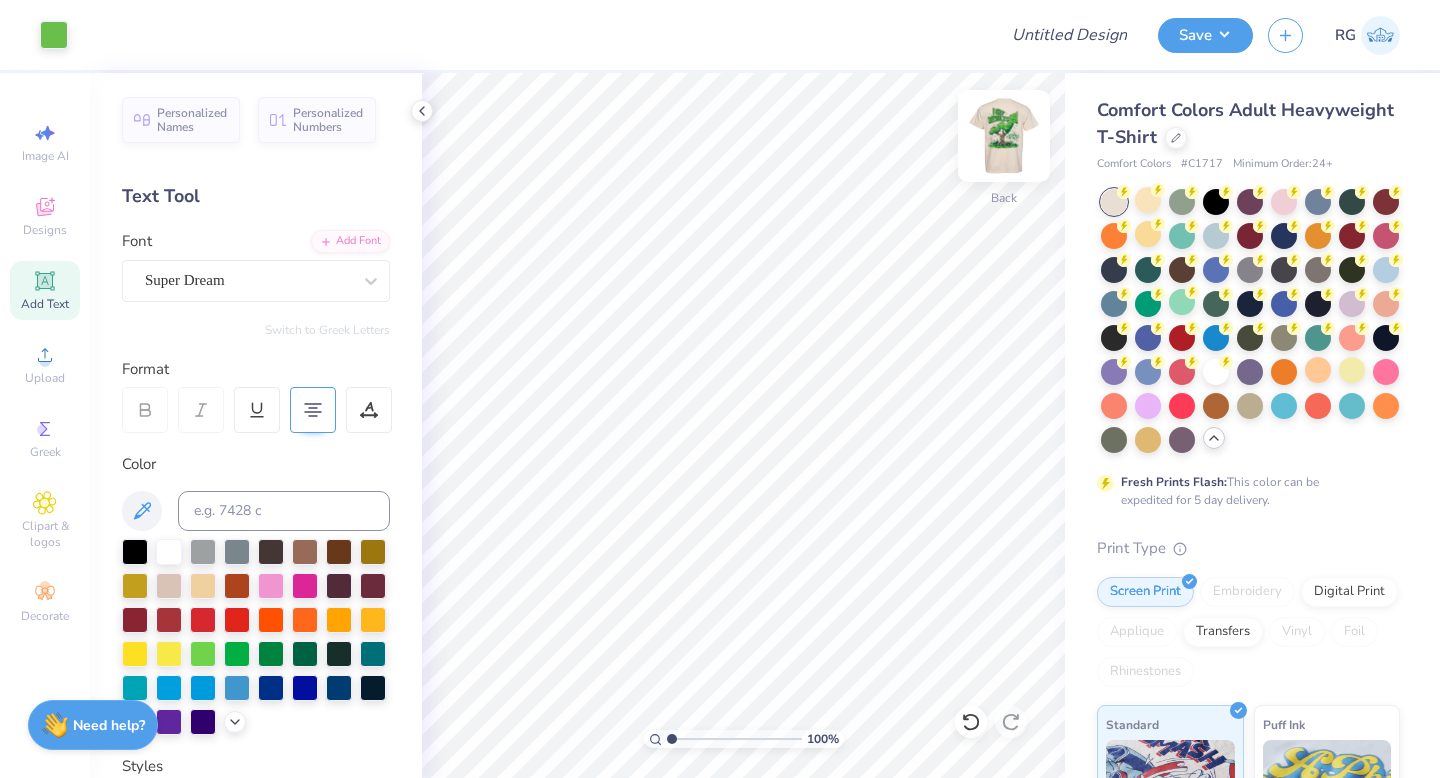 click at bounding box center (1004, 136) 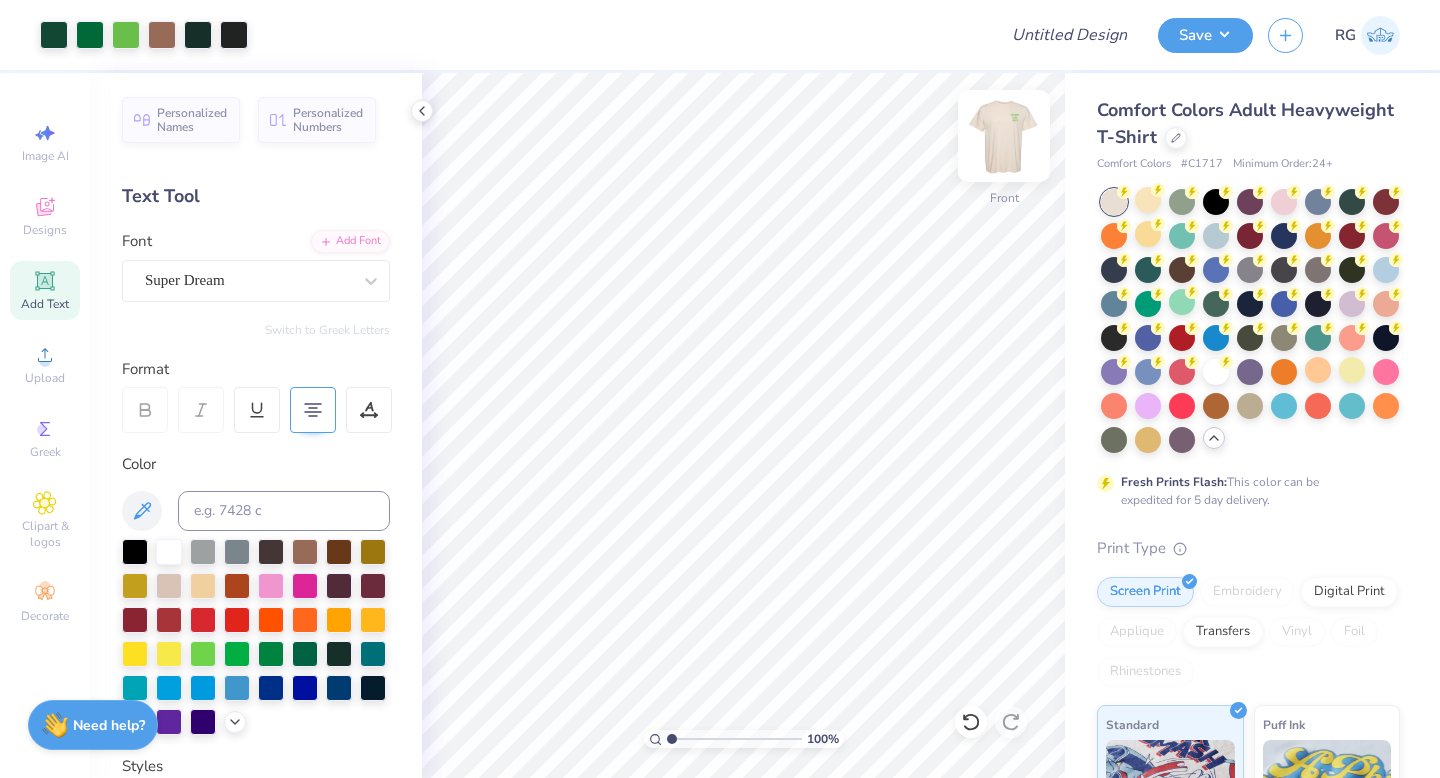 click at bounding box center [1004, 136] 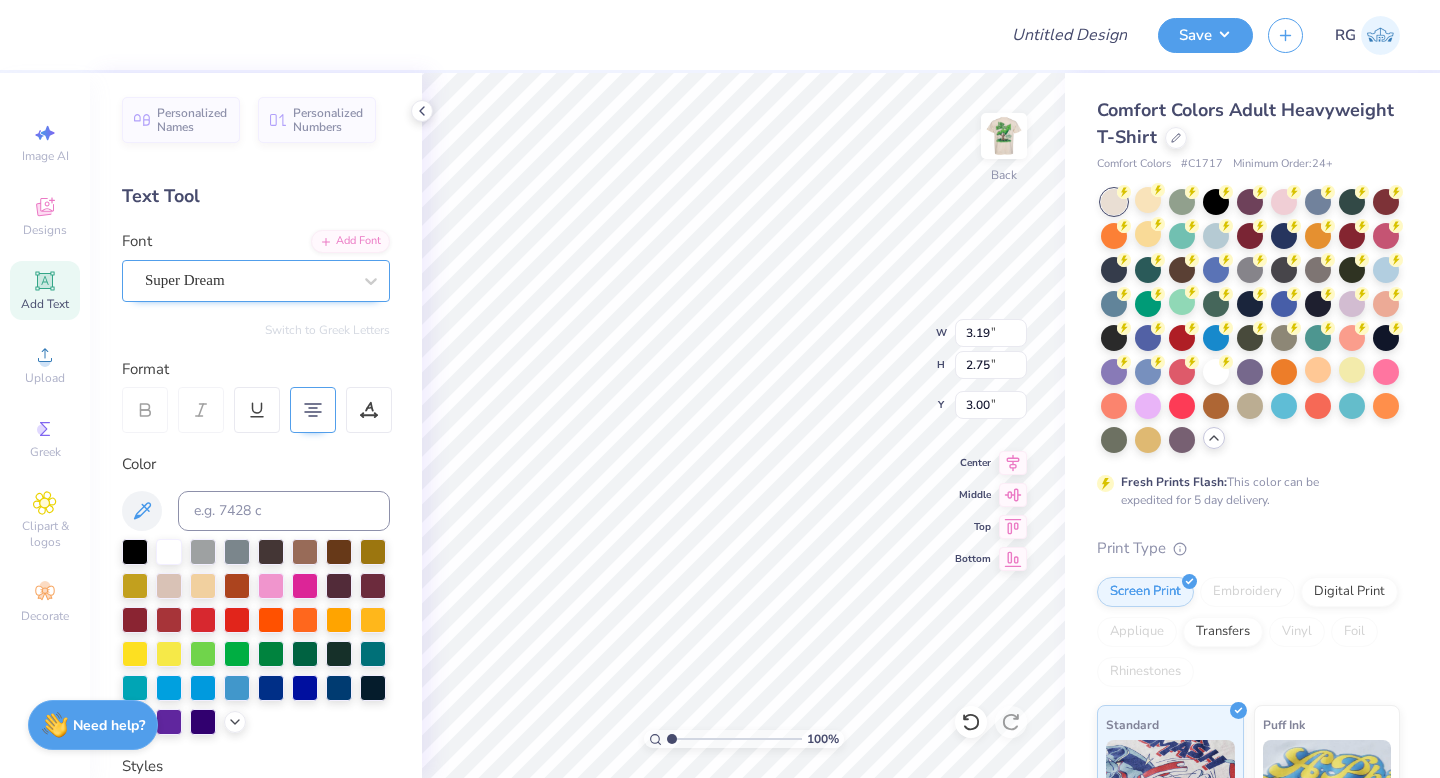 click on "Super Dream" at bounding box center (256, 281) 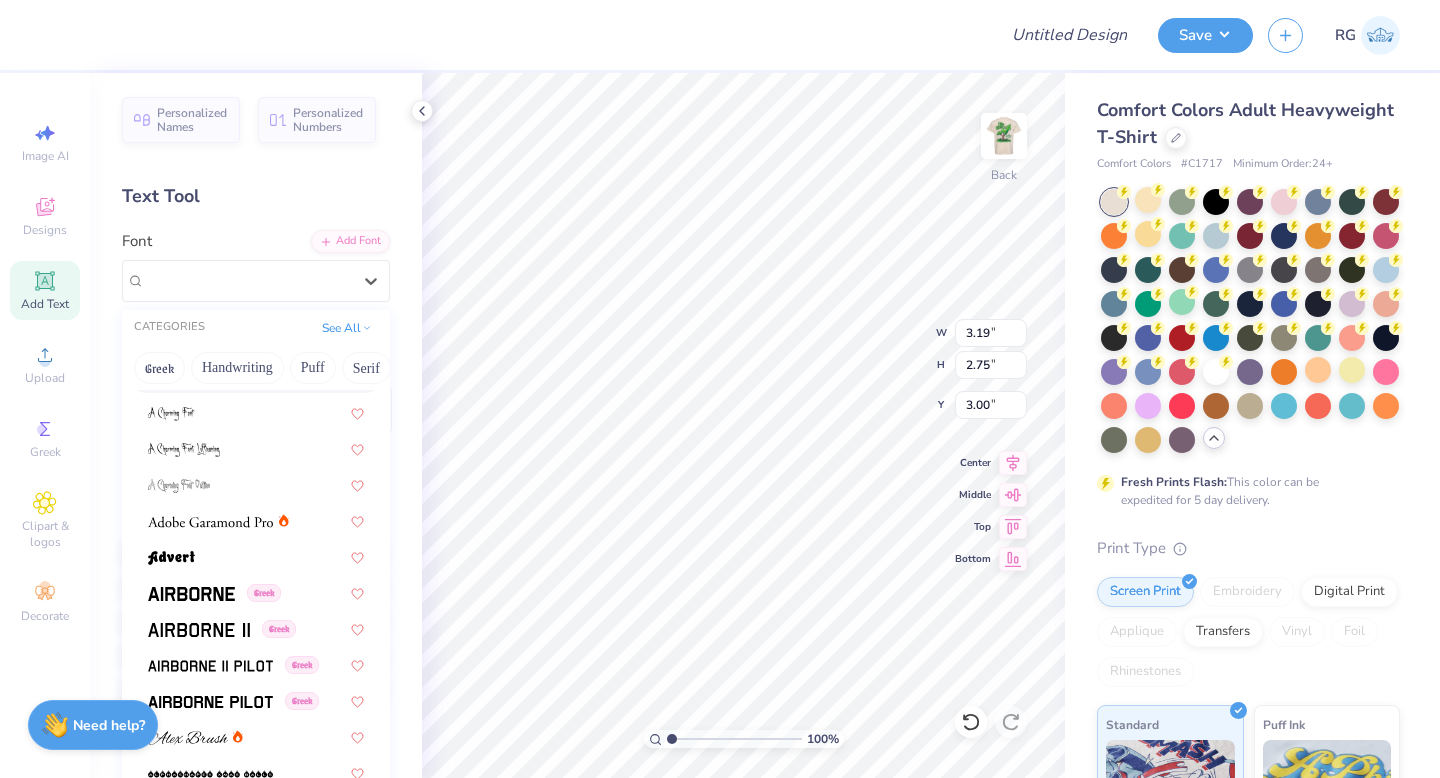 scroll, scrollTop: 189, scrollLeft: 0, axis: vertical 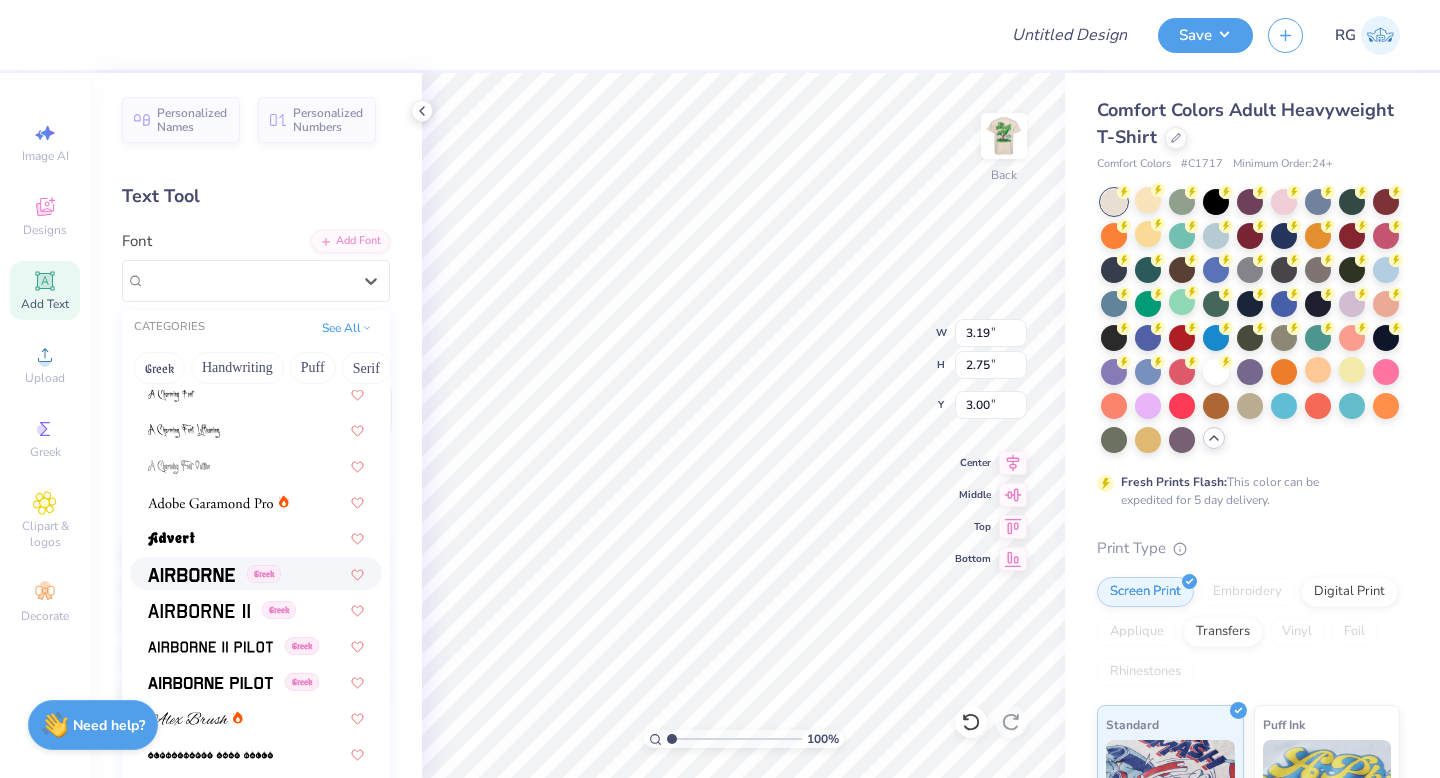 click at bounding box center (191, 575) 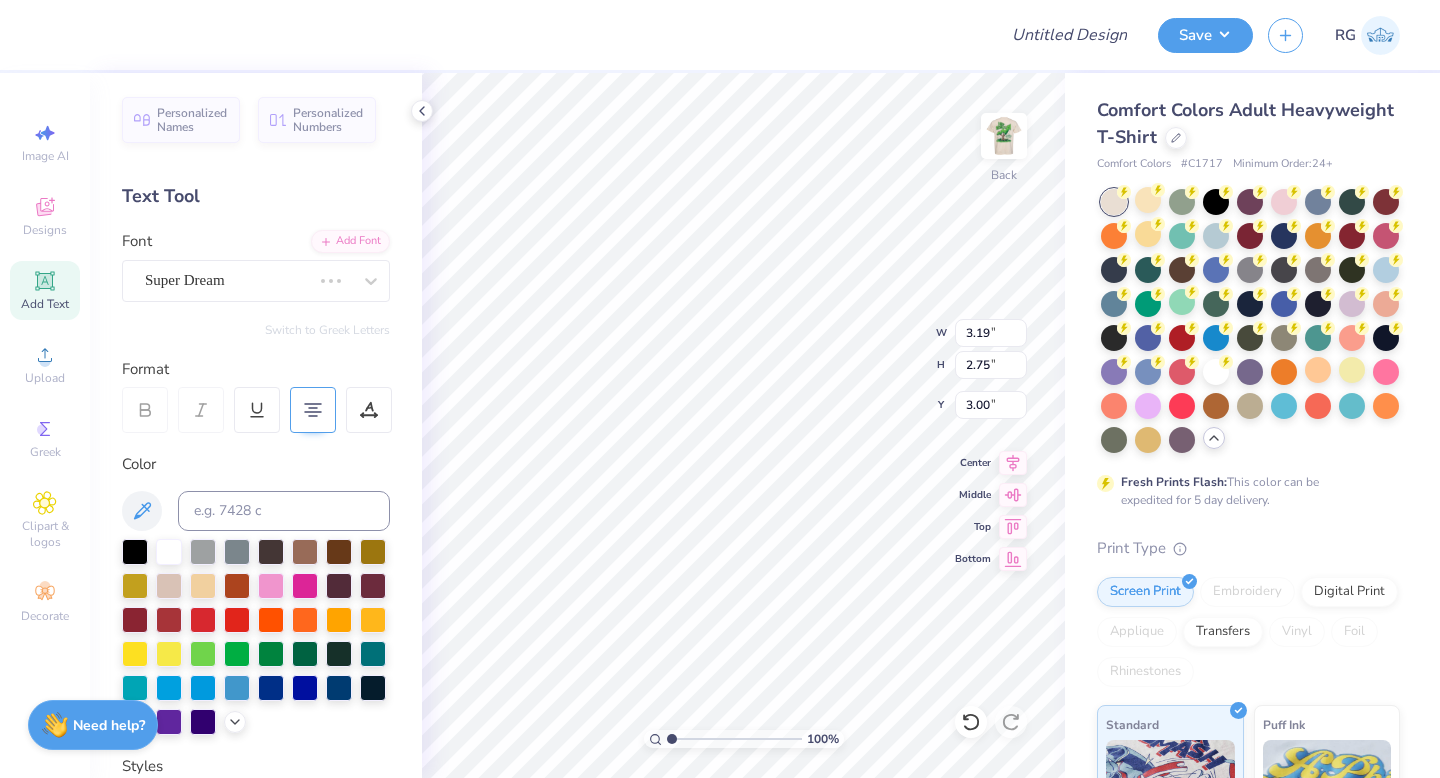 type on "3.44" 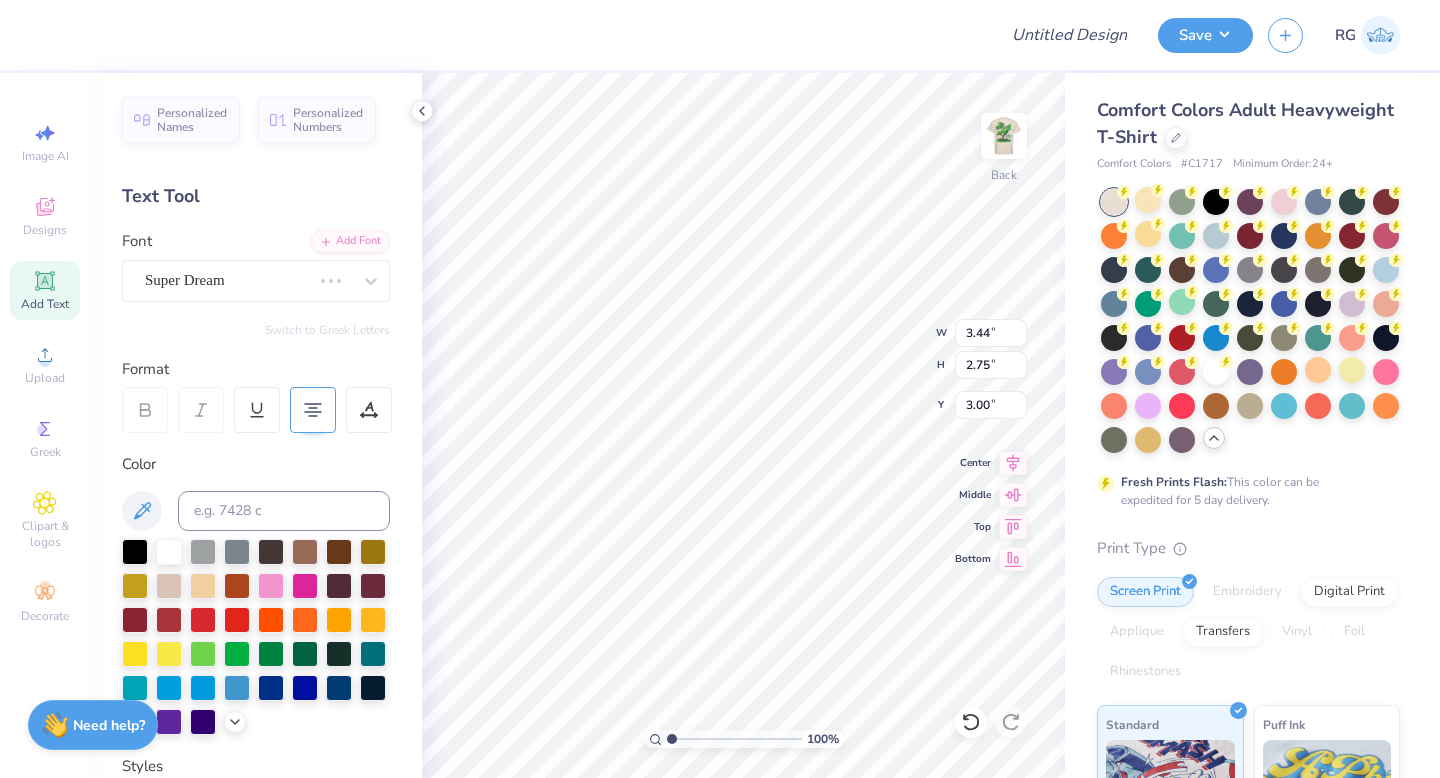 type on "2.78" 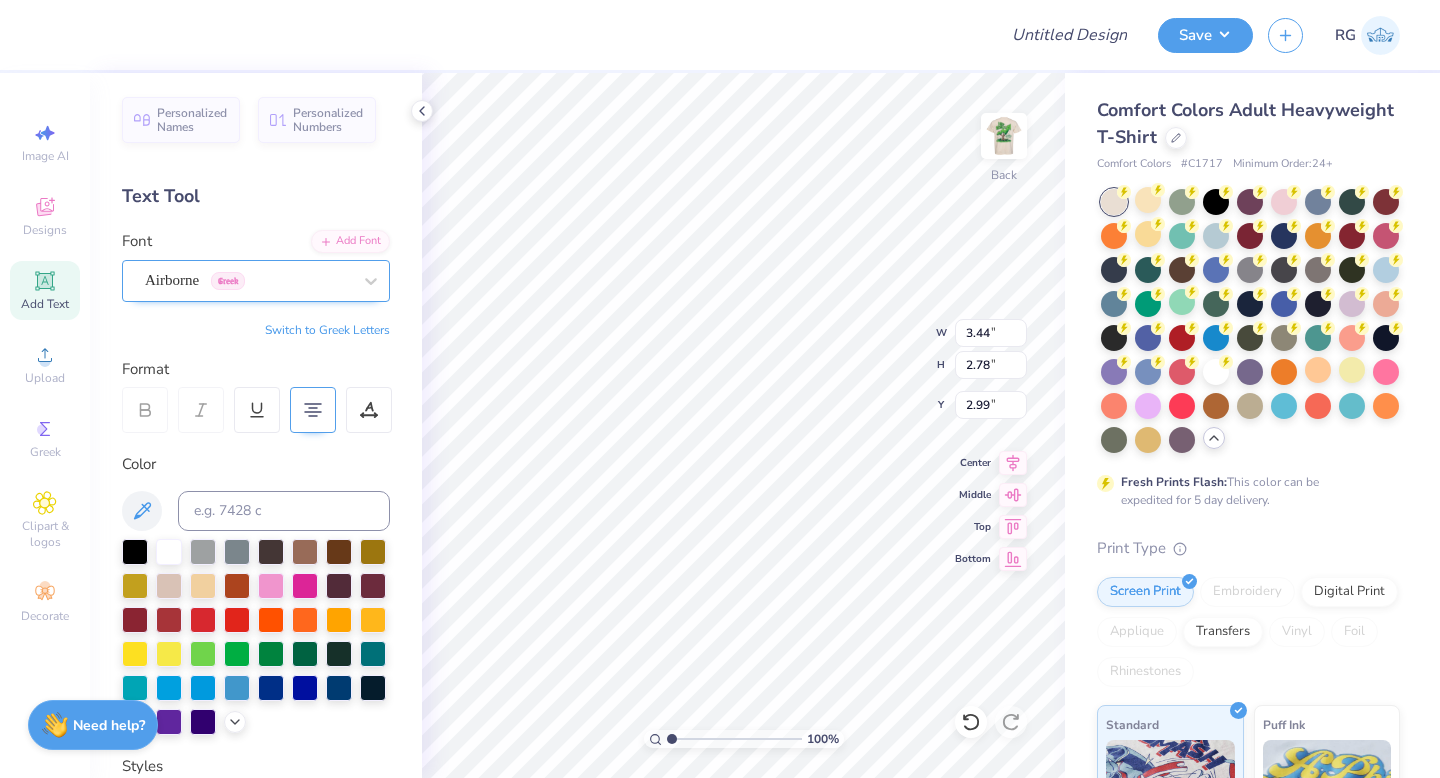 click at bounding box center [248, 280] 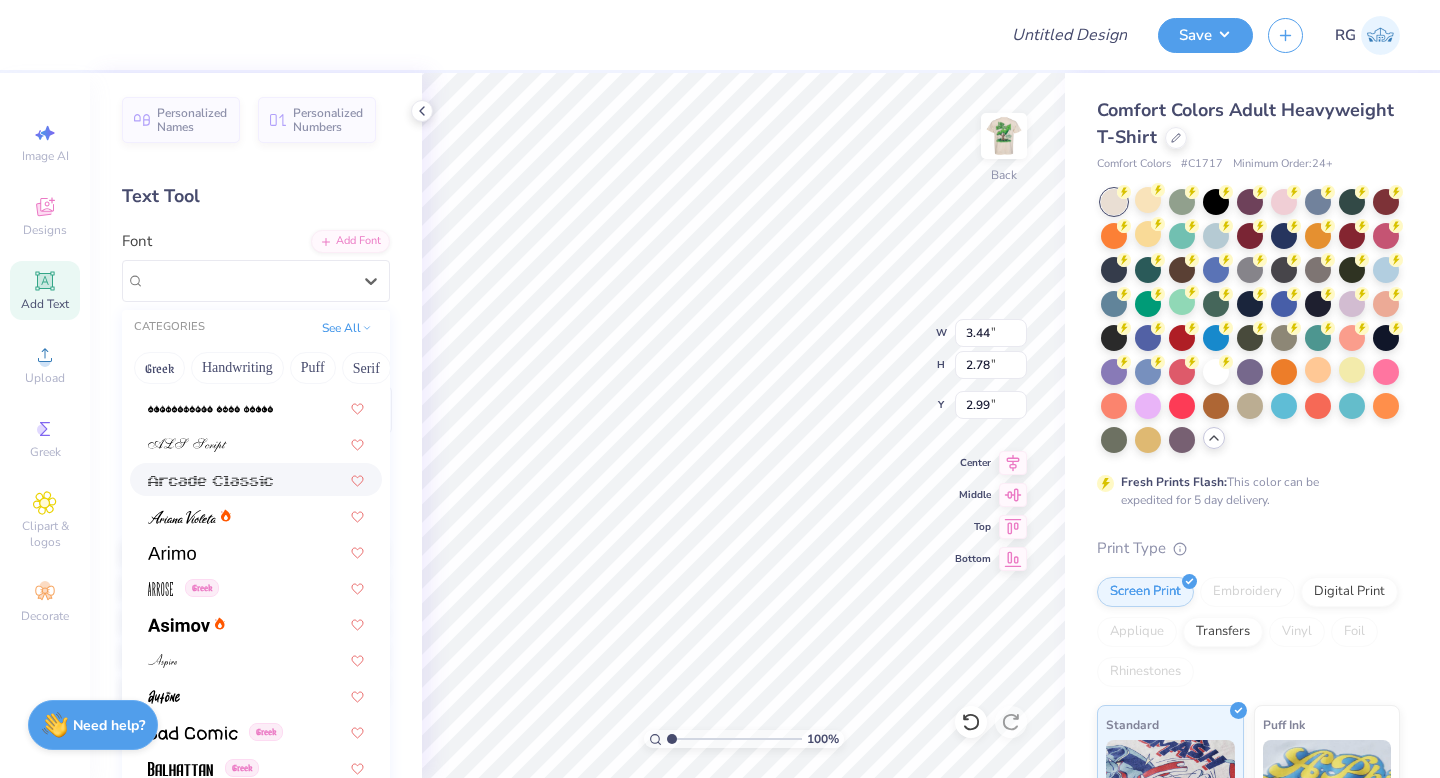 scroll, scrollTop: 537, scrollLeft: 0, axis: vertical 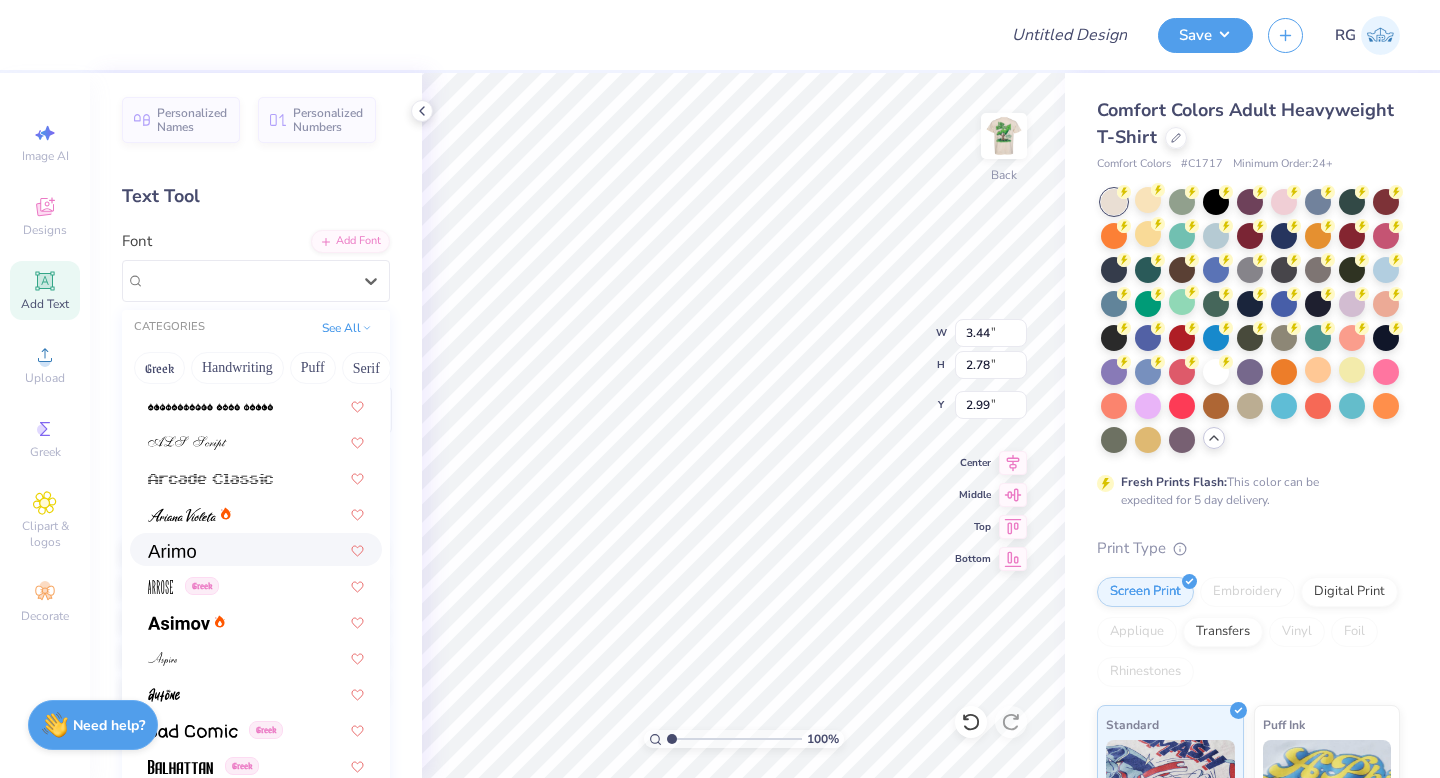 click at bounding box center [256, 549] 